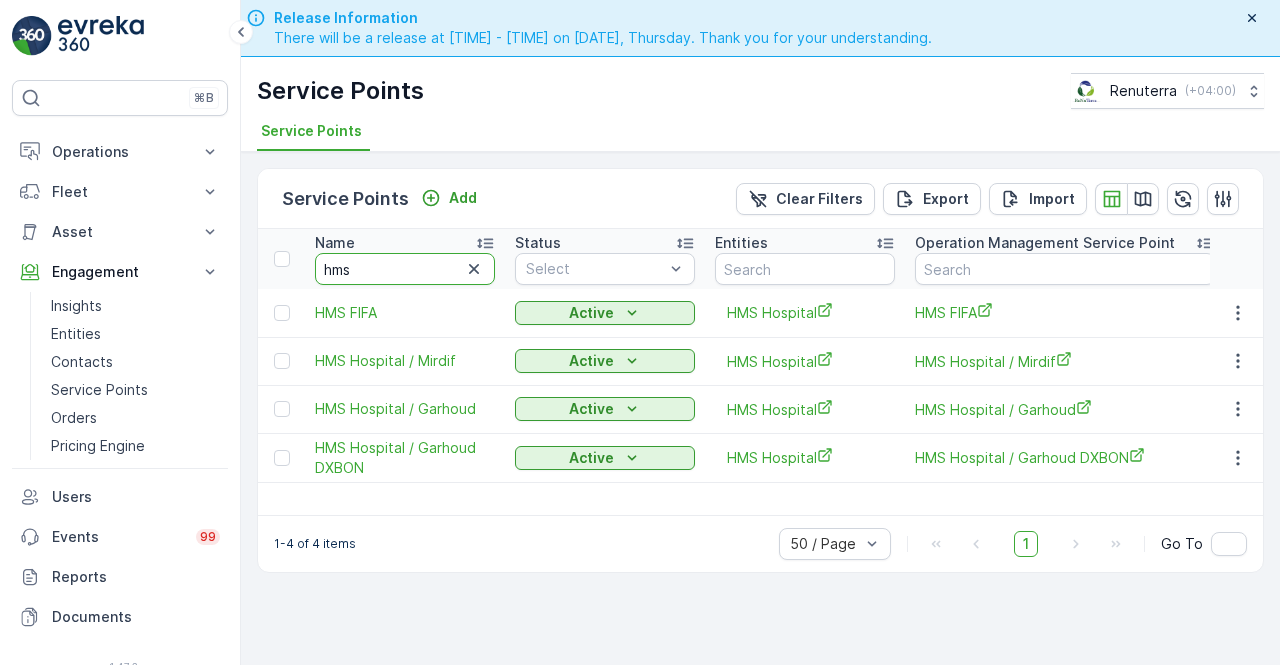 scroll, scrollTop: 0, scrollLeft: 0, axis: both 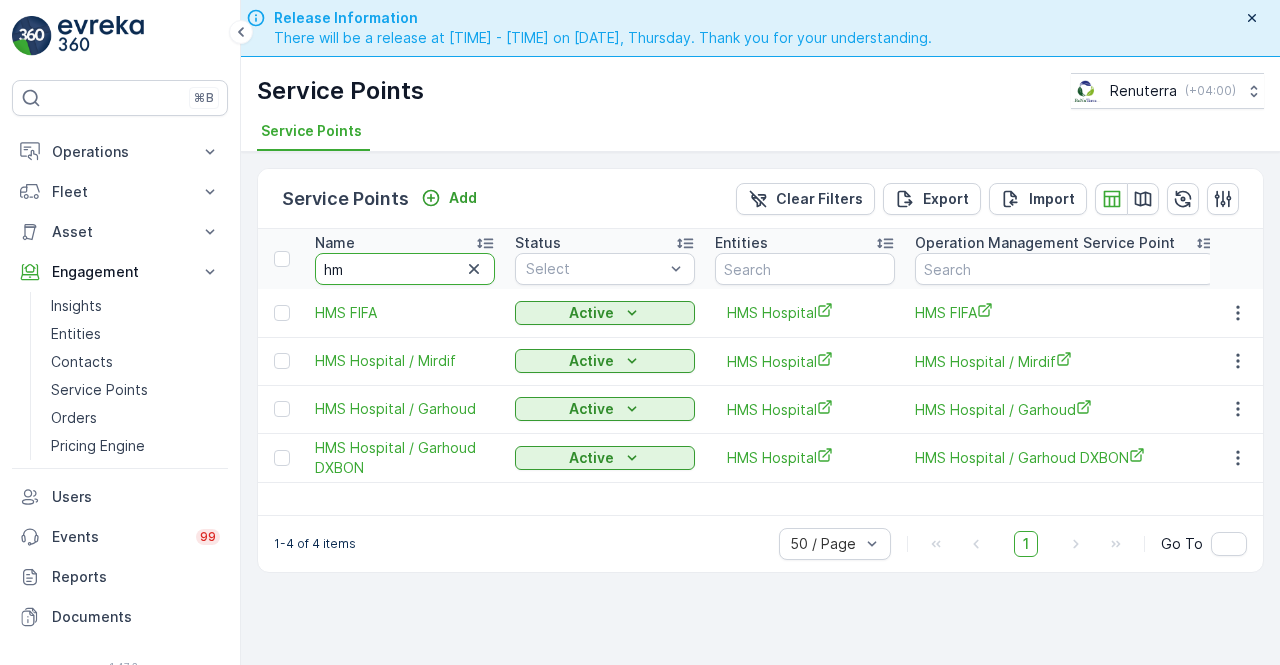 type on "h" 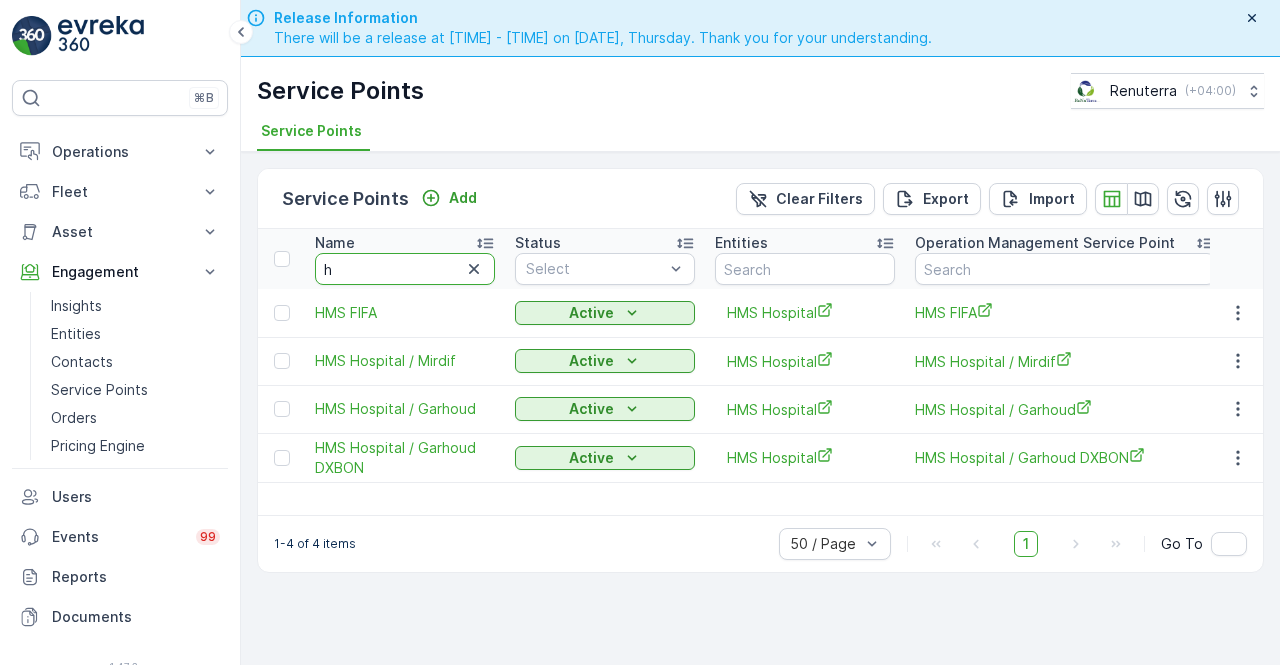 type 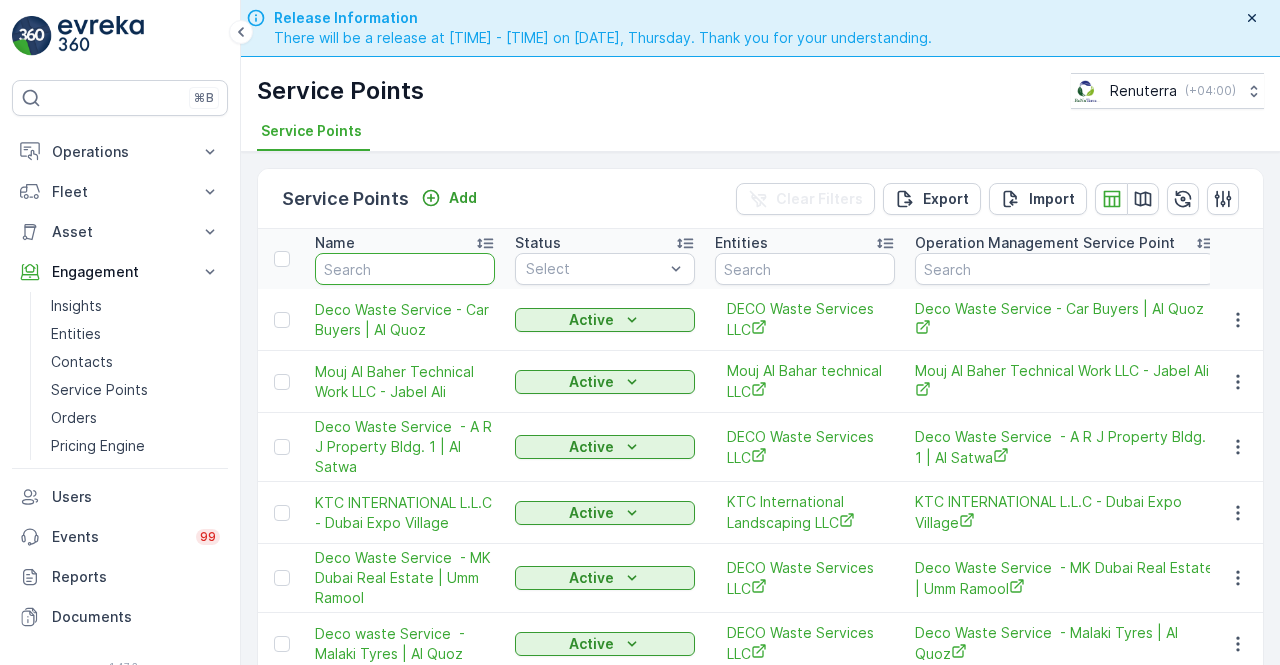 drag, startPoint x: 0, startPoint y: 0, endPoint x: 376, endPoint y: 270, distance: 462.89957 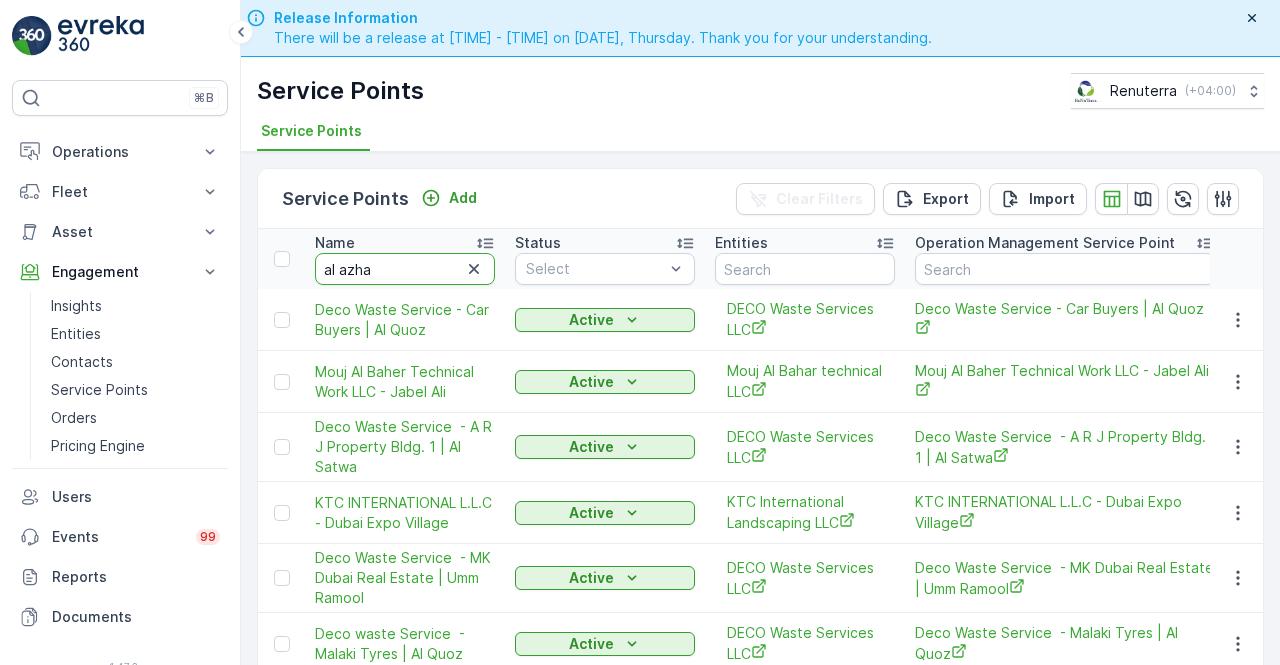 type on "al azhar" 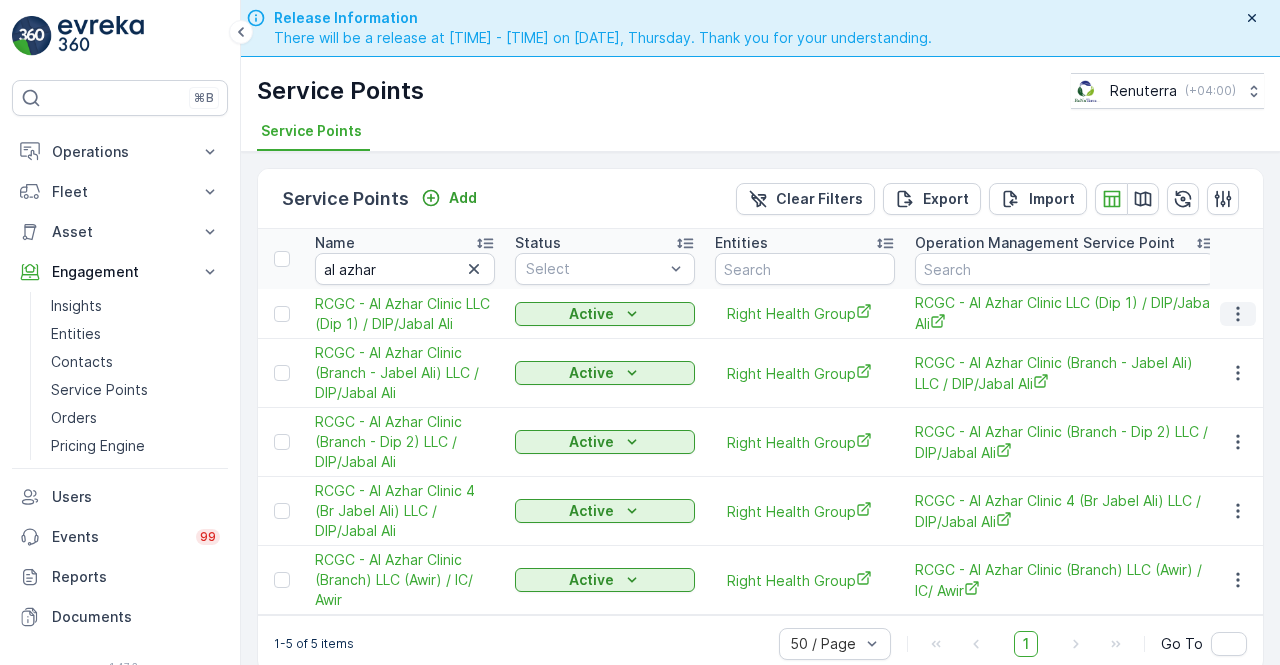 click 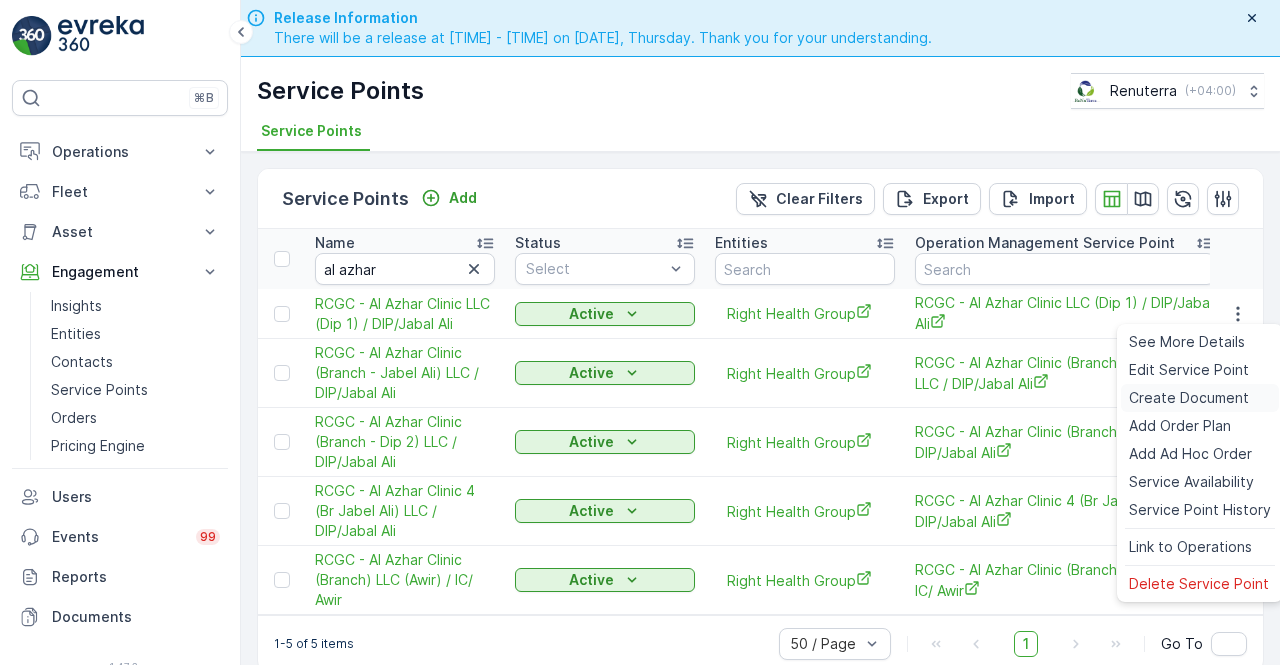 click on "Create Document" at bounding box center (1189, 398) 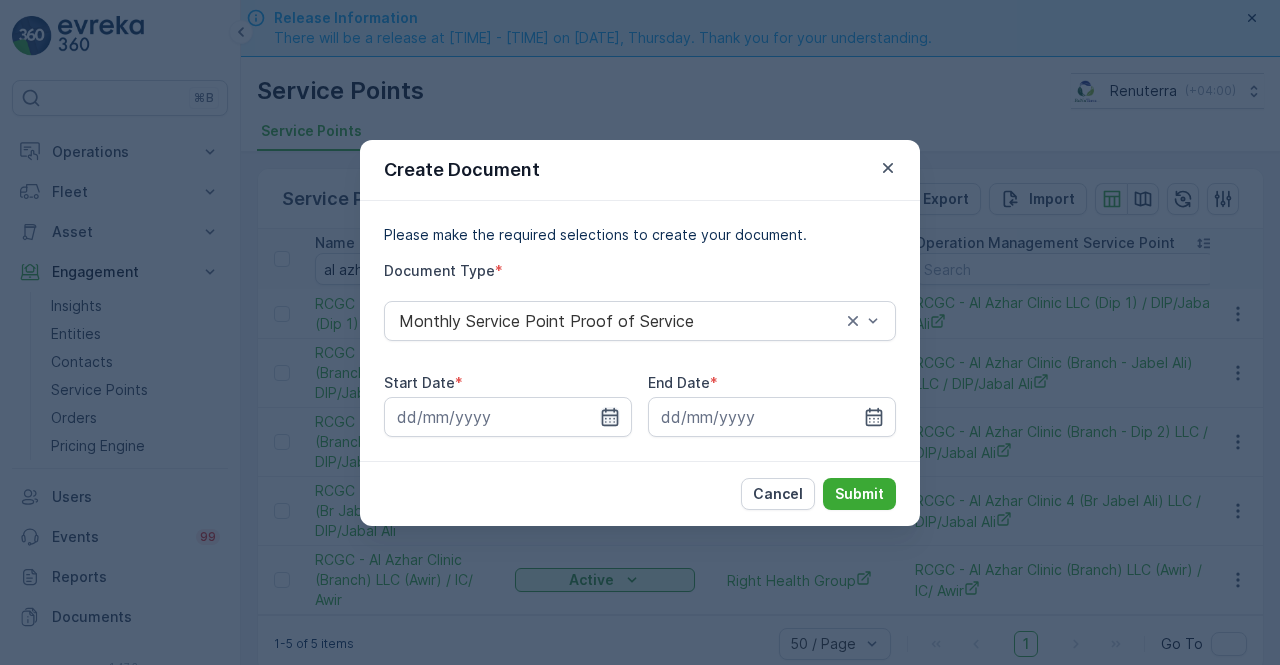 click 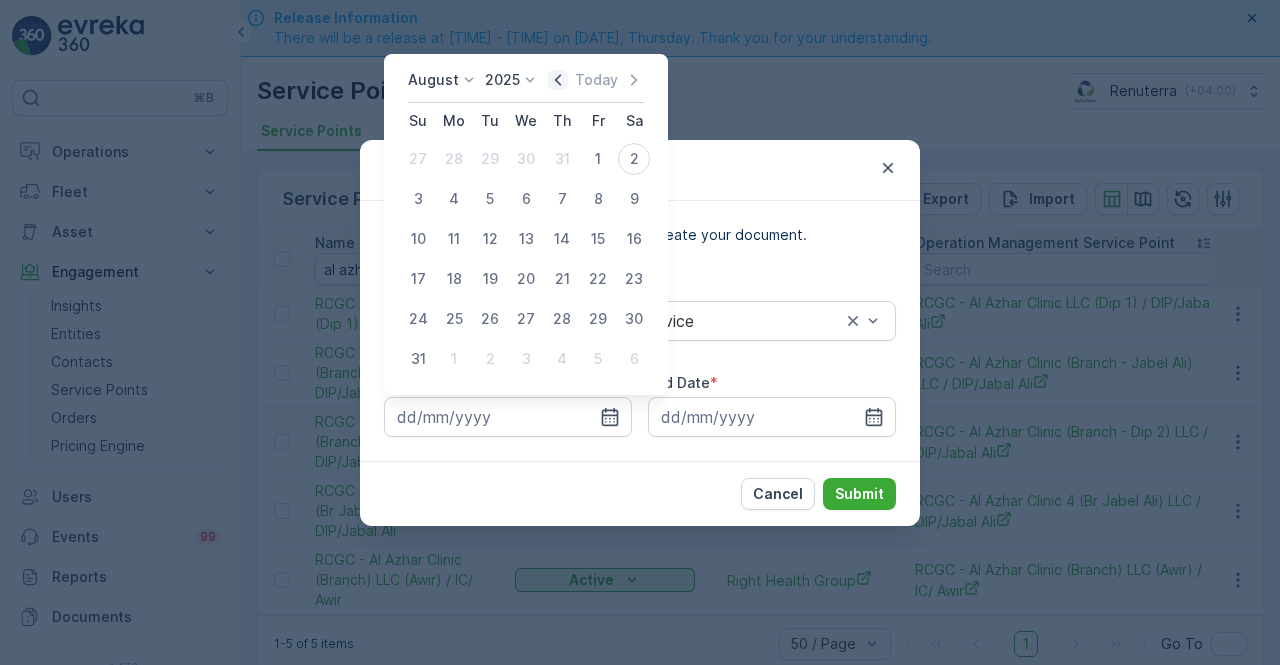 click 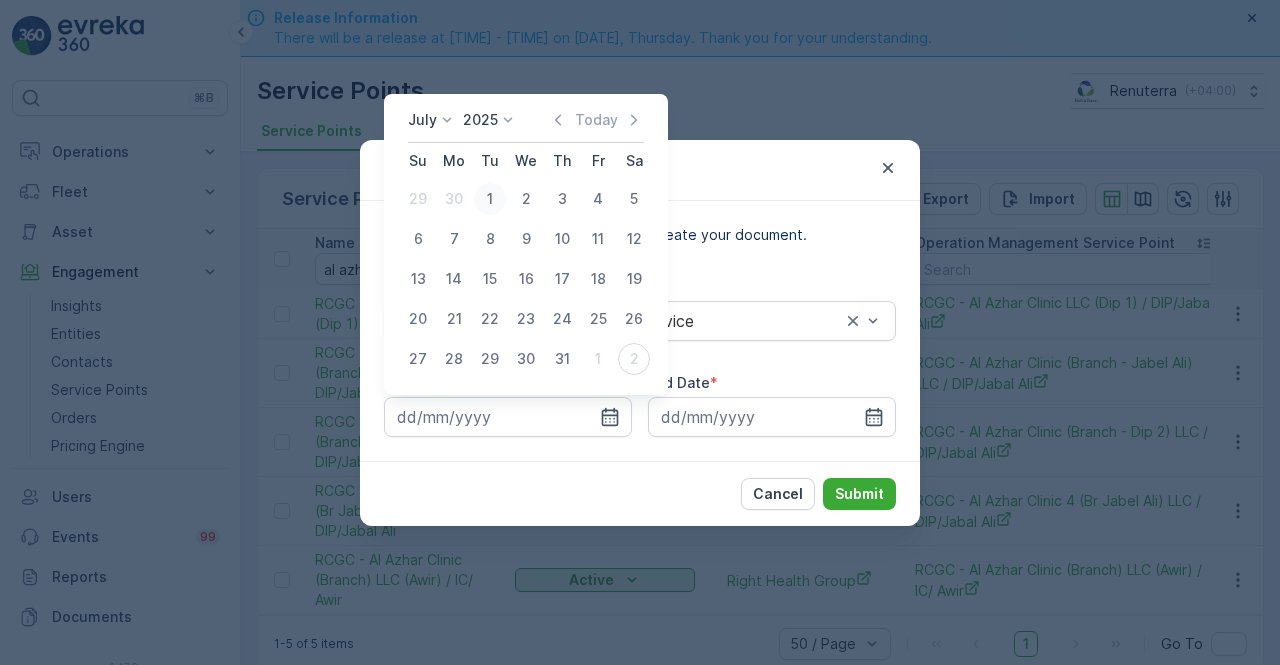 click on "1" at bounding box center (490, 199) 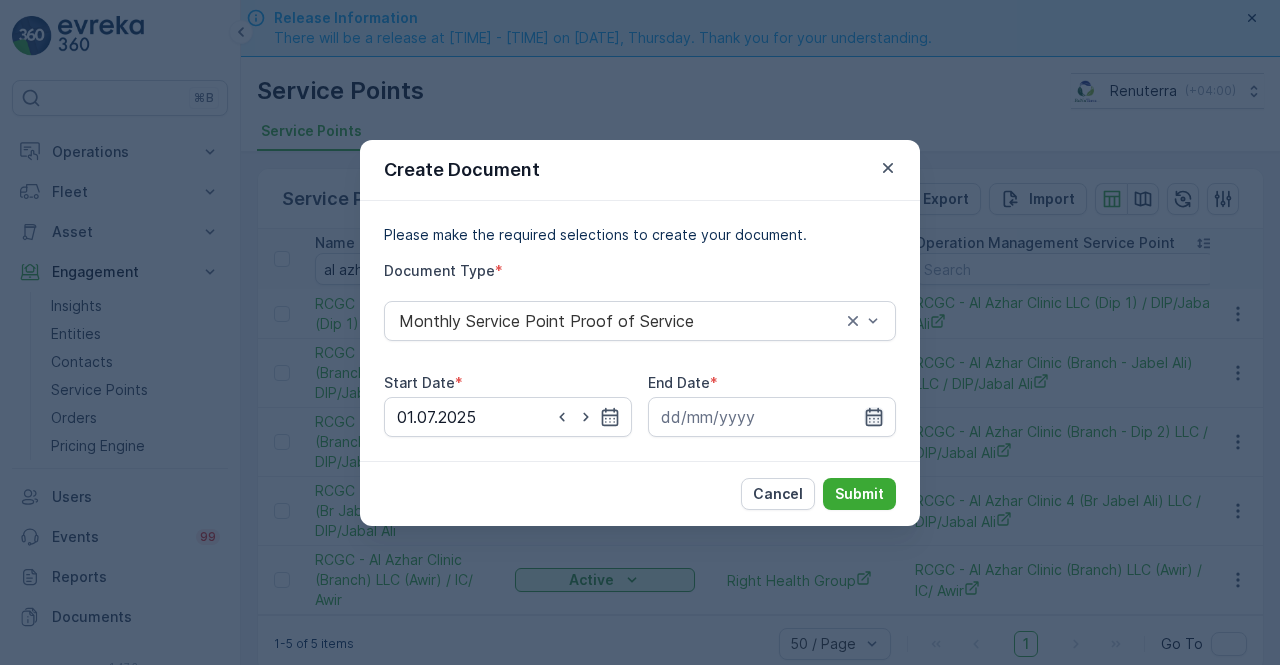 click 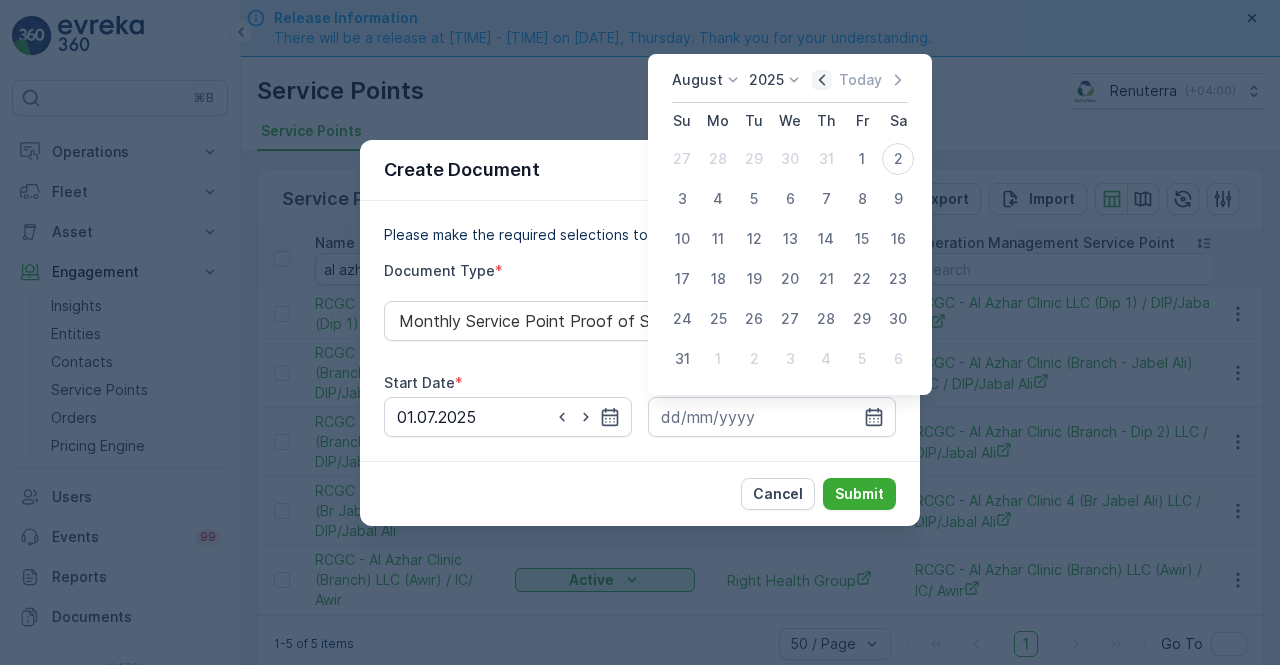click 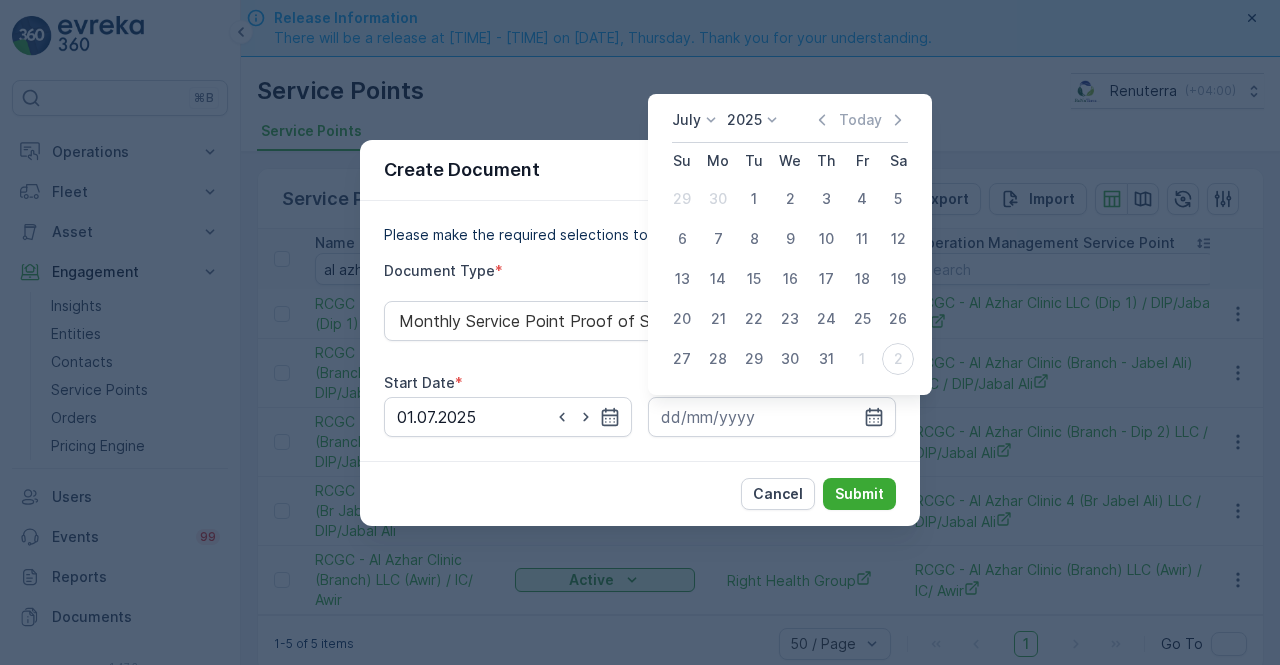 drag, startPoint x: 826, startPoint y: 353, endPoint x: 838, endPoint y: 422, distance: 70.035706 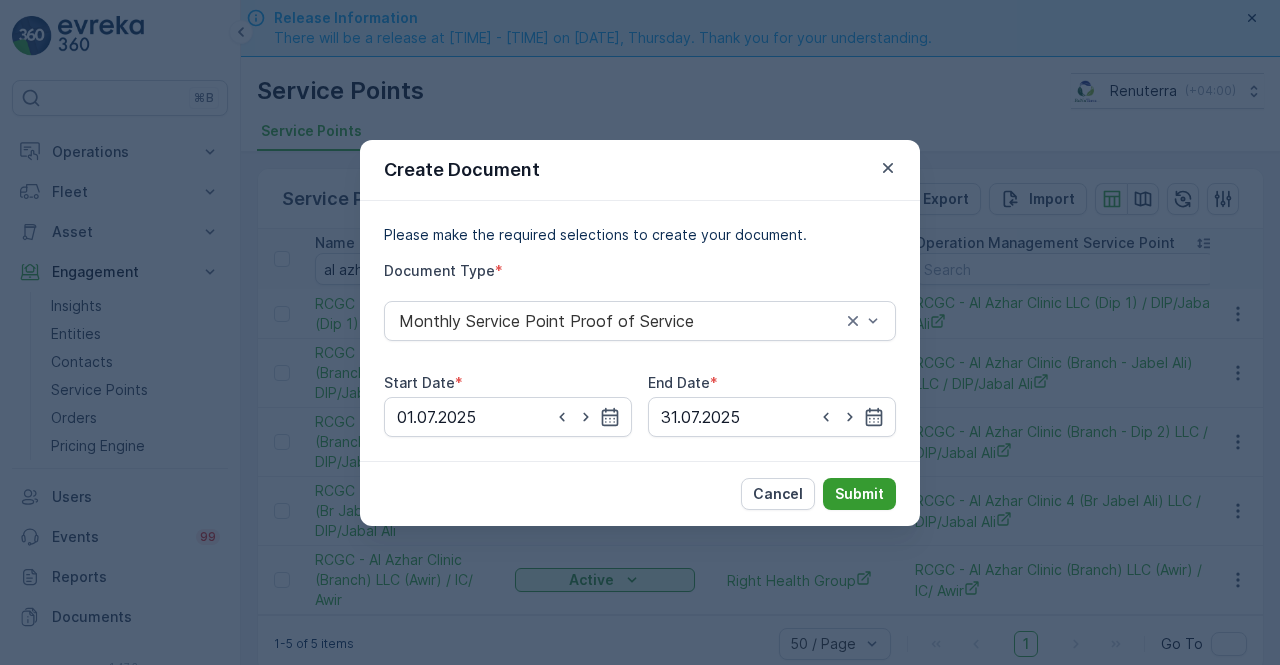 click on "Submit" at bounding box center [859, 494] 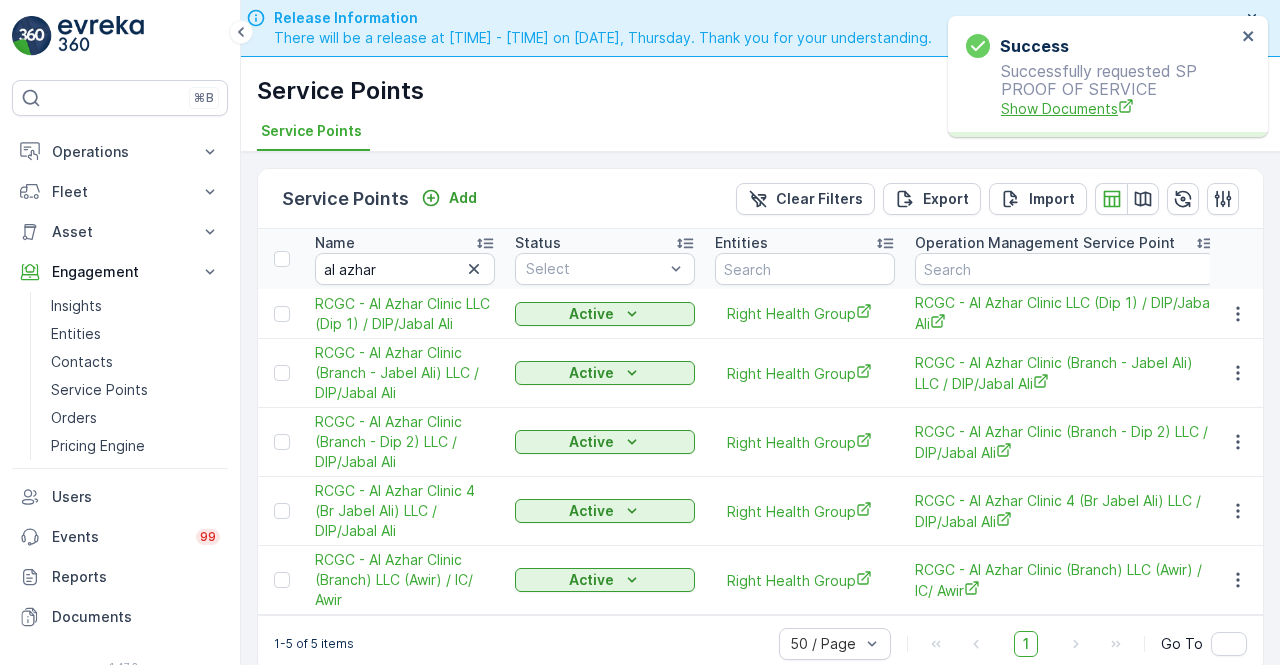 click on "Show Documents" at bounding box center (1118, 108) 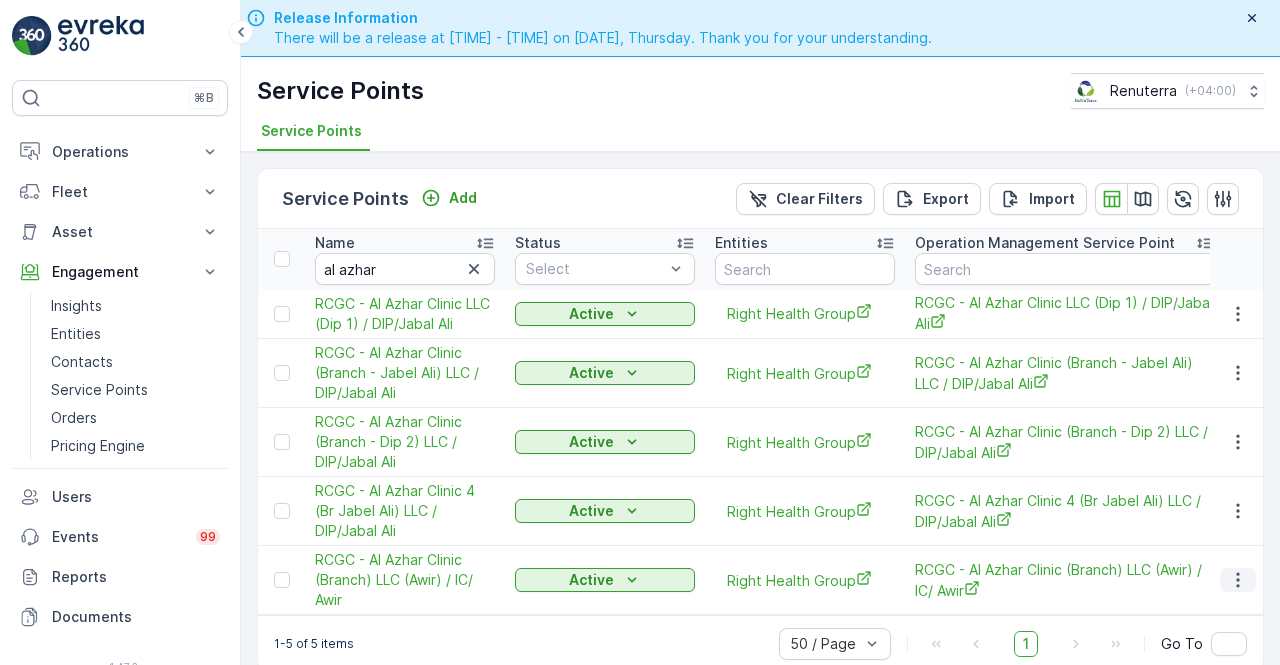 click 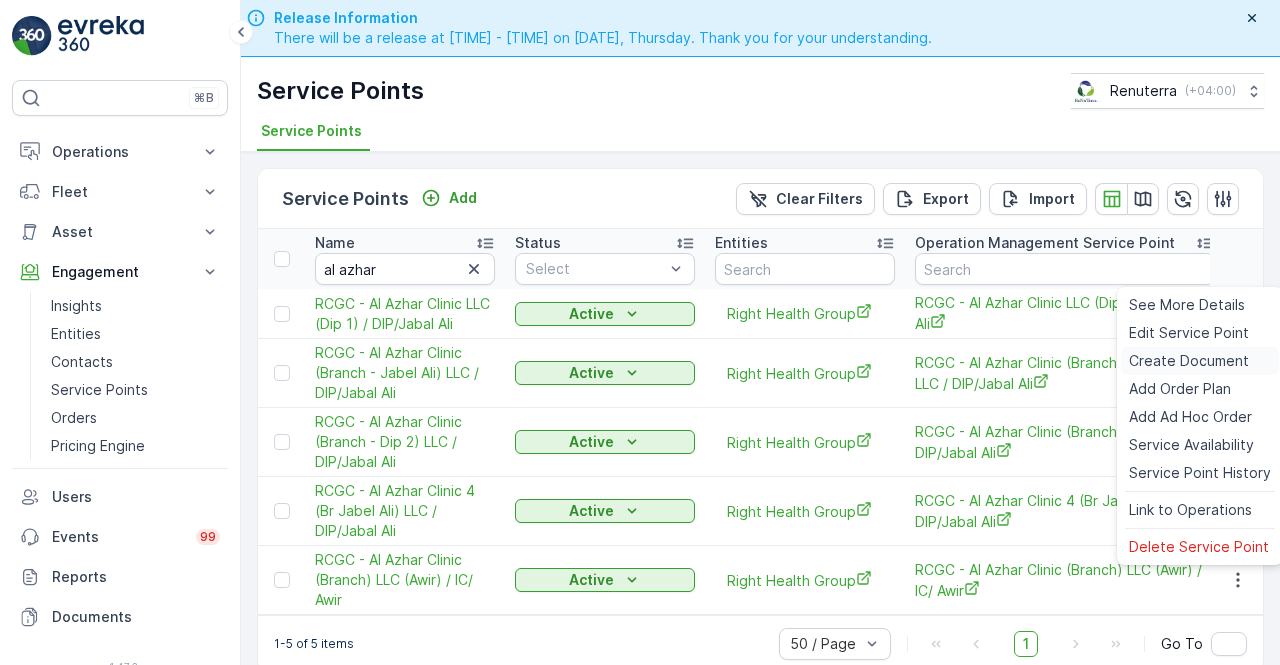 click on "Create Document" at bounding box center (1189, 361) 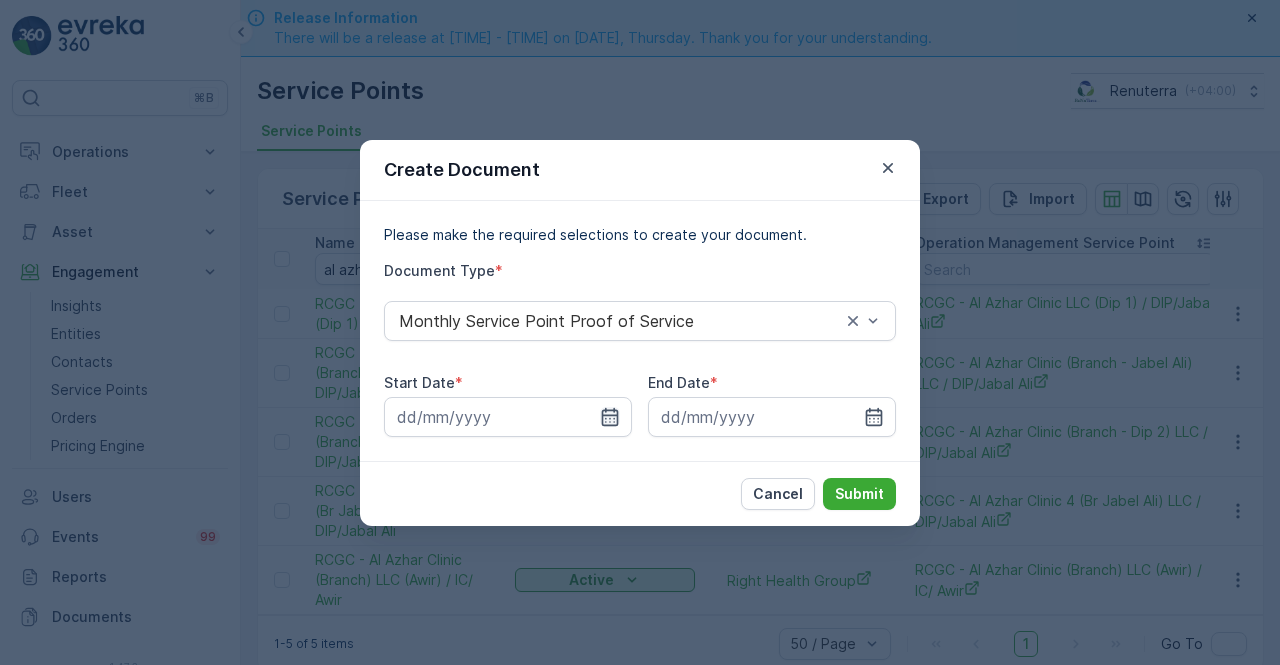 click 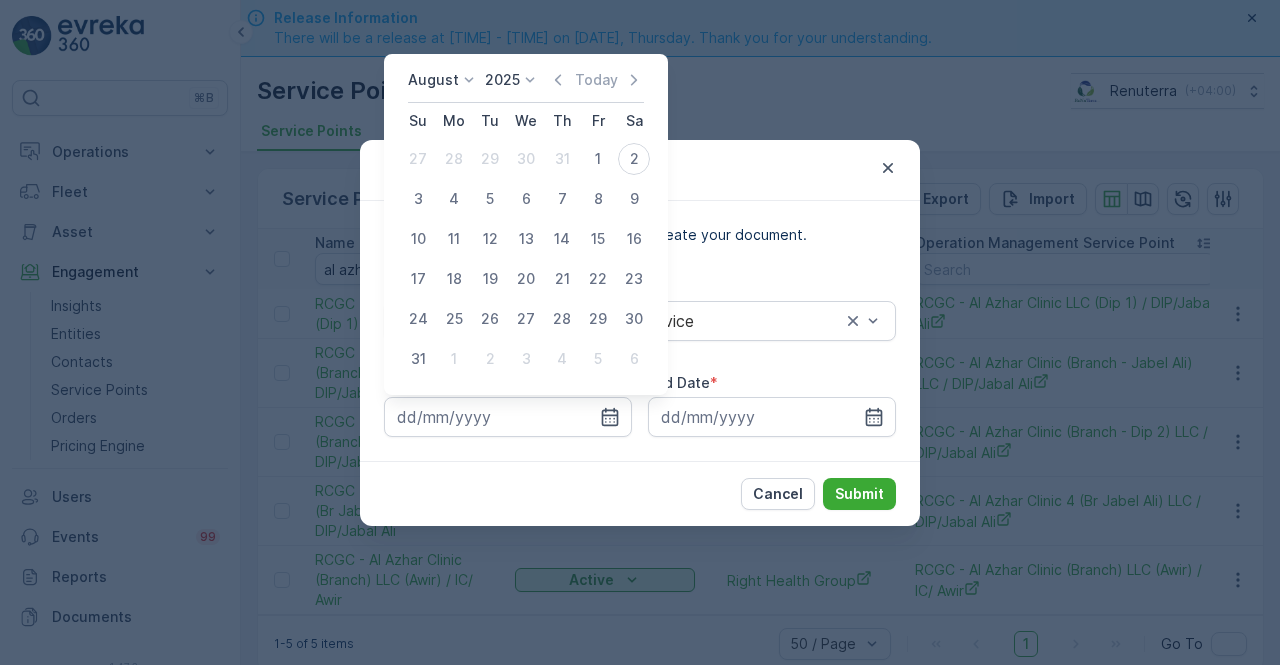 click on "August 2025 Today Su Mo Tu We Th Fr Sa 27 28 29 30 31 1 2 3 4 5 6 7 8 9 10 11 12 13 14 15 16 17 18 19 20 21 22 23 24 25 26 27 28 29 30 31 1 2 3 4 5 6" at bounding box center (526, 224) 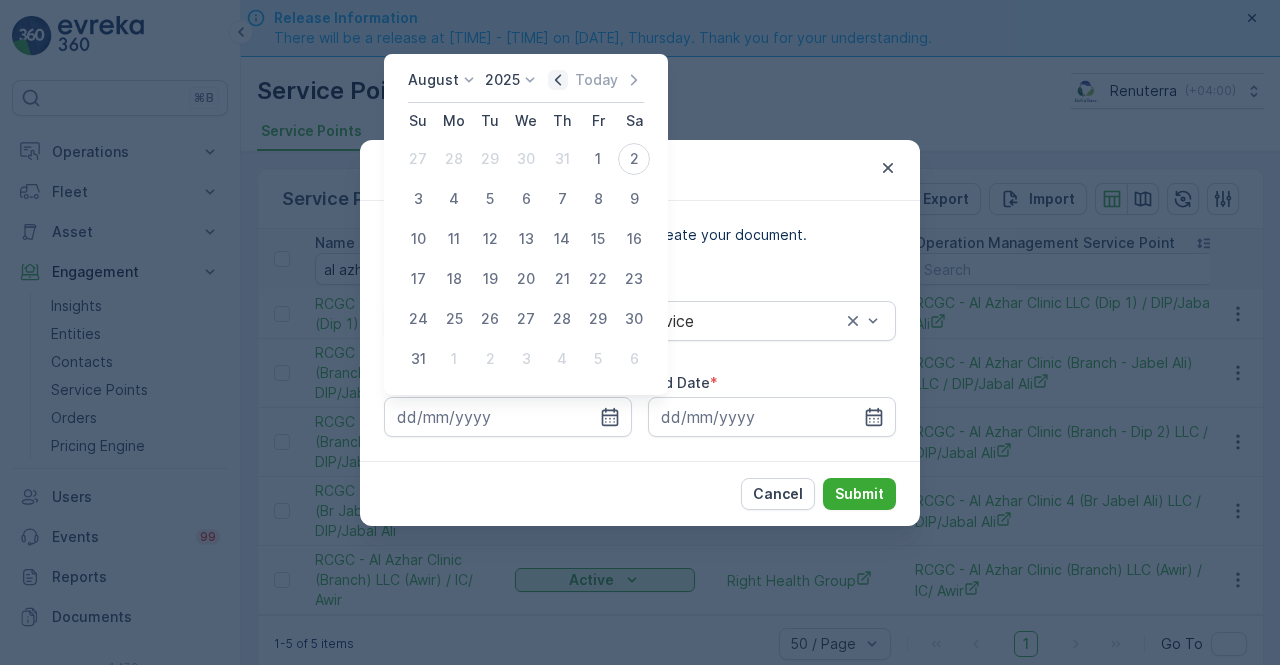 click 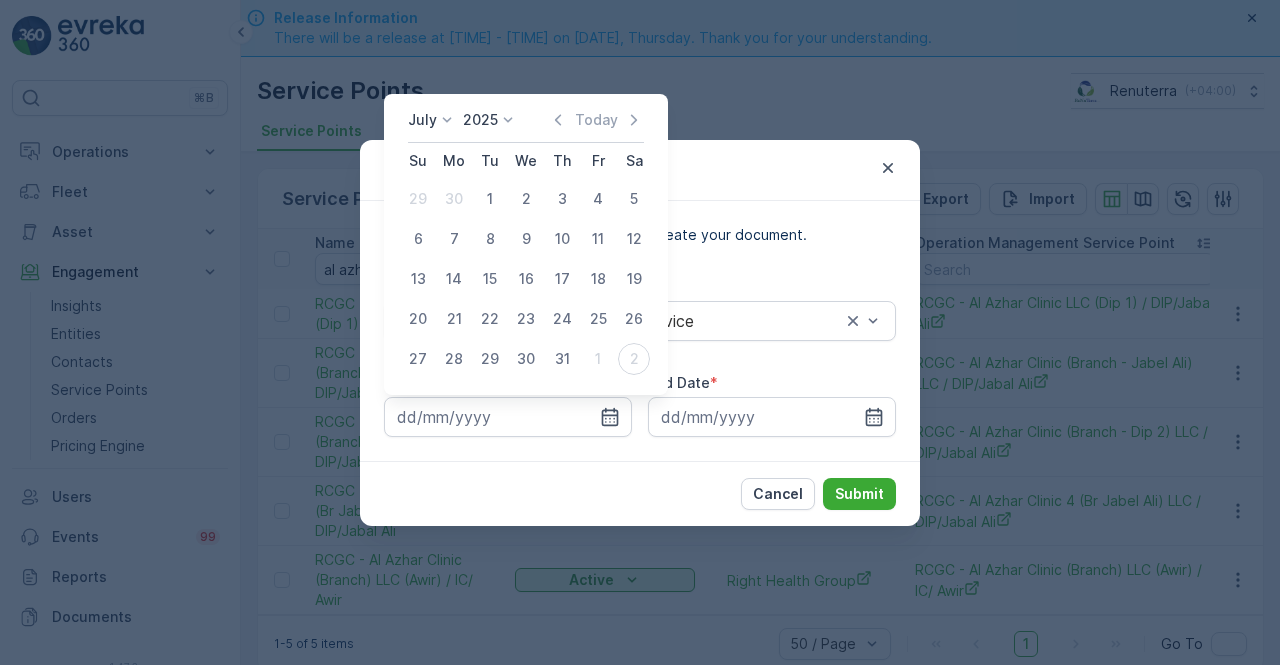 click on "1" at bounding box center (490, 199) 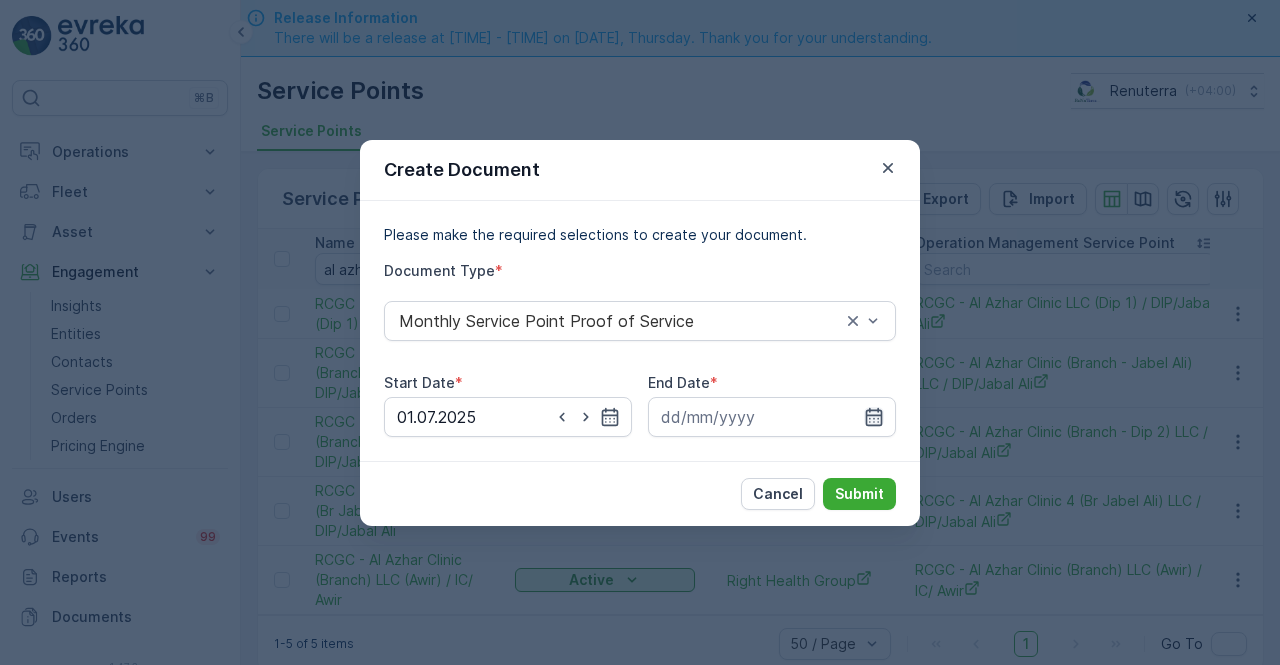click 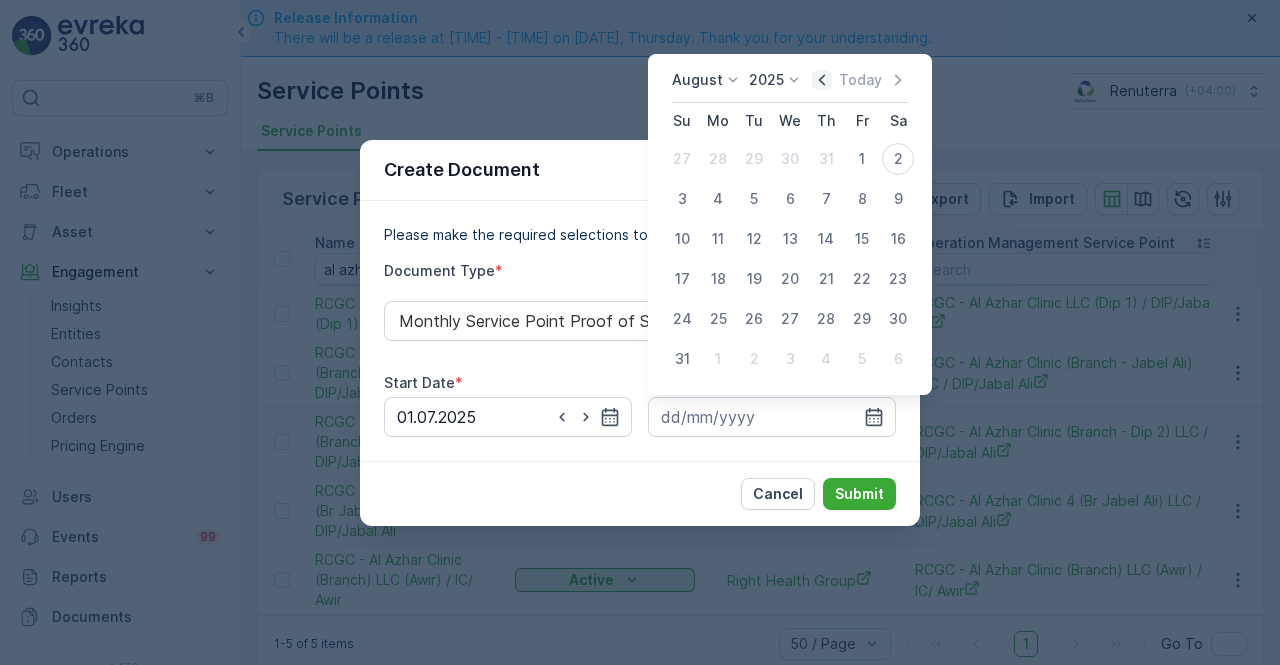 click 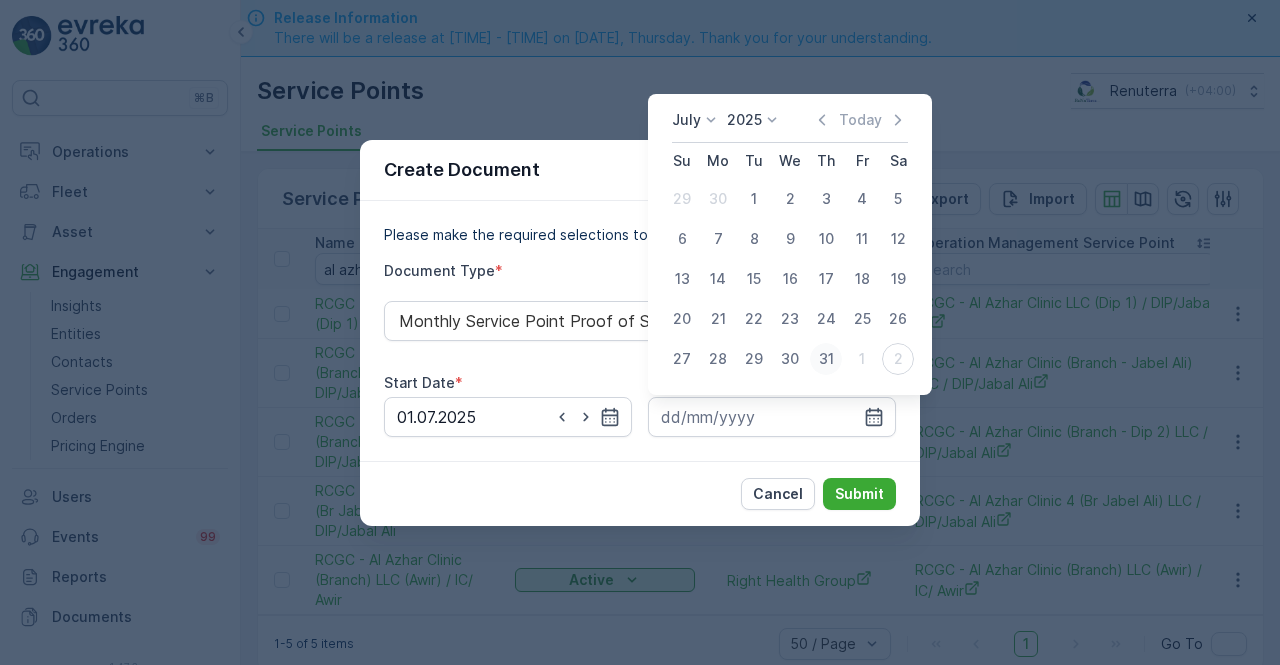 click on "31" at bounding box center (826, 359) 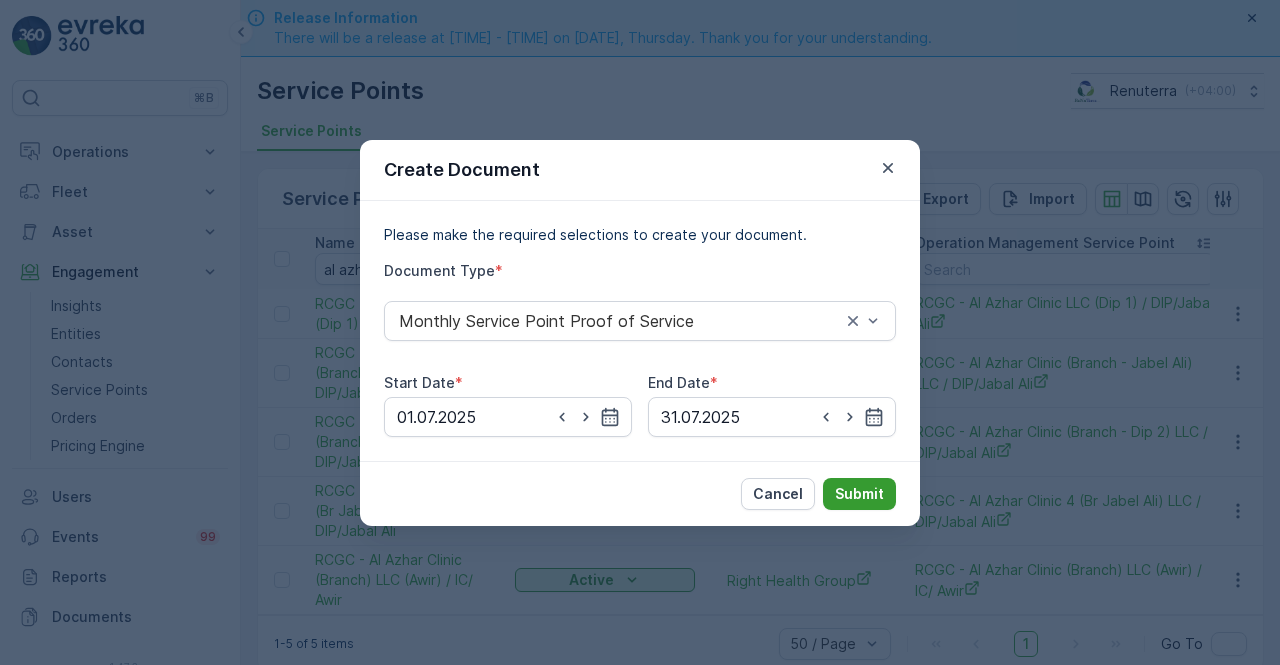 click on "Submit" at bounding box center (859, 494) 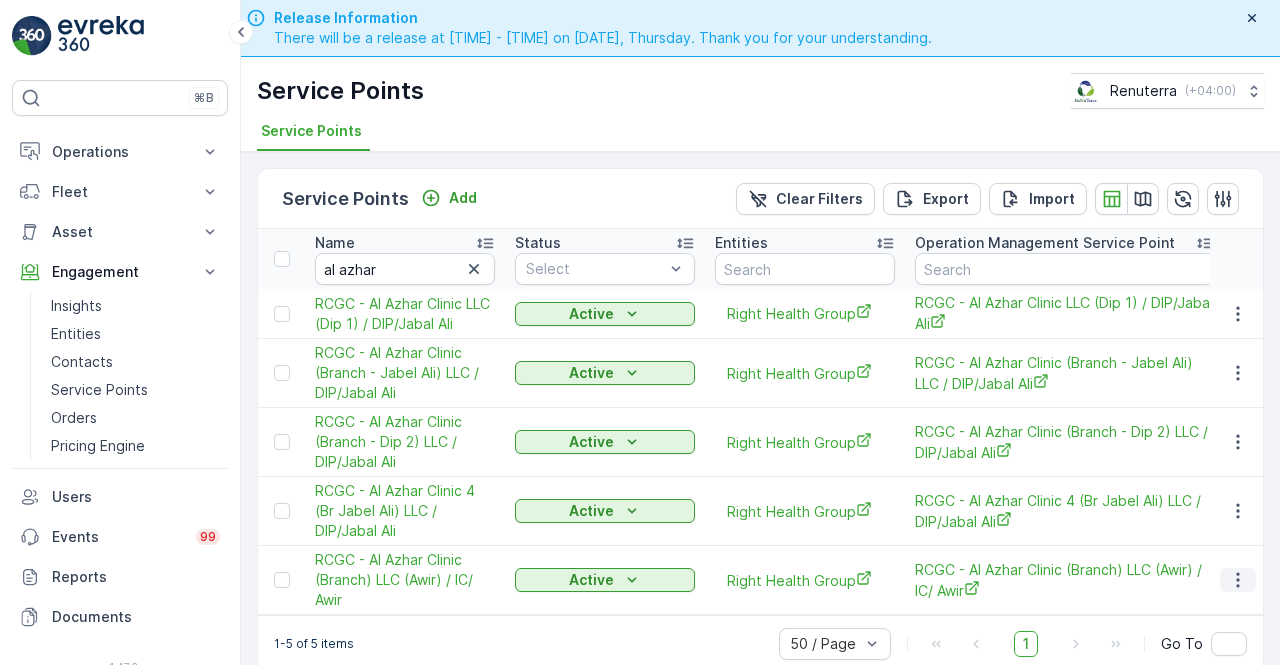 click at bounding box center (1238, 580) 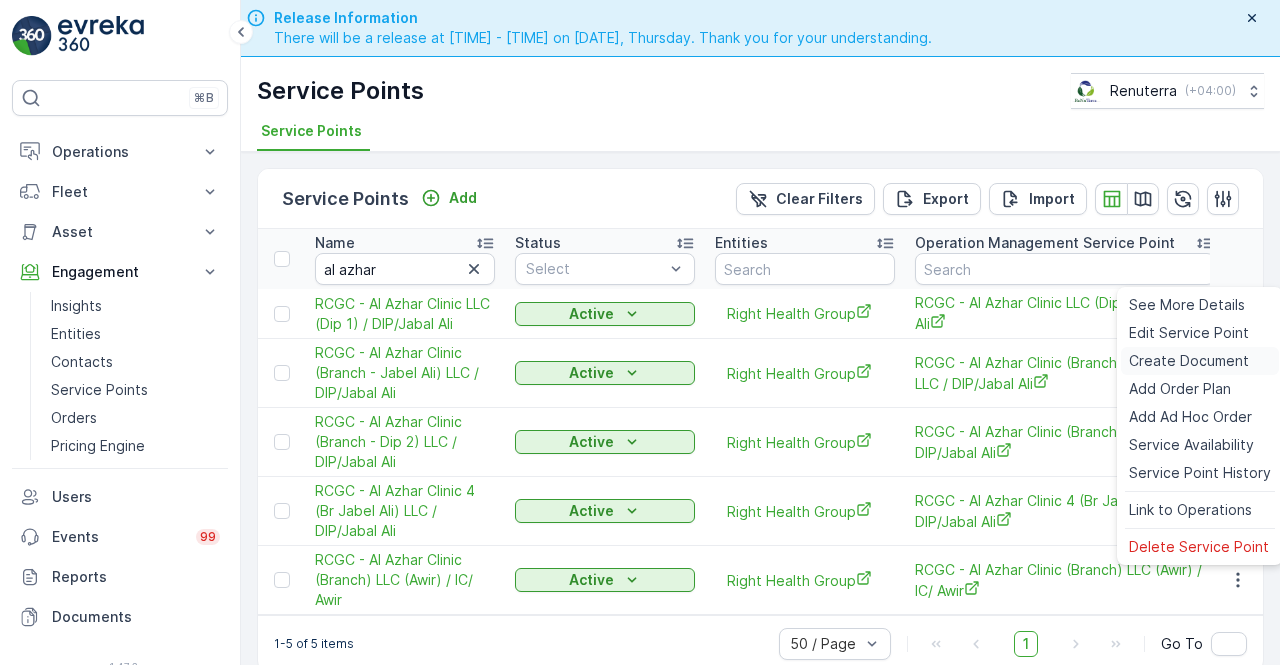 click on "Create Document" at bounding box center (1189, 361) 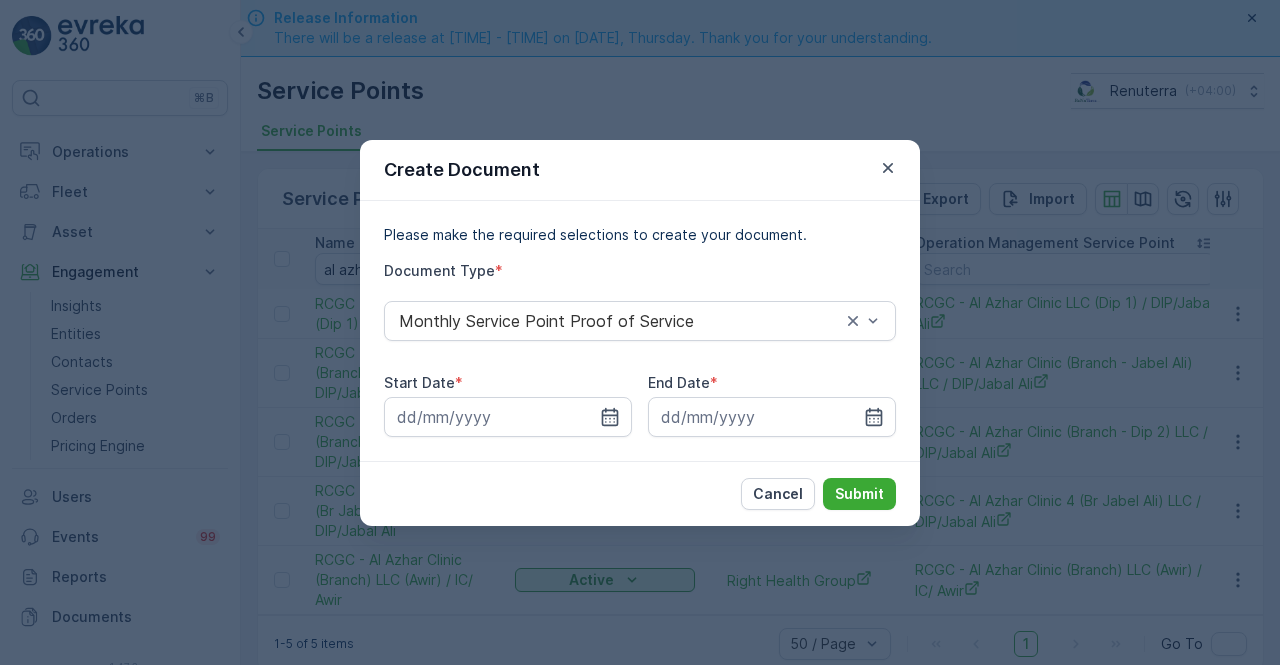 drag, startPoint x: 884, startPoint y: 158, endPoint x: 883, endPoint y: 187, distance: 29.017237 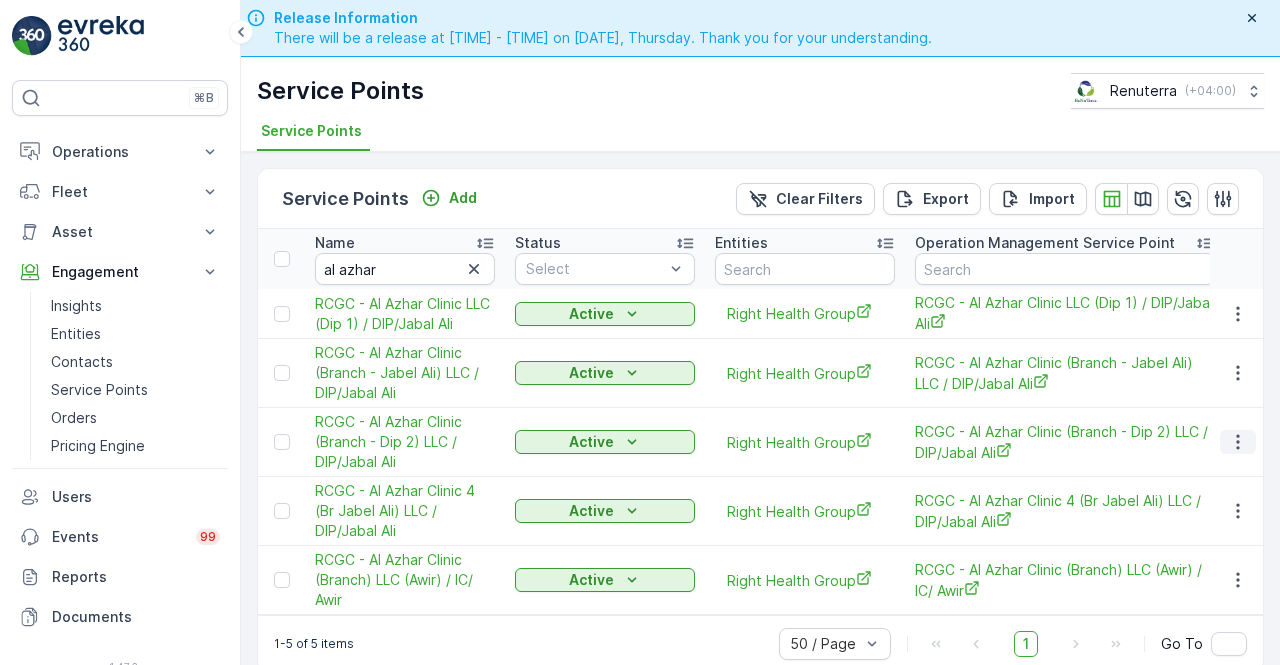 click 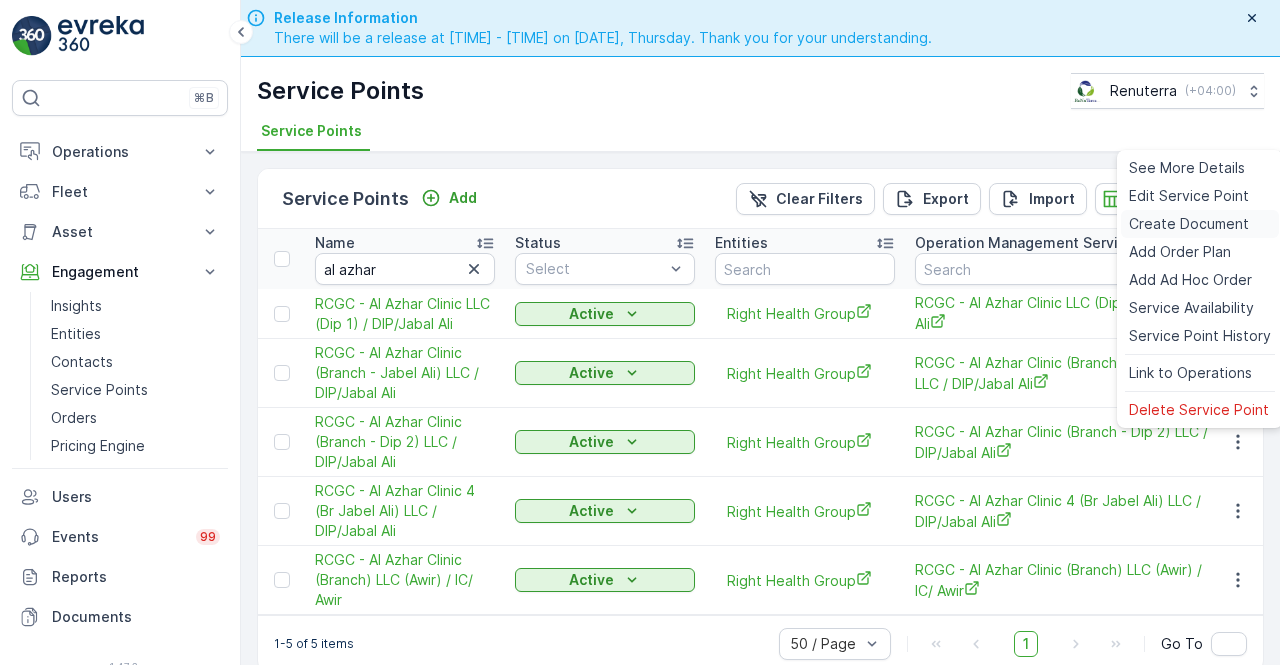 click on "Create Document" at bounding box center [1189, 224] 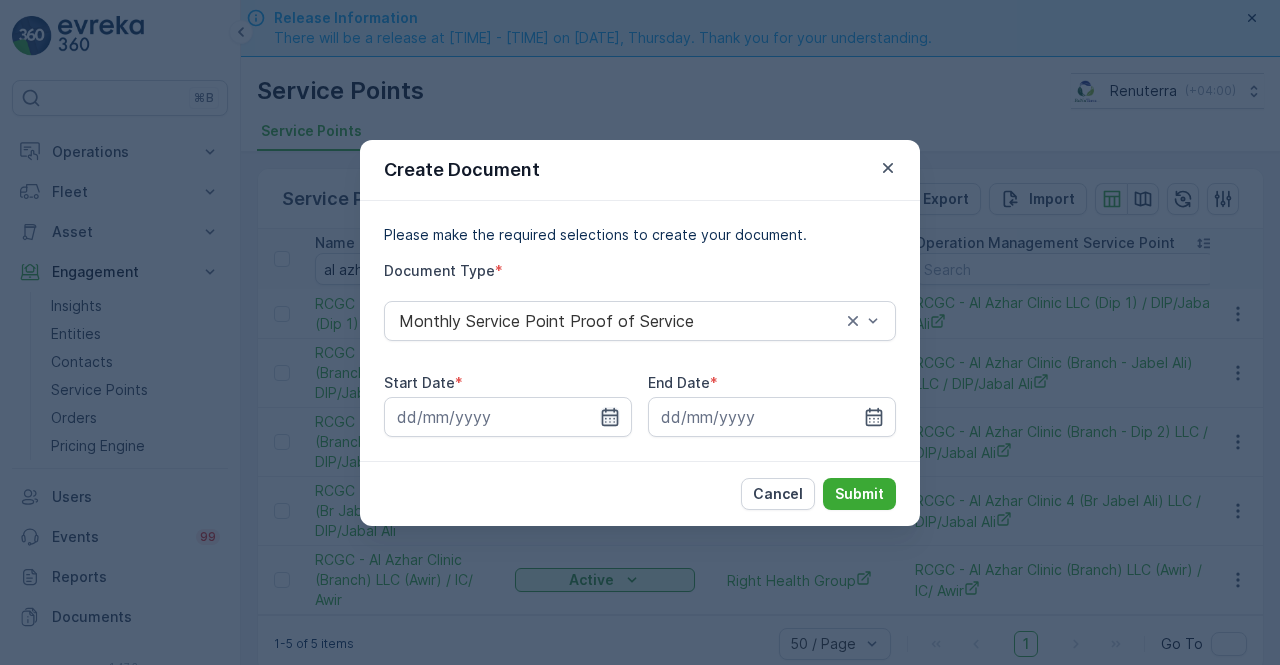 click 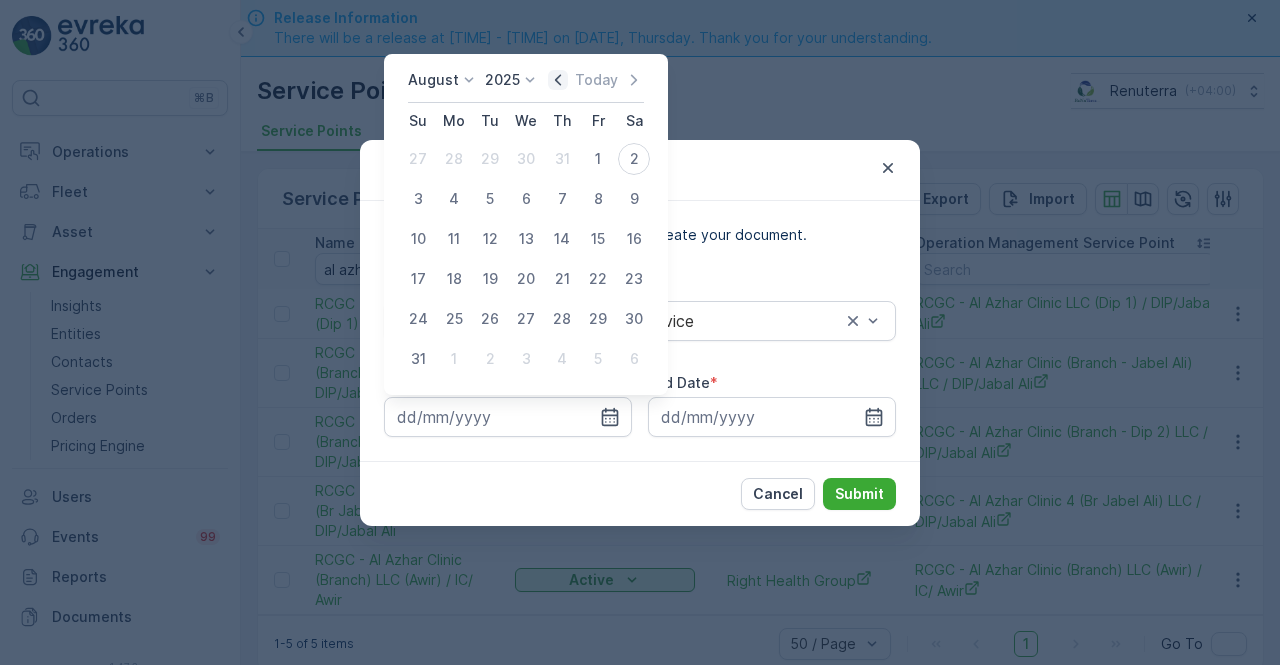 click 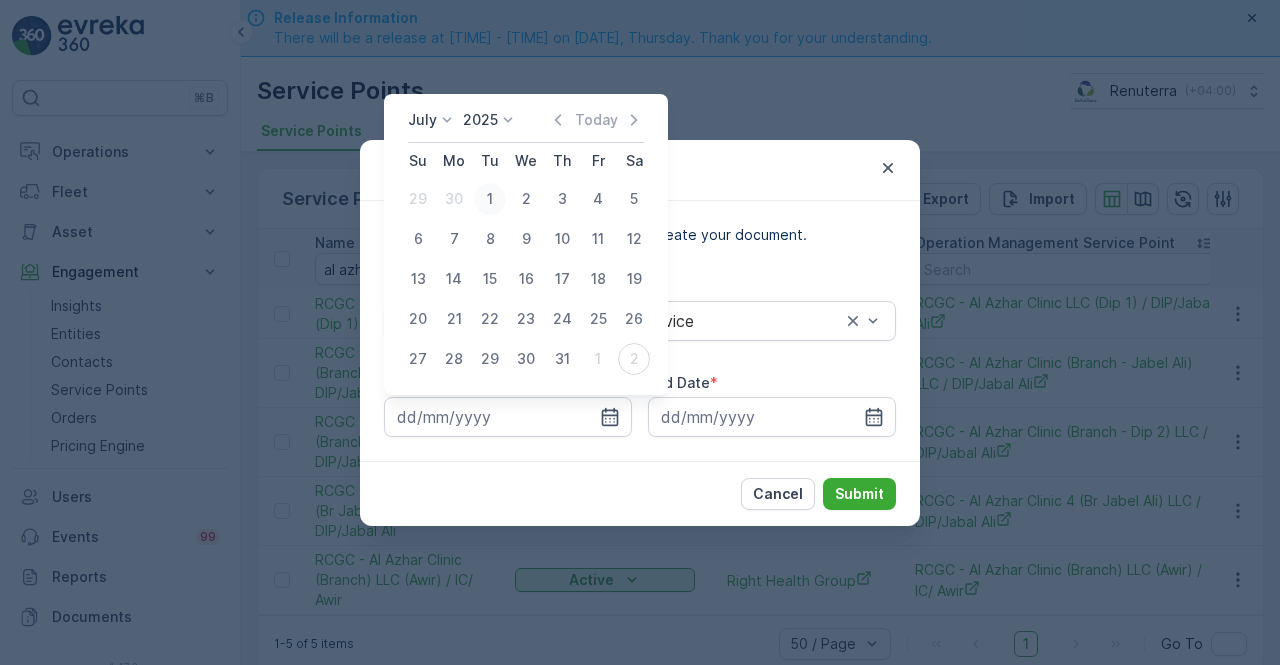 click on "1" at bounding box center (490, 199) 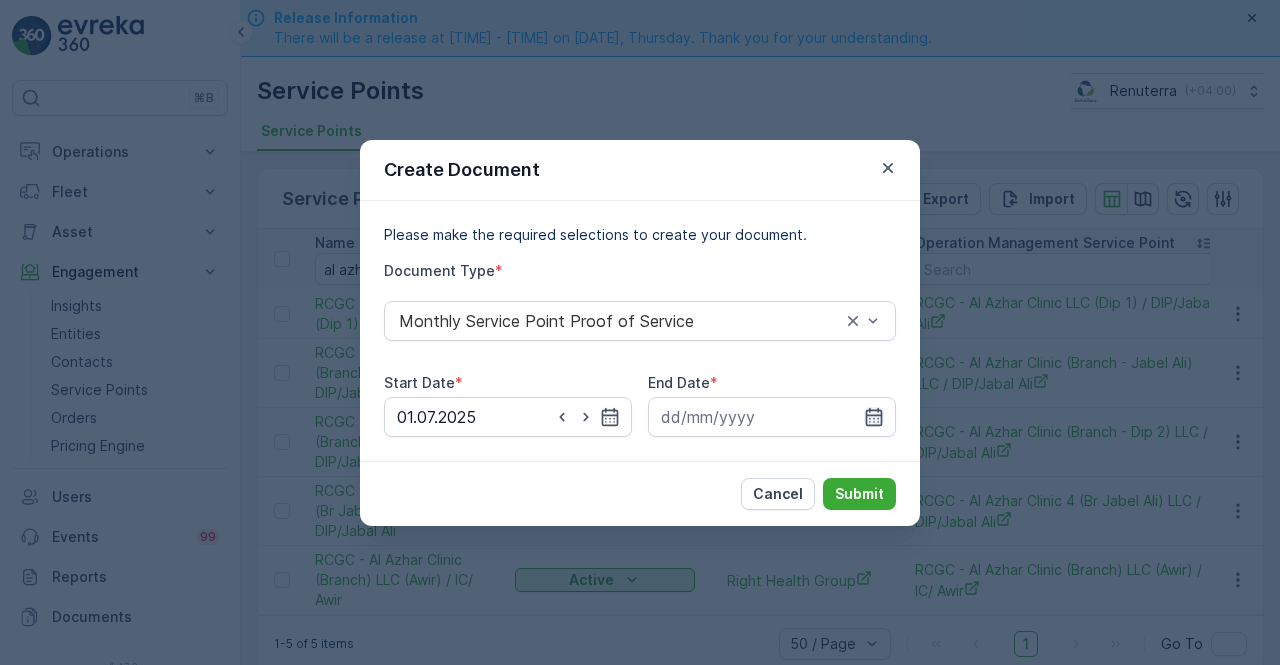 click 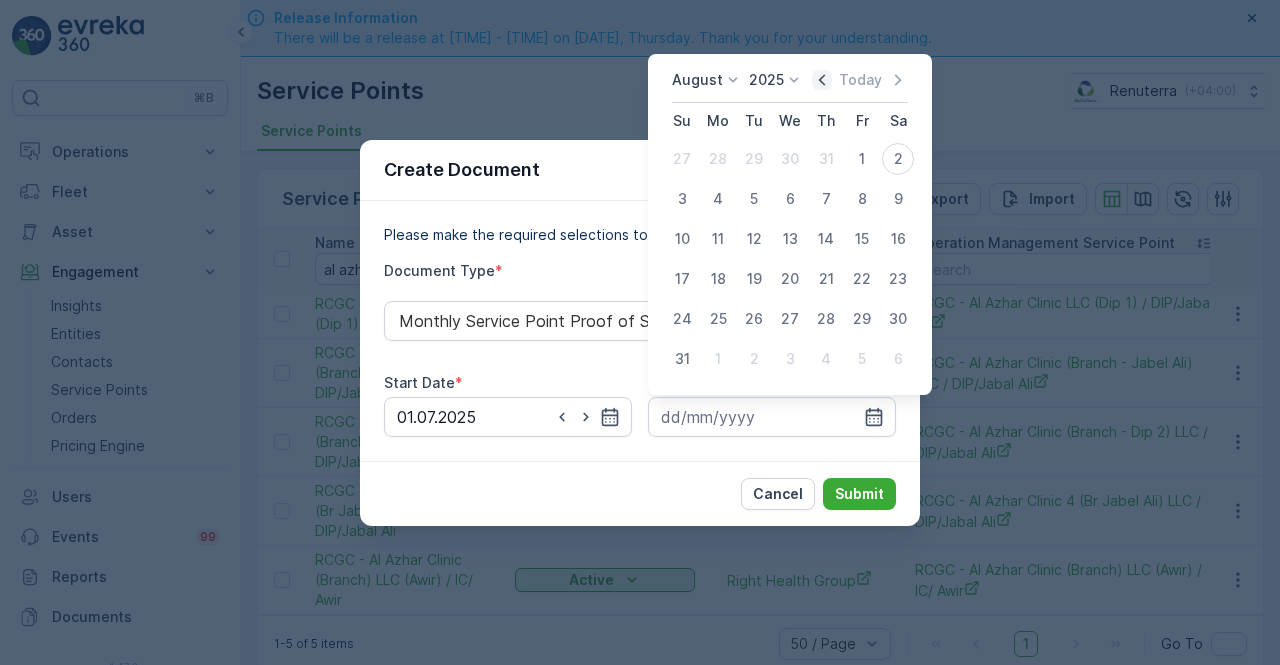 click 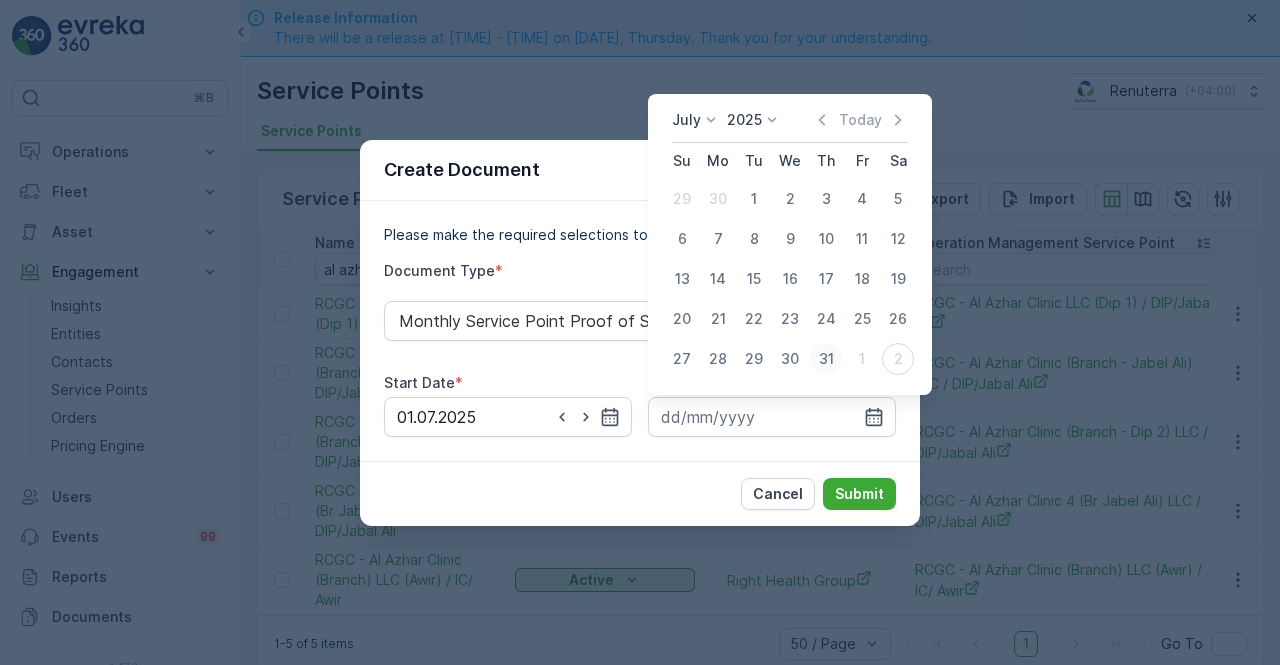 click on "31" at bounding box center [826, 359] 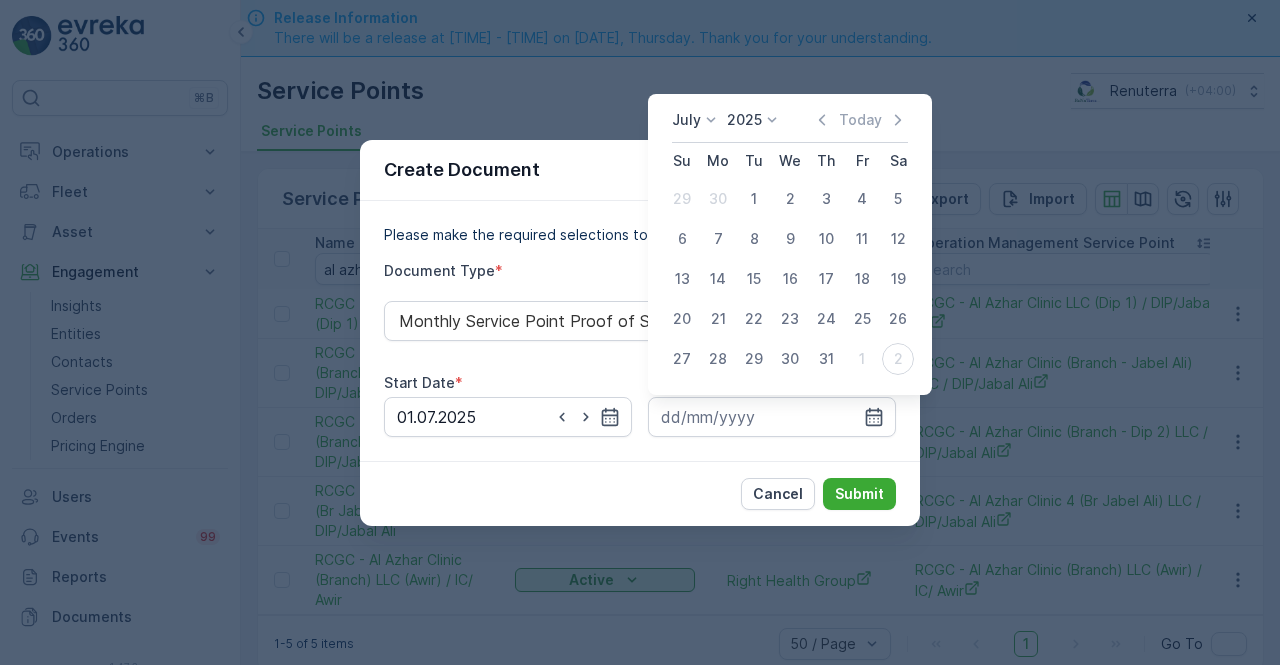 type on "31.07.2025" 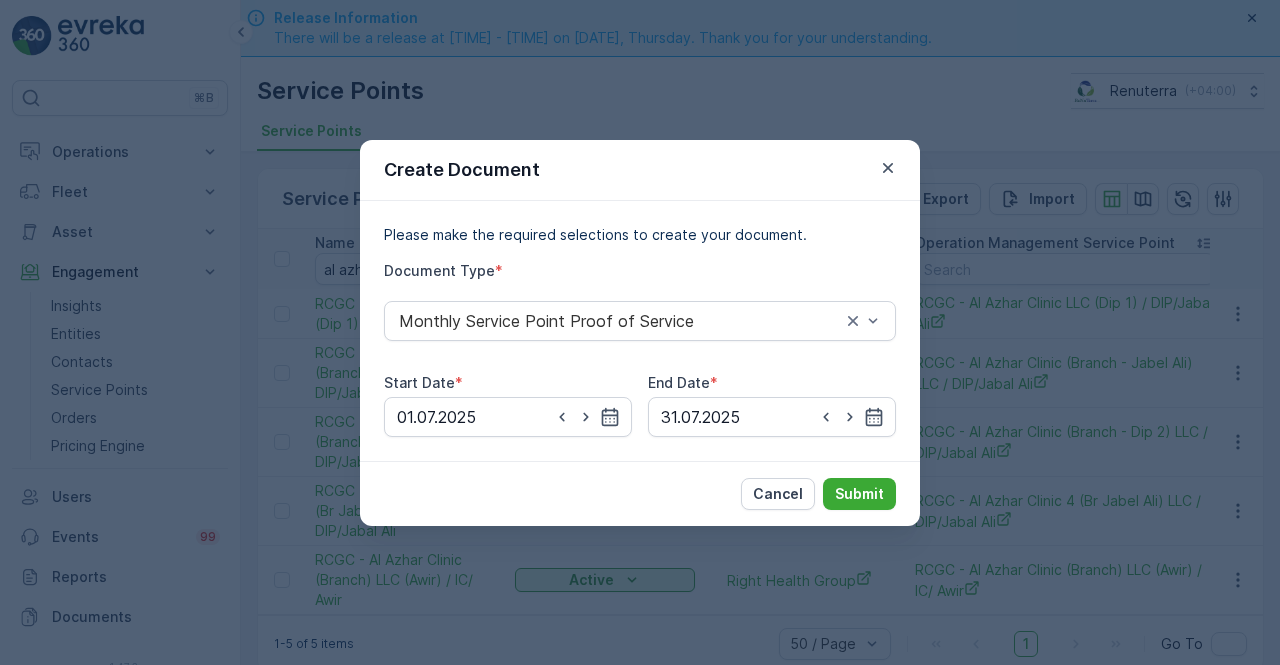 click on "Cancel Submit" at bounding box center (640, 493) 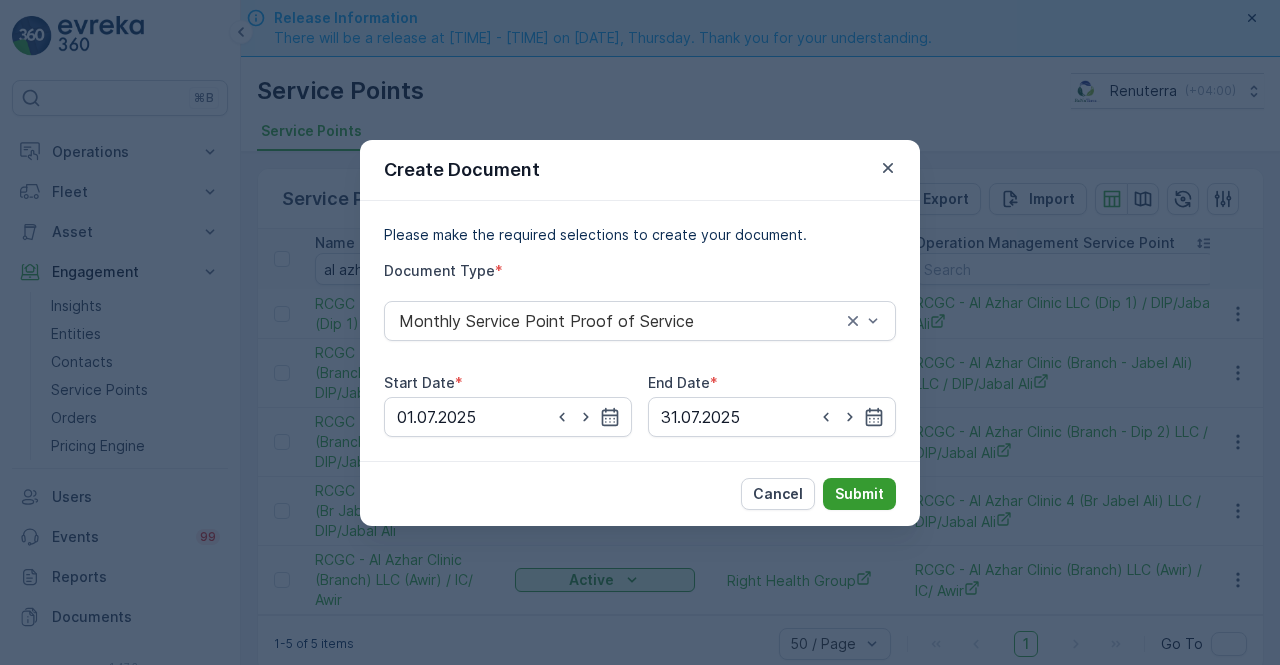 click on "Submit" at bounding box center [859, 494] 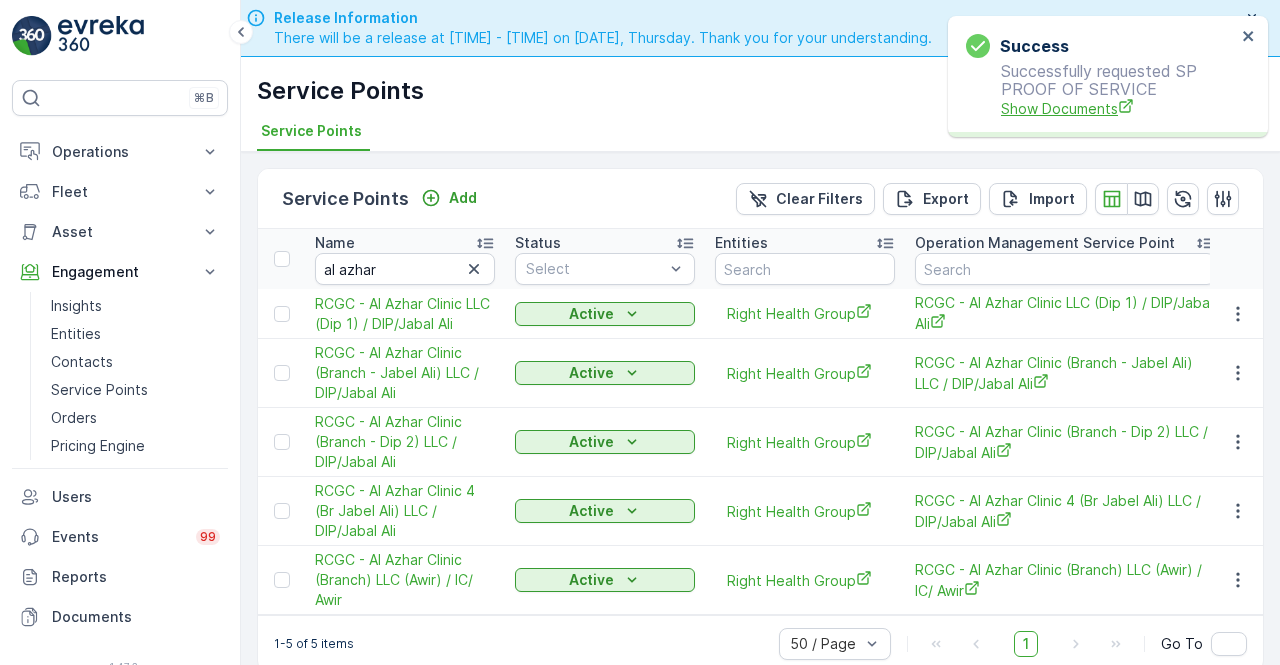click on "Show Documents" at bounding box center [1118, 108] 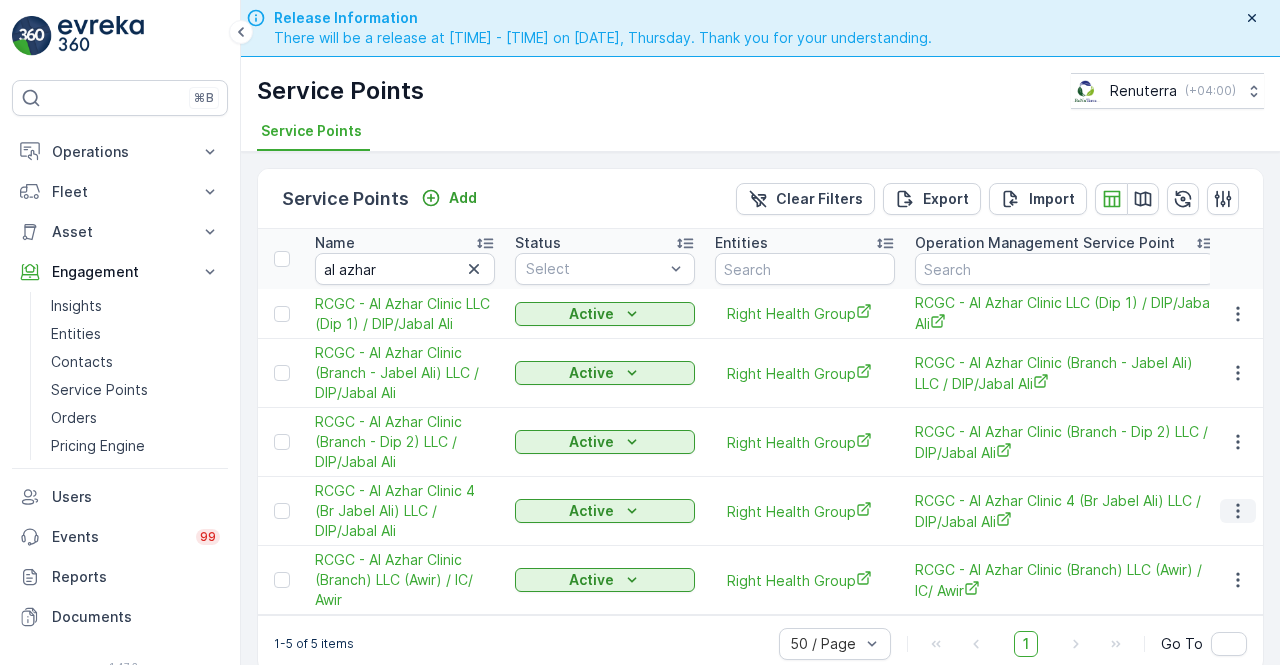 click at bounding box center (1237, 511) 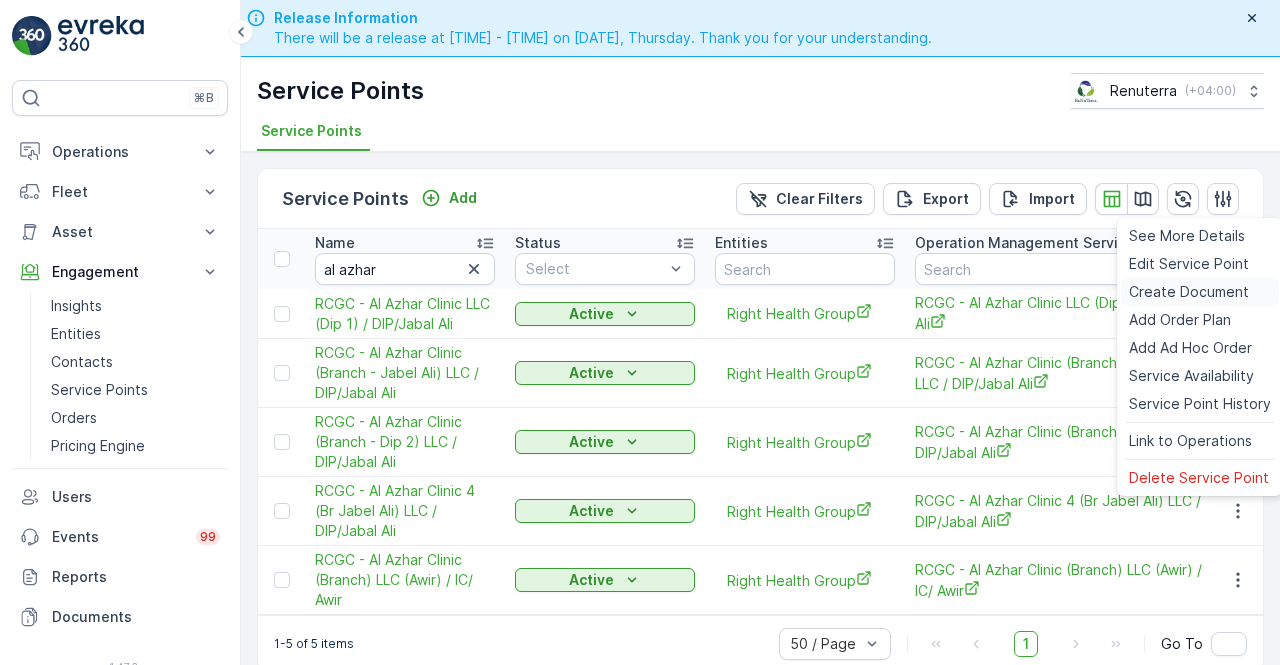 click on "Create Document" at bounding box center (1189, 292) 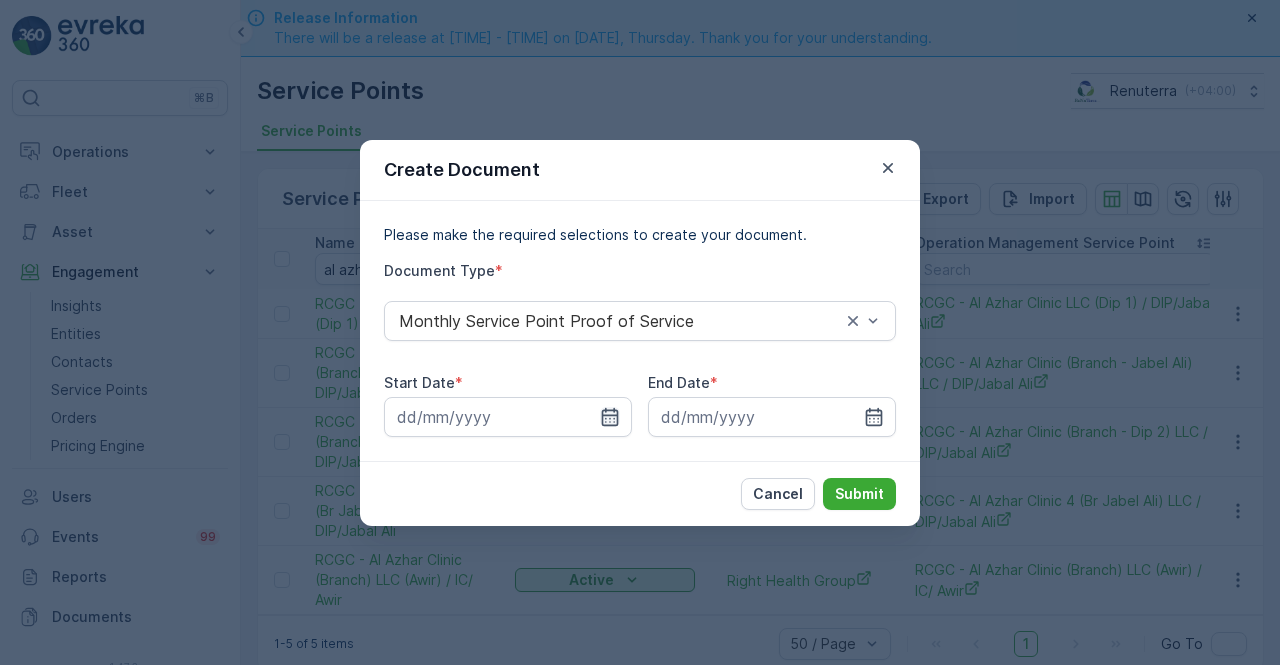 click 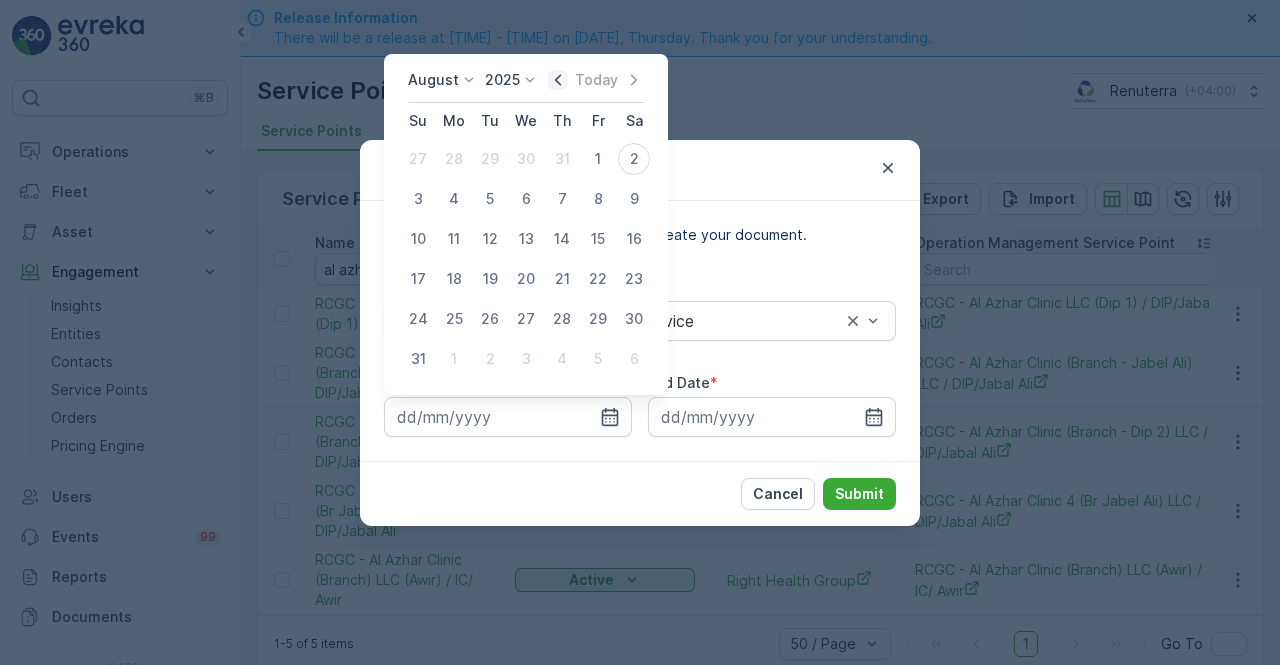 click 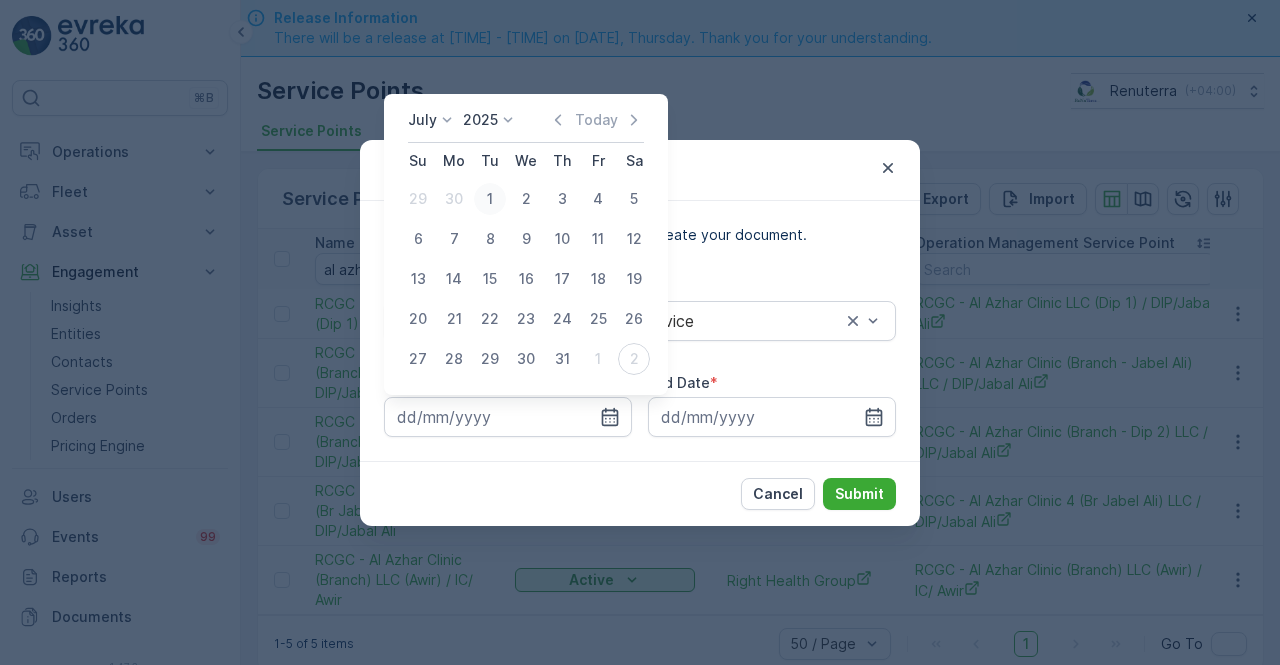 click on "1" at bounding box center [490, 199] 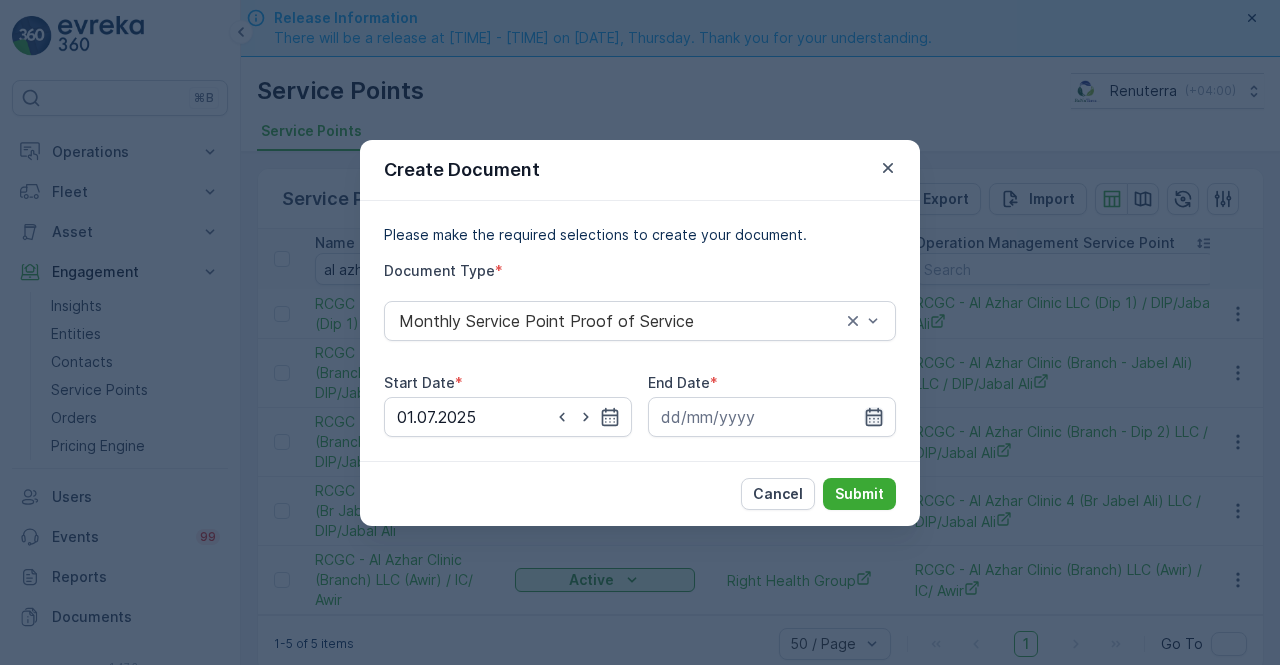click 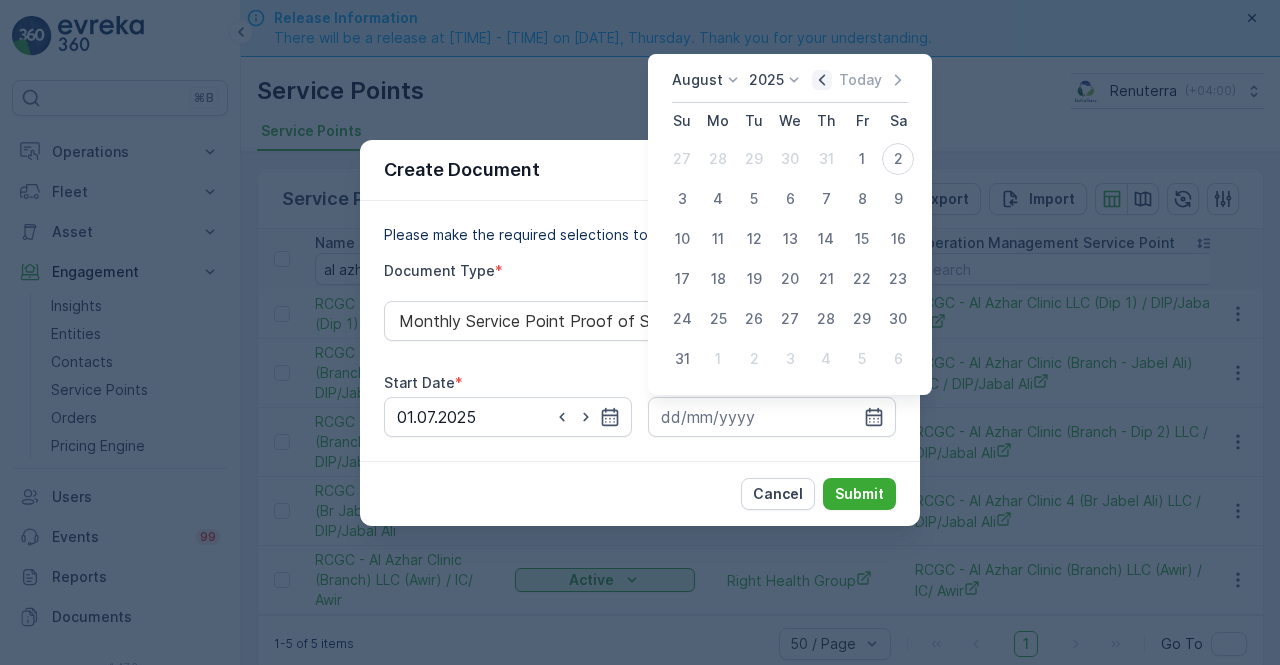 drag, startPoint x: 819, startPoint y: 81, endPoint x: 816, endPoint y: 117, distance: 36.124783 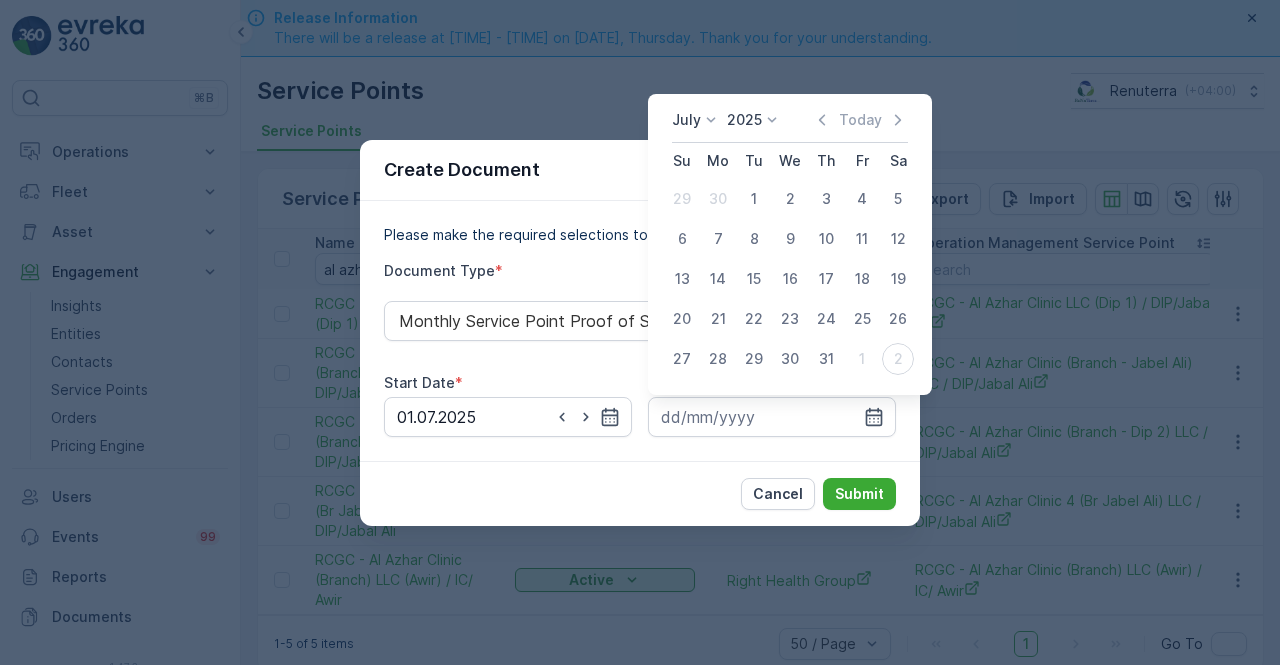 click on "31" at bounding box center [826, 359] 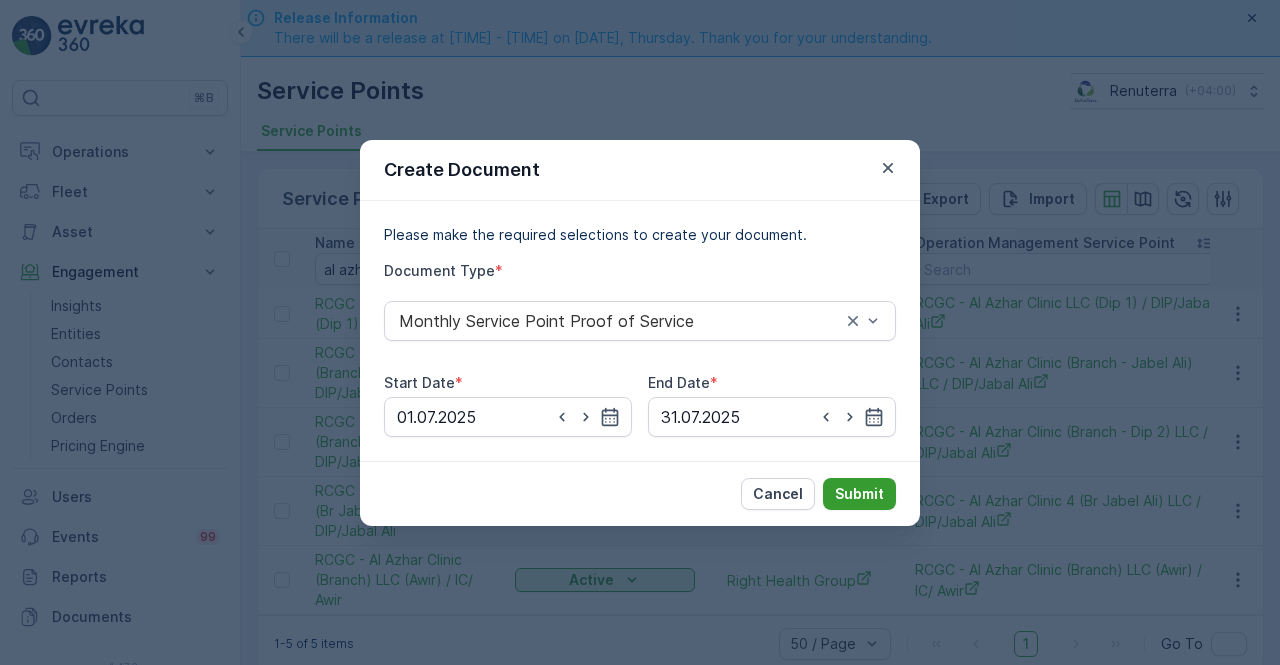 click on "Submit" at bounding box center (859, 494) 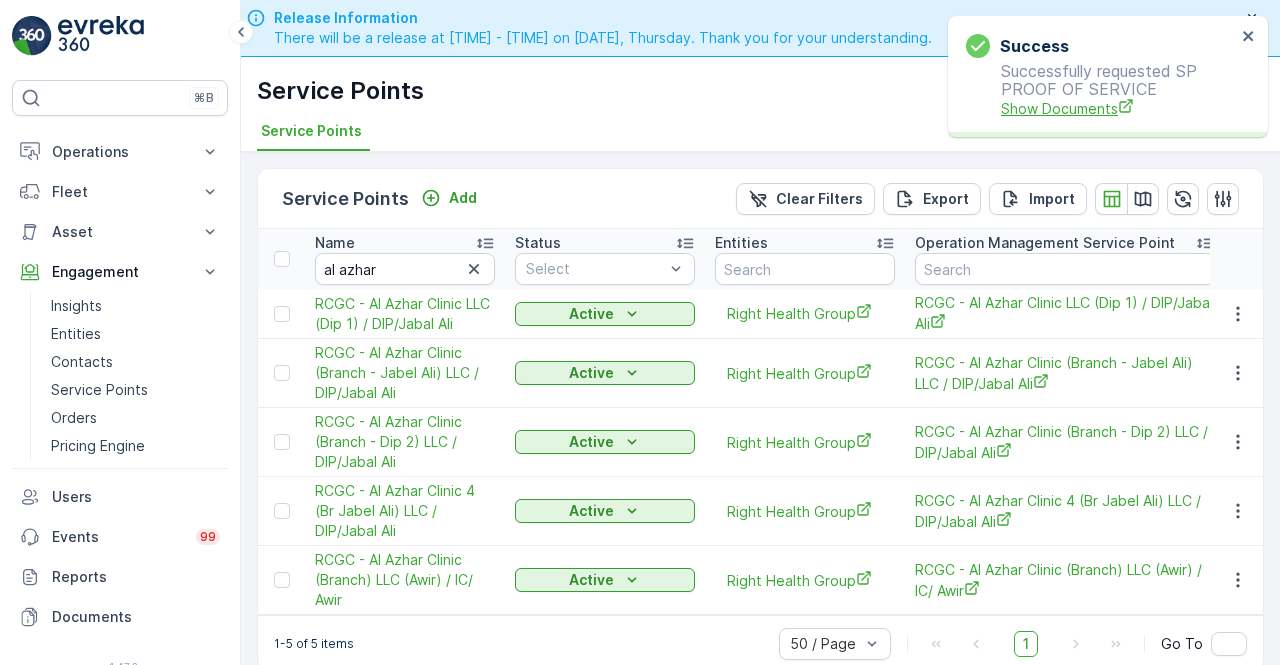 click on "Show Documents" at bounding box center [1118, 108] 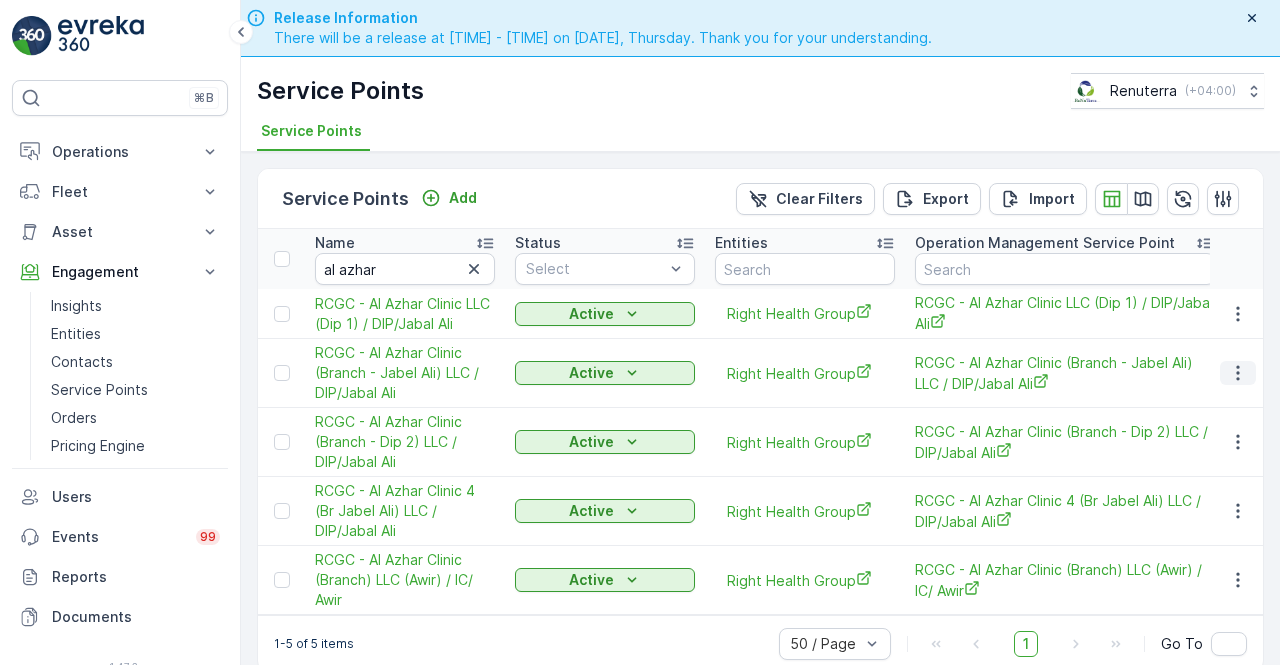 click 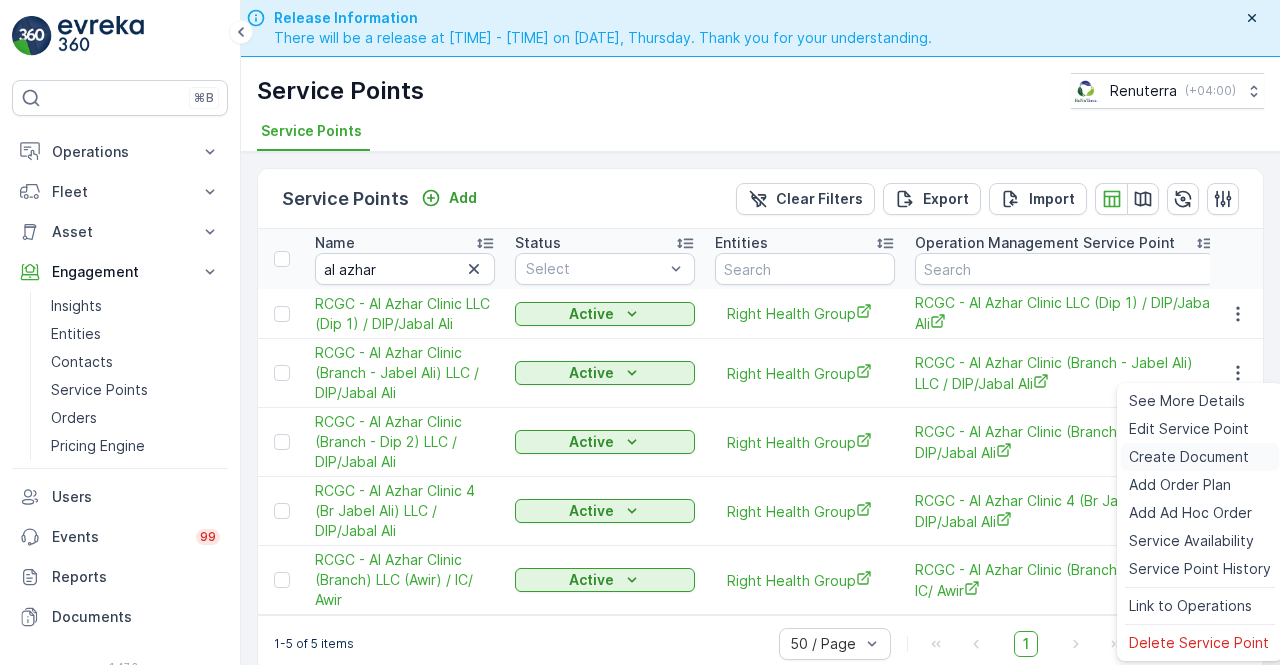 click on "Create Document" at bounding box center [1189, 457] 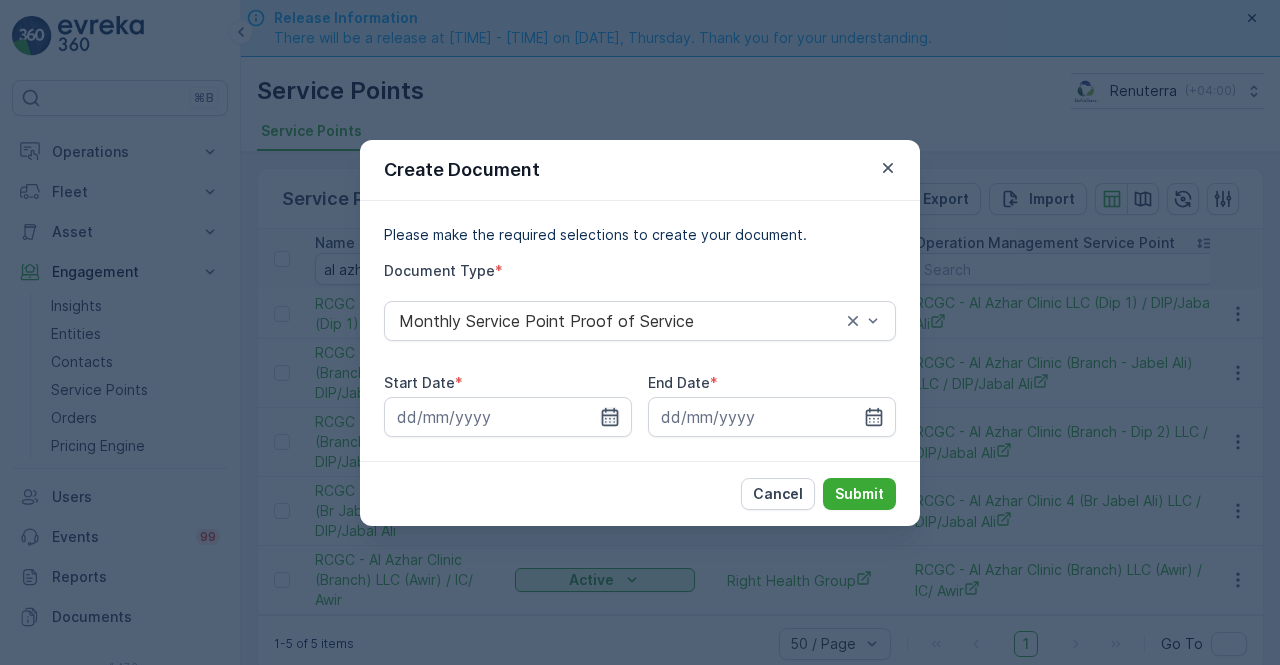 click 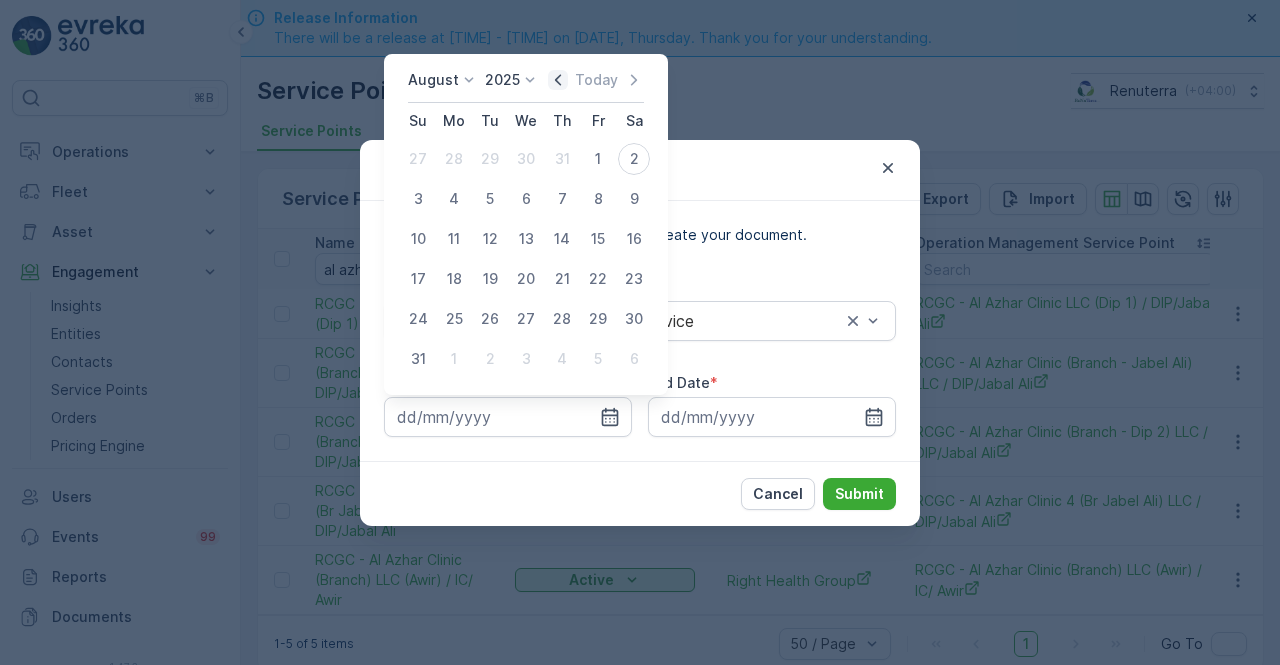 click 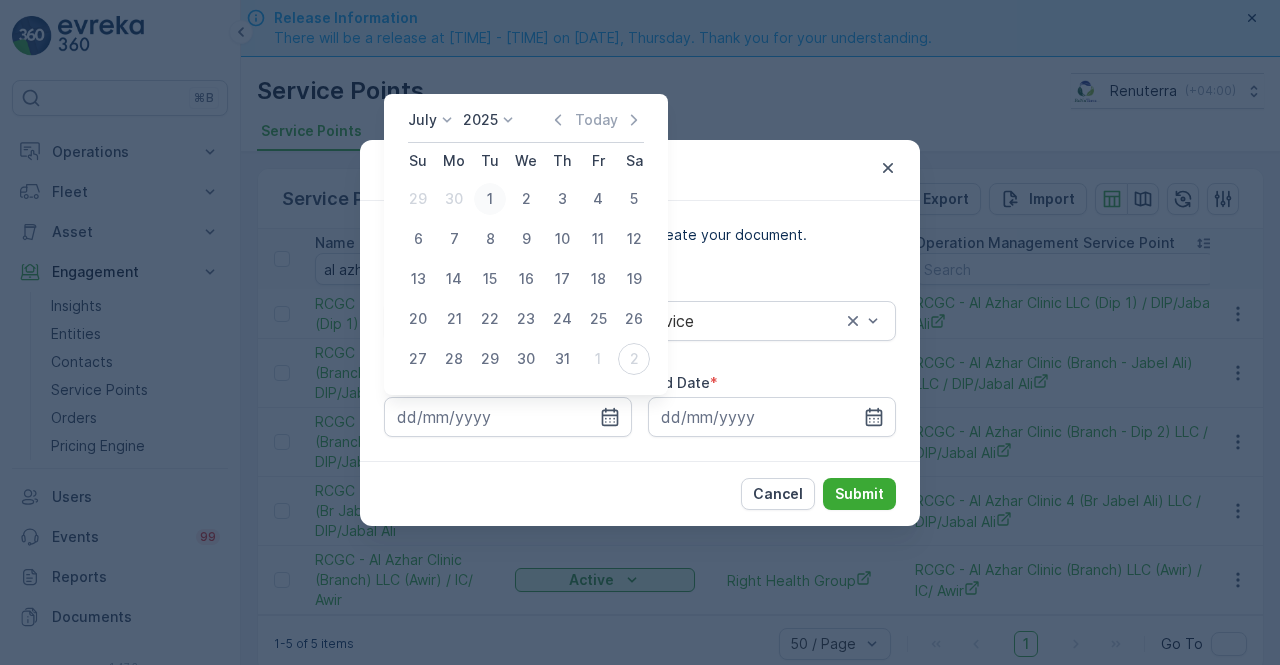 click on "1" at bounding box center [490, 199] 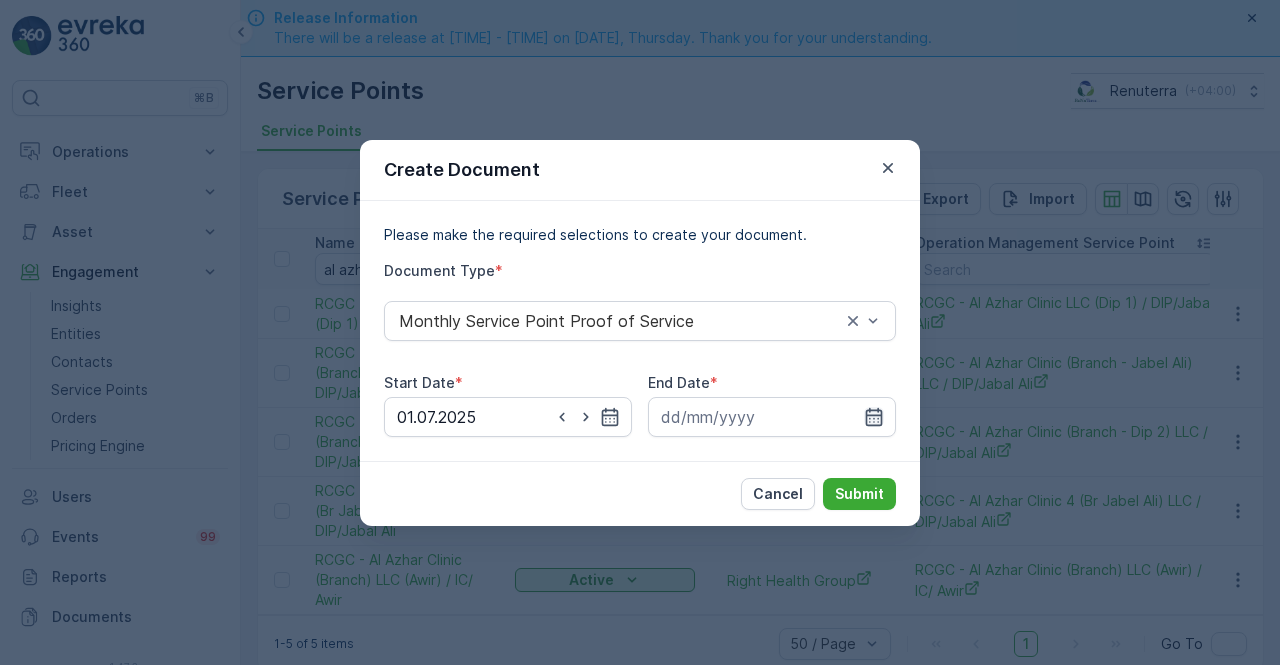 click 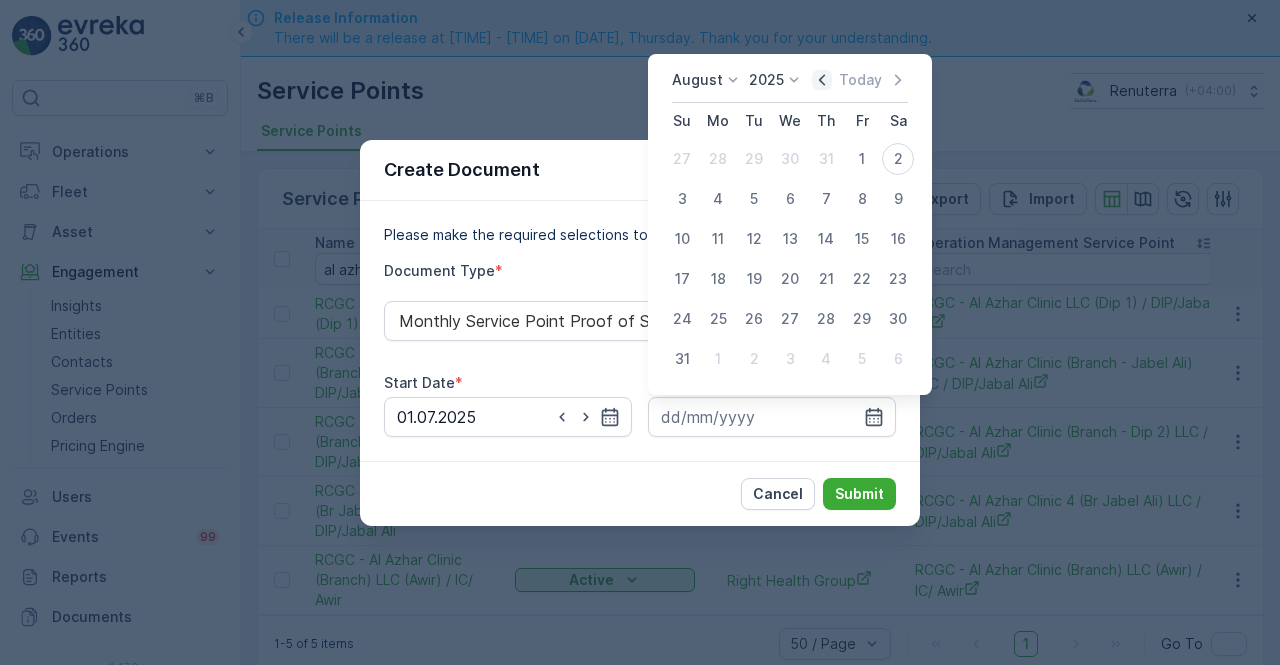 click 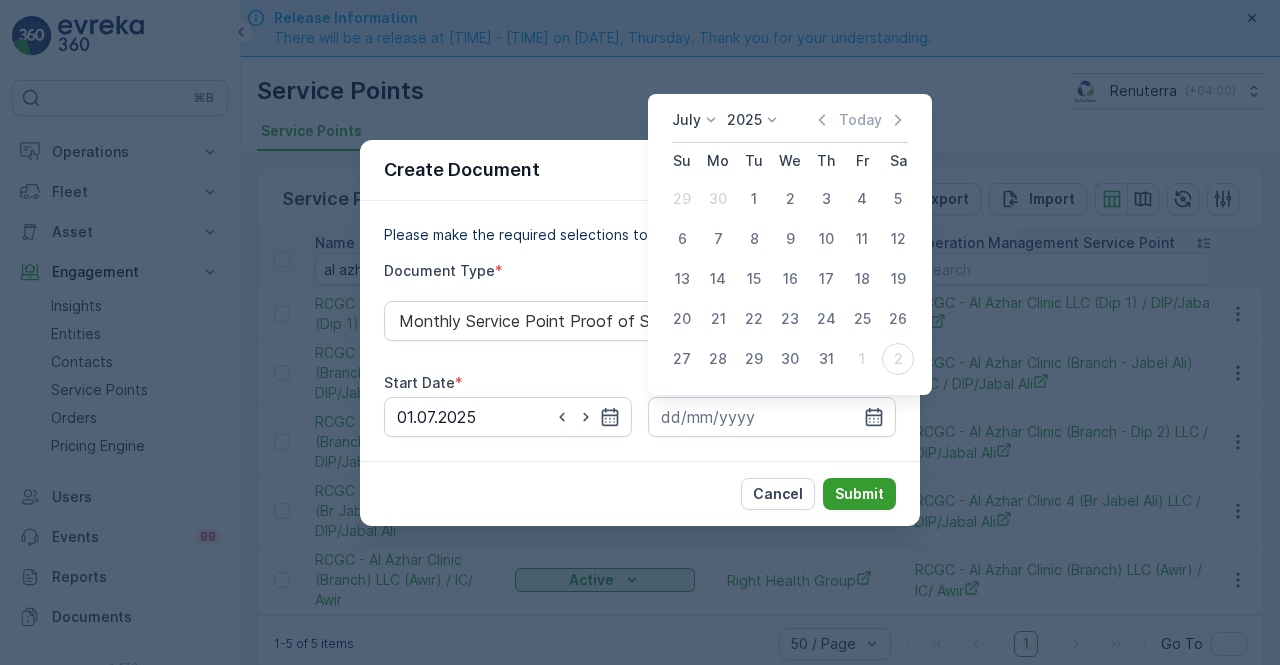 drag, startPoint x: 827, startPoint y: 357, endPoint x: 871, endPoint y: 507, distance: 156.32019 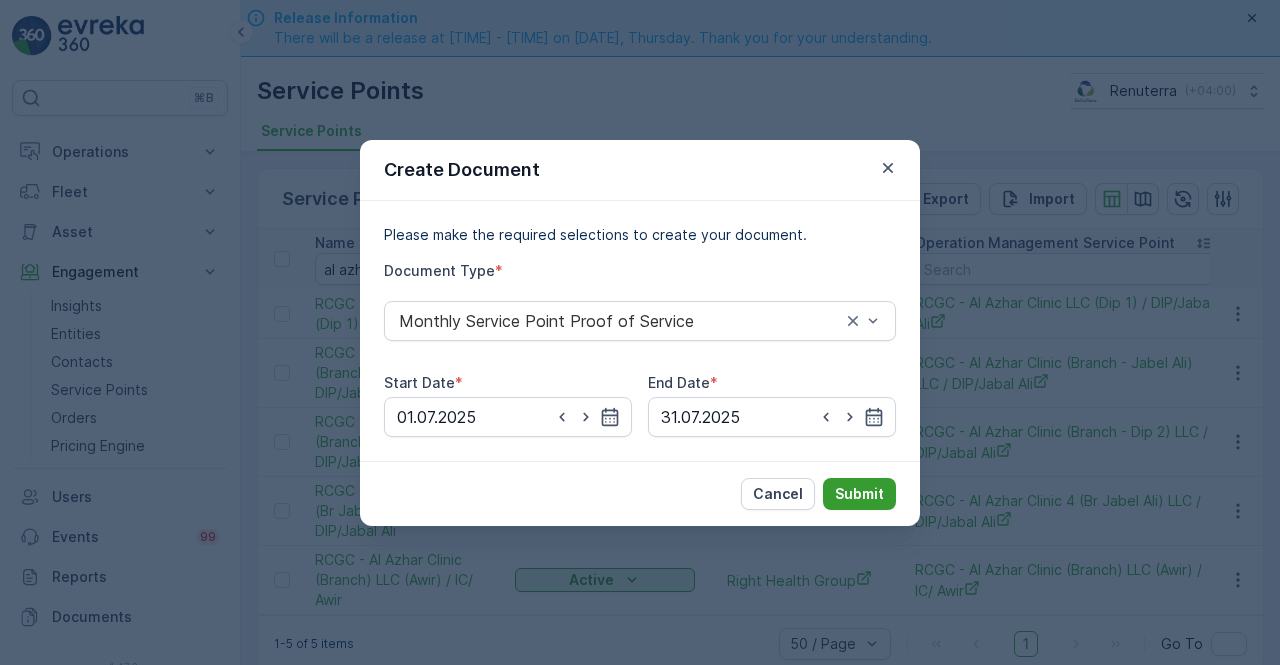 click on "Submit" at bounding box center (859, 494) 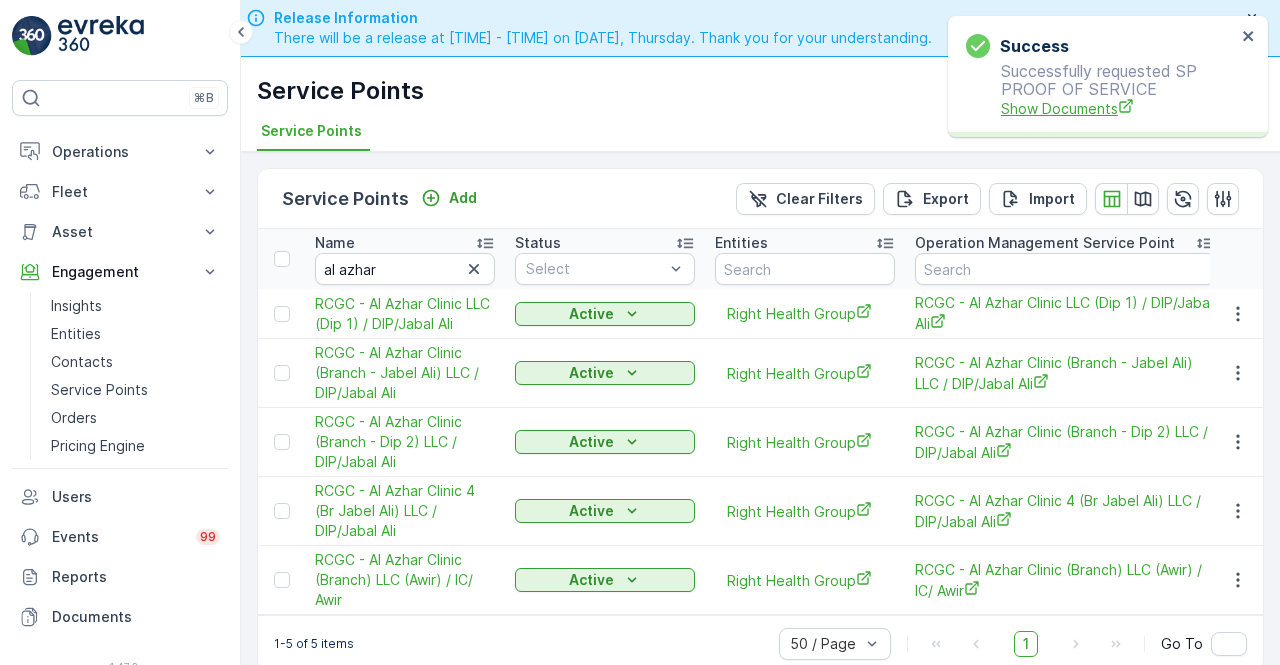 click on "Show Documents" at bounding box center [1118, 108] 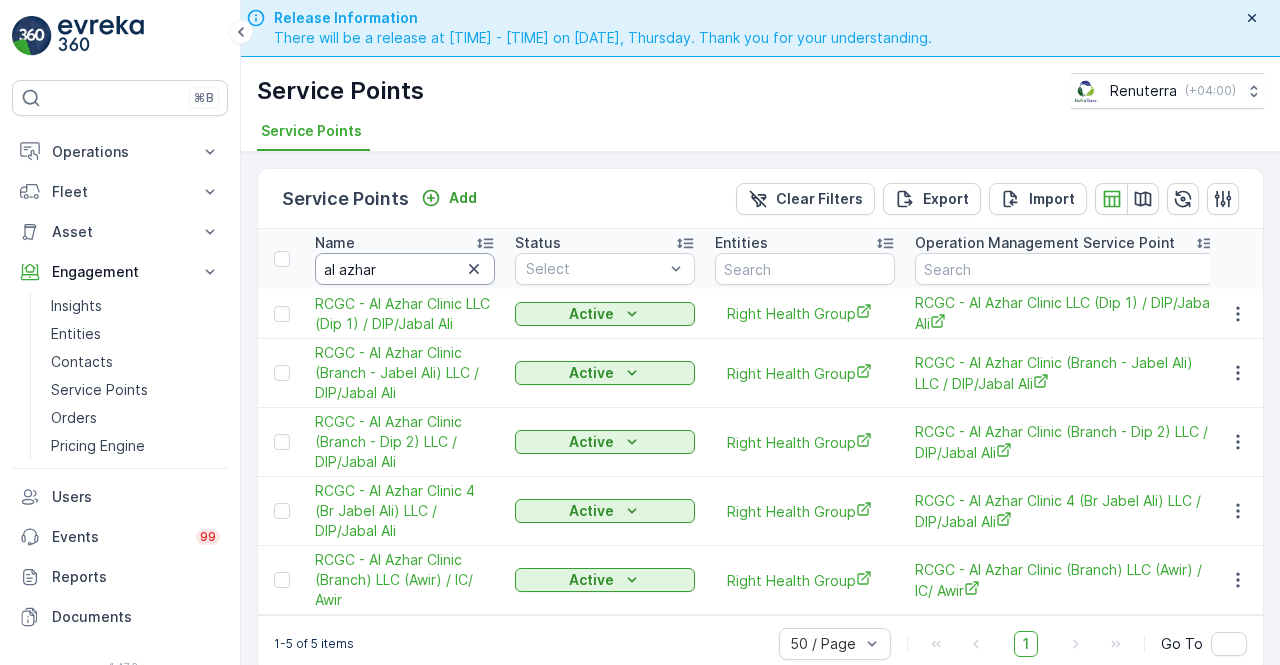 click on "al azhar" at bounding box center (405, 269) 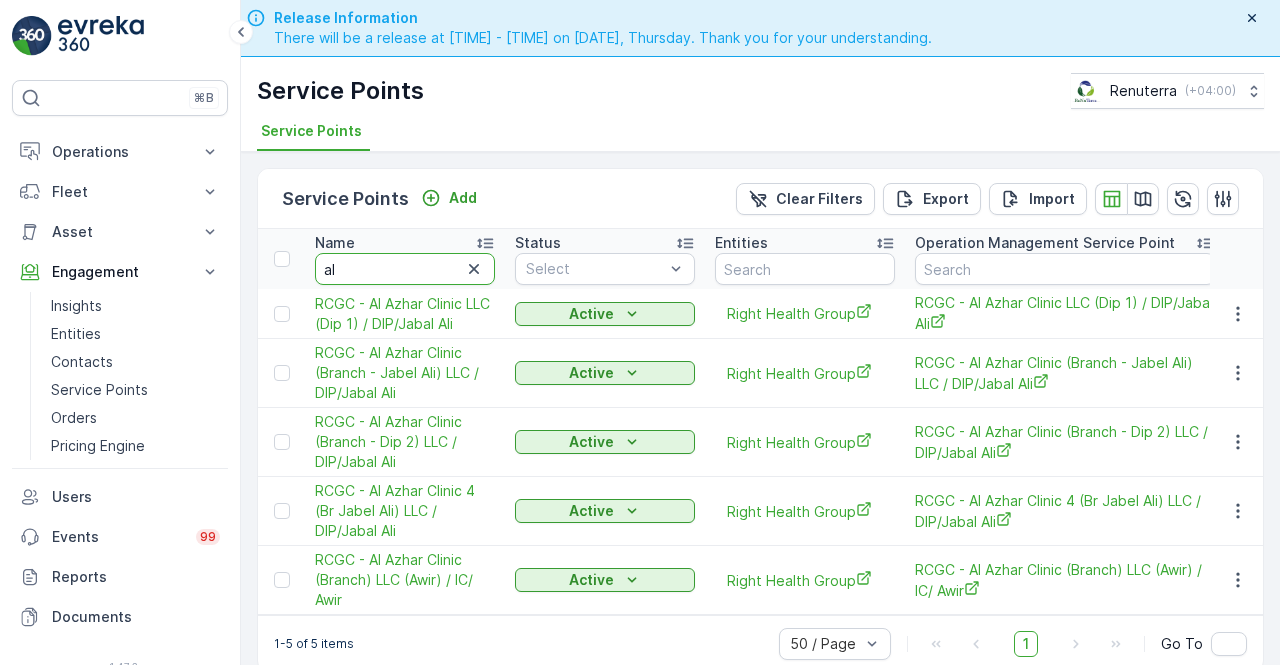 type on "a" 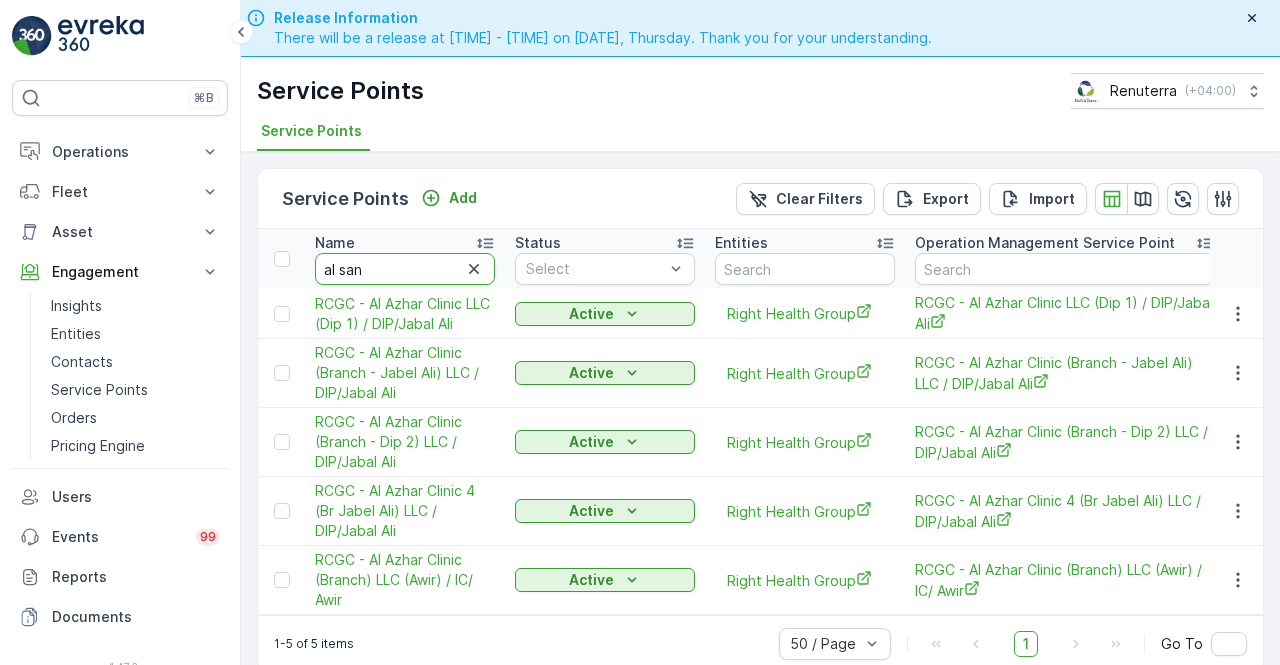 type on "al sana" 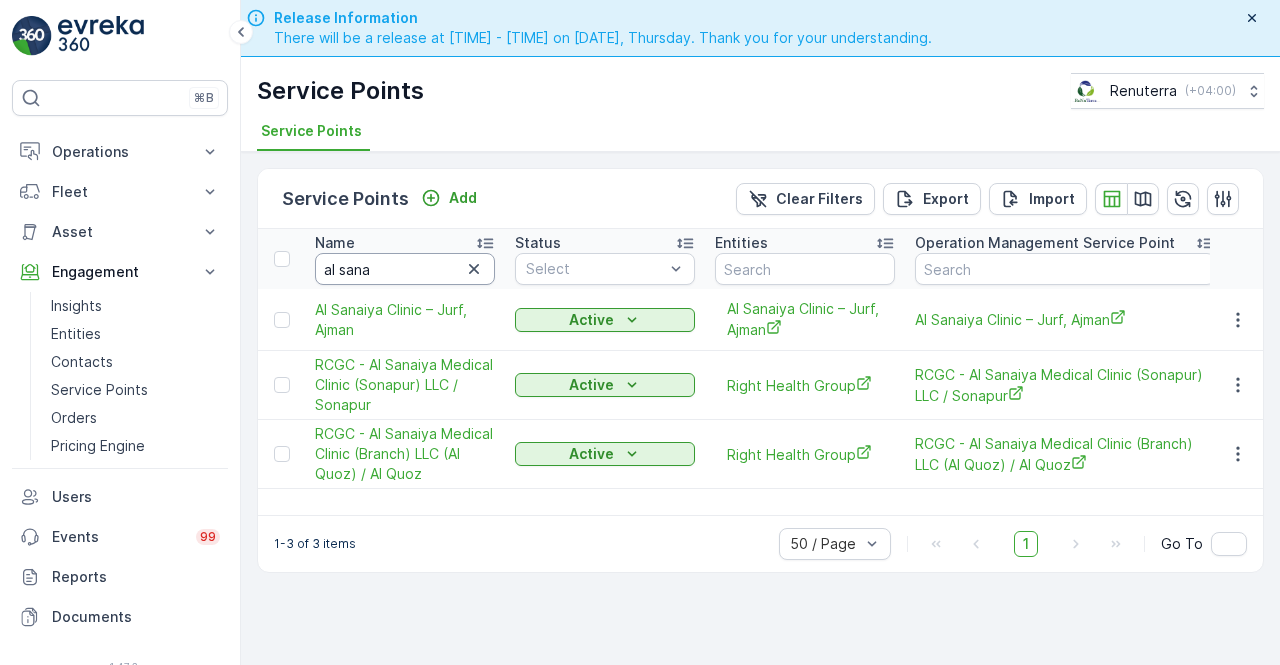 click on "al sana" at bounding box center (405, 269) 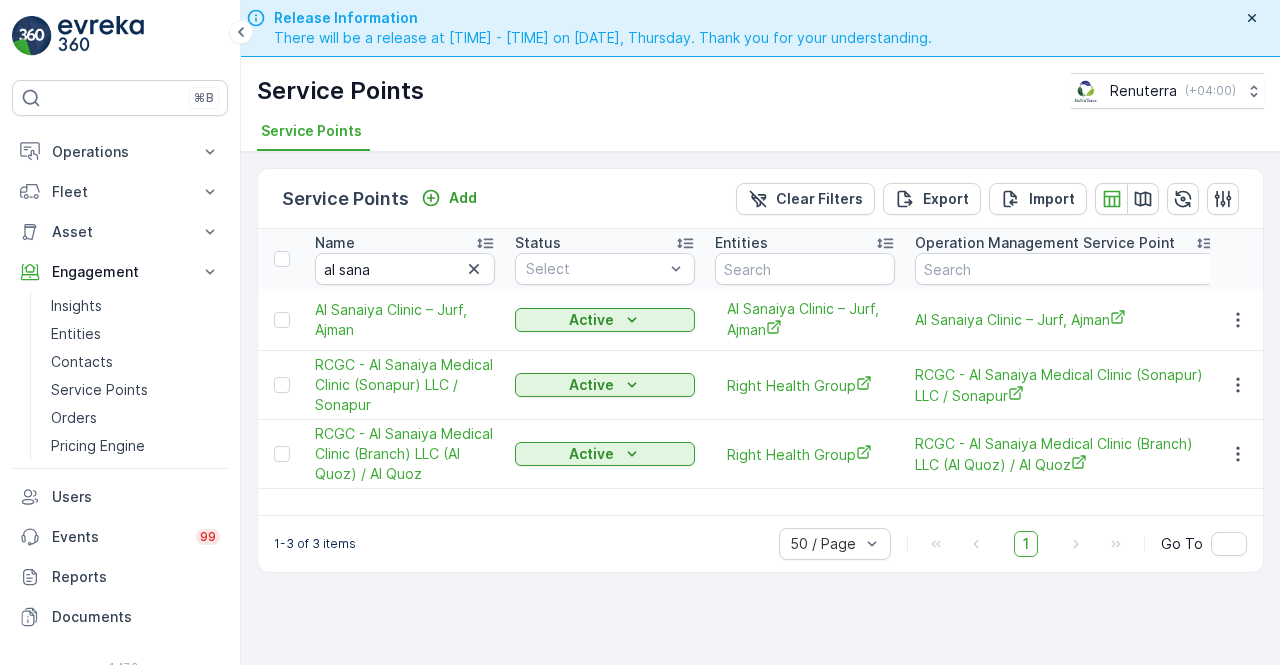click at bounding box center (1237, 385) 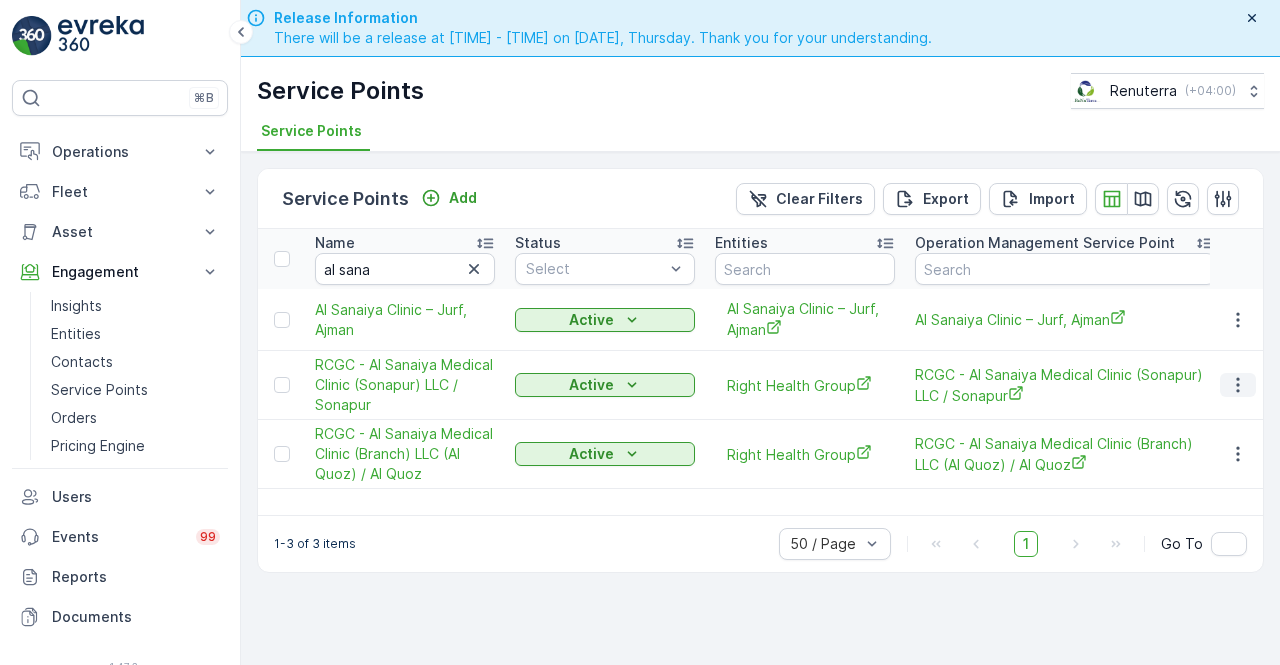 click 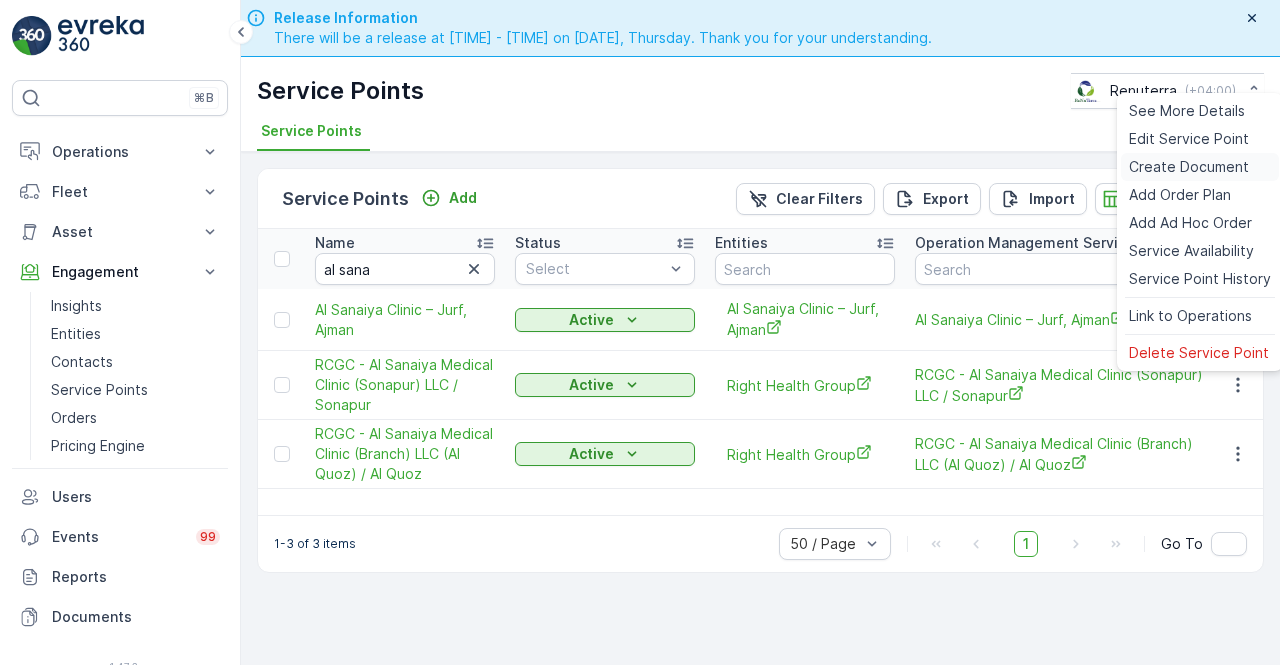 click on "Create Document" at bounding box center (1189, 167) 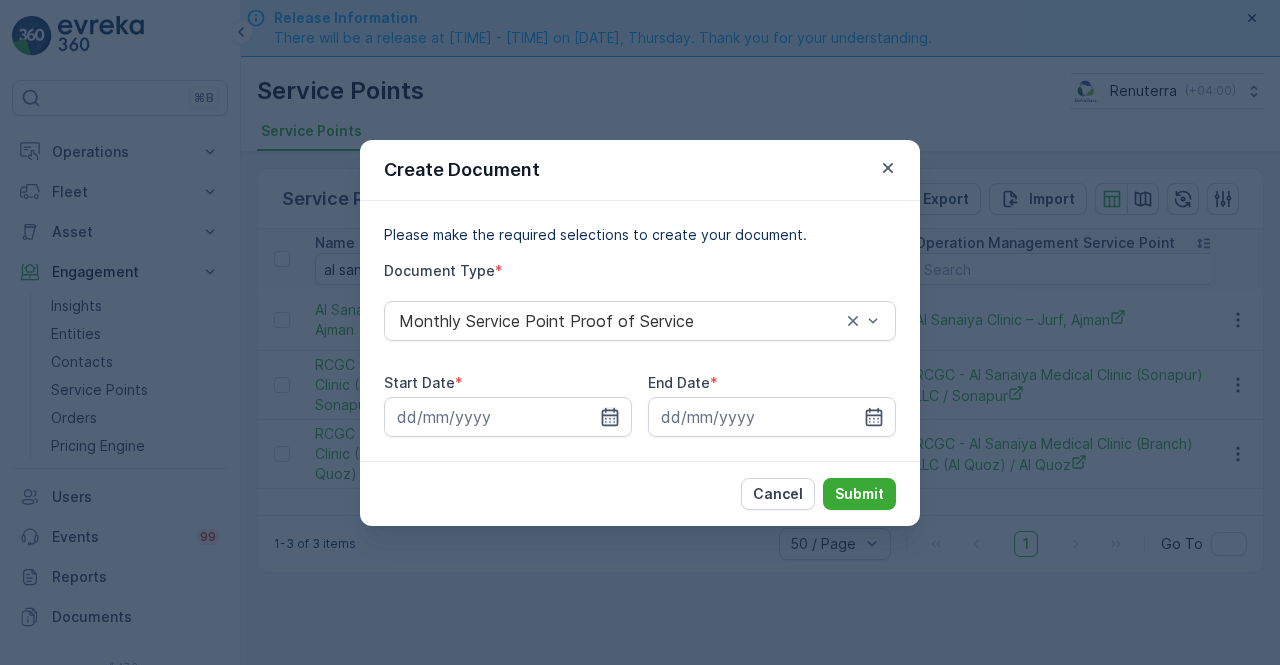 drag, startPoint x: 606, startPoint y: 415, endPoint x: 604, endPoint y: 404, distance: 11.18034 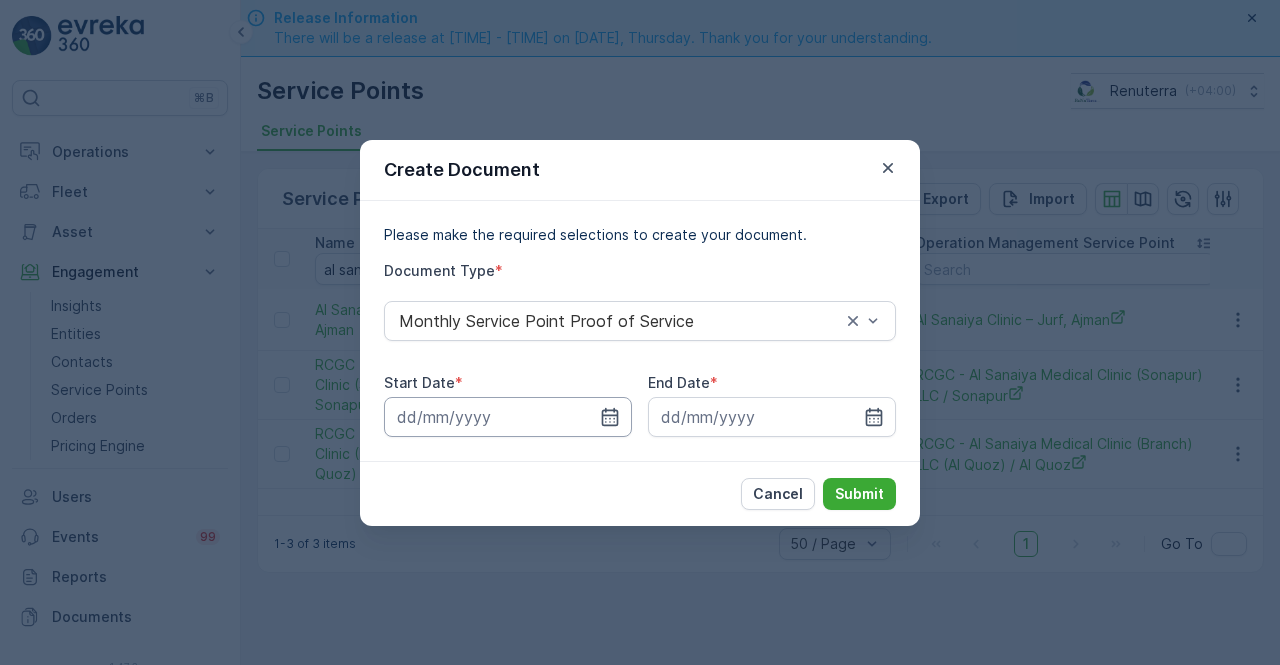 click 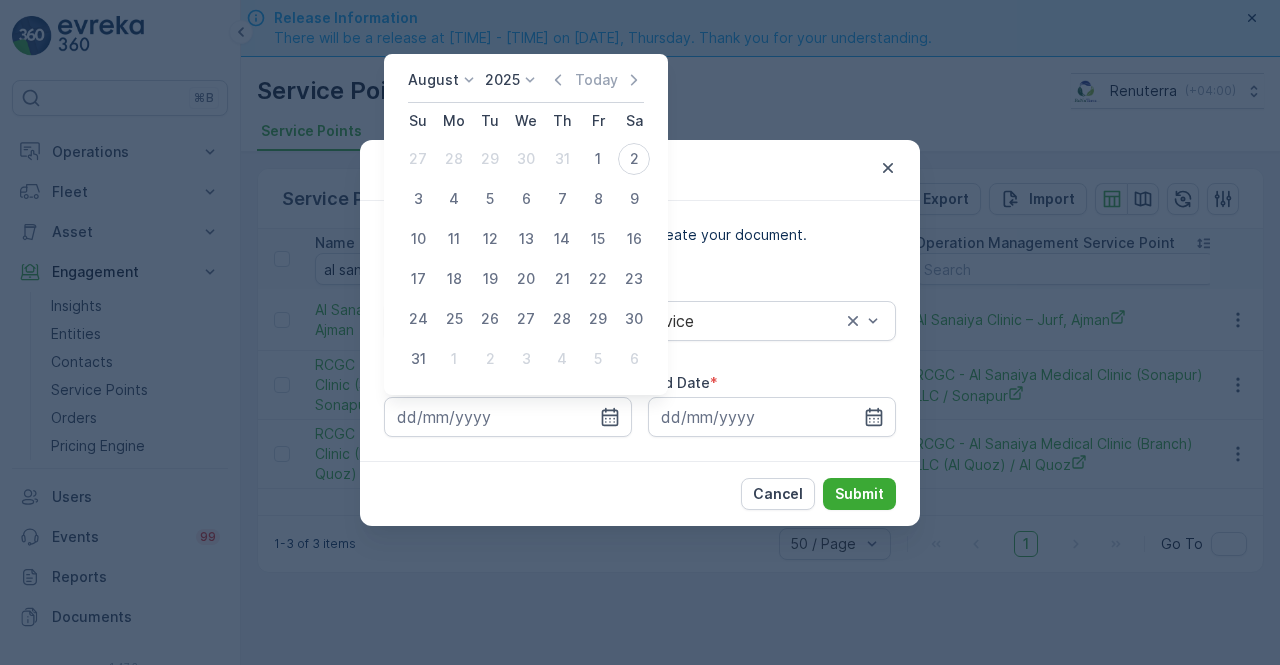 click 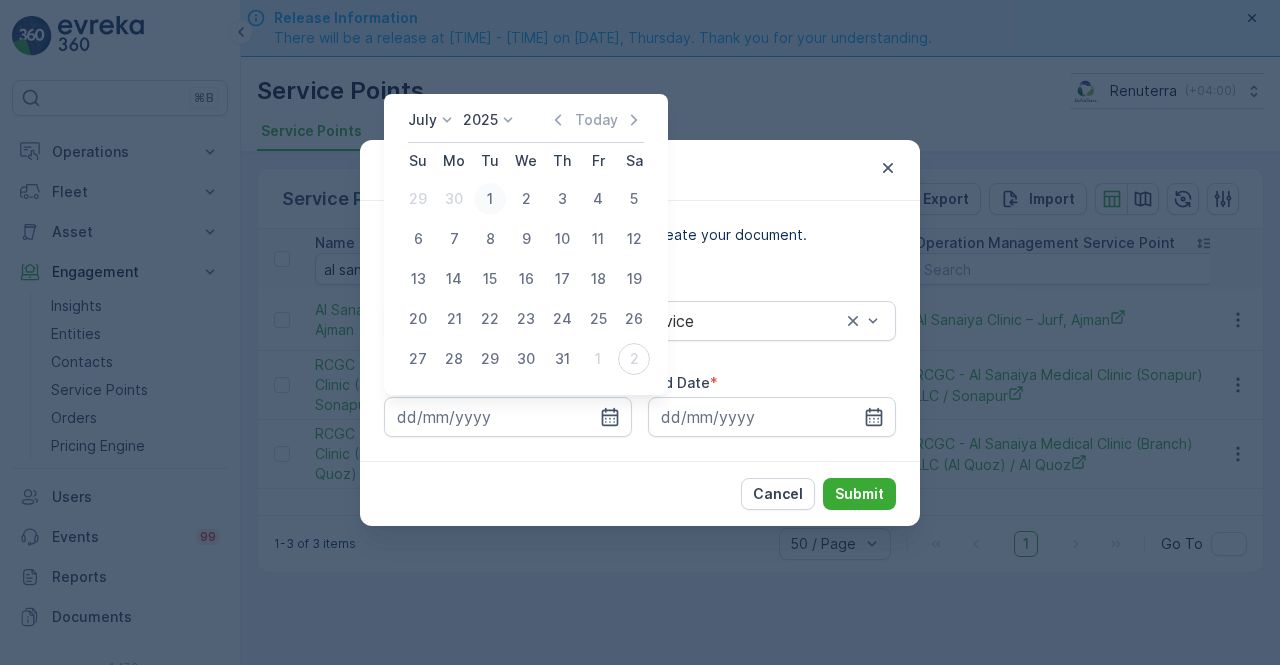 click on "1" at bounding box center (490, 199) 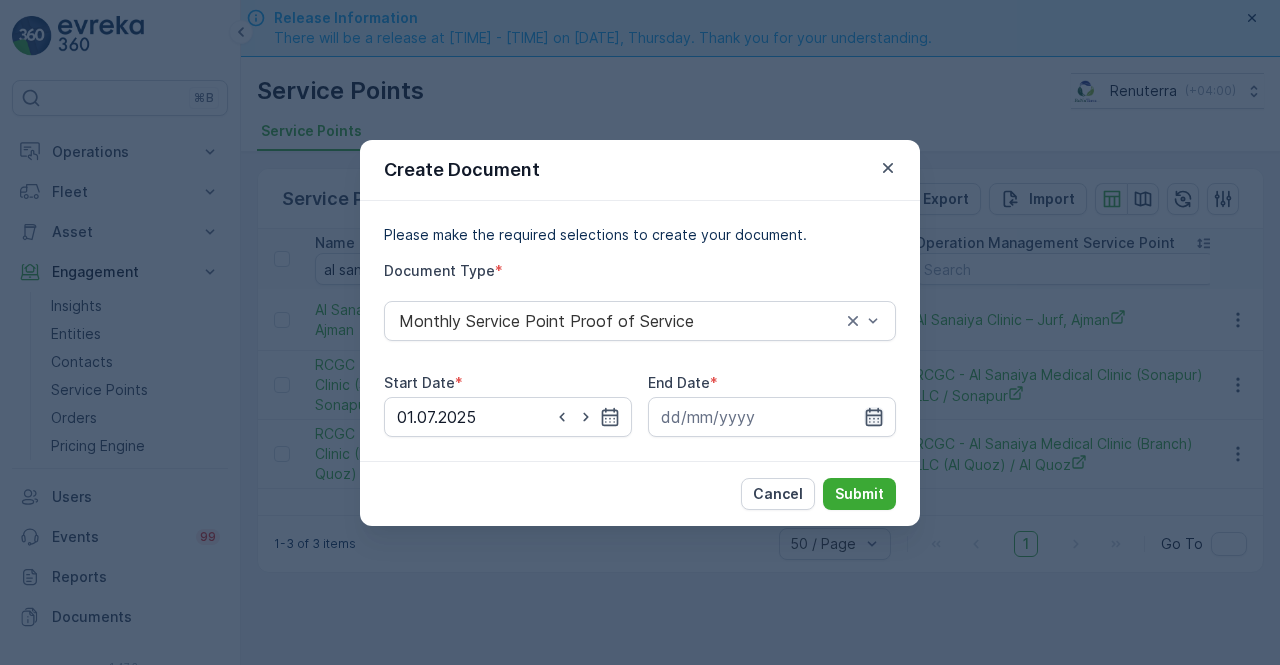 click 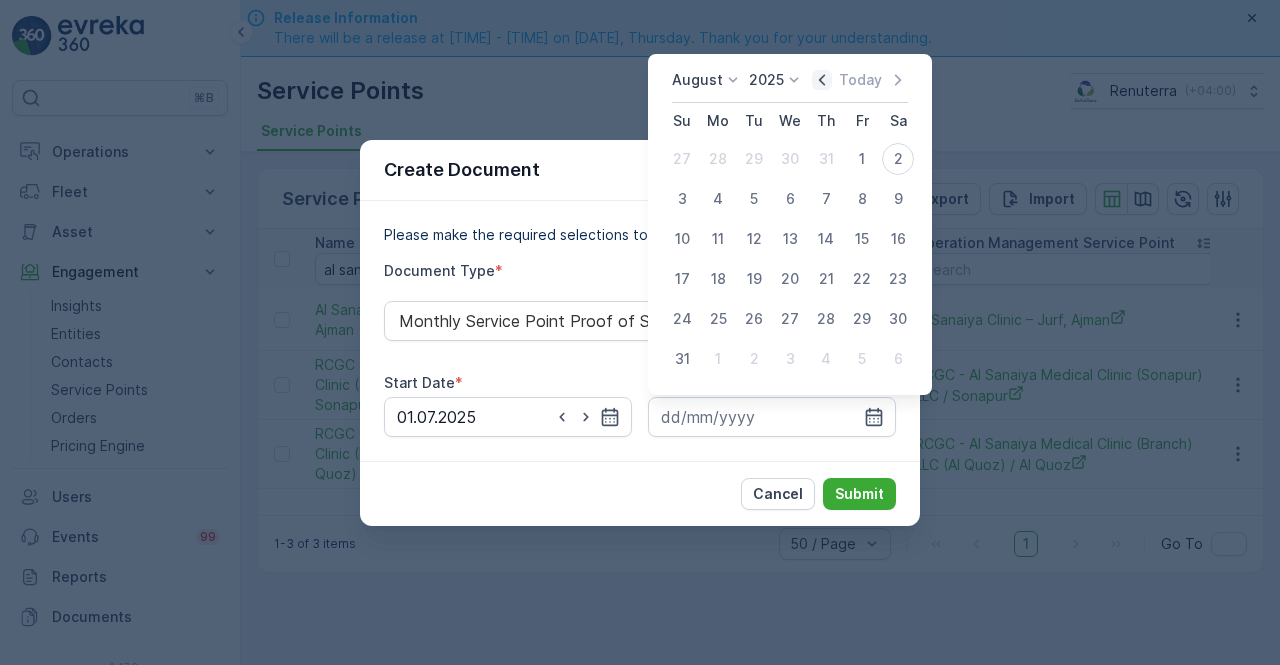 click 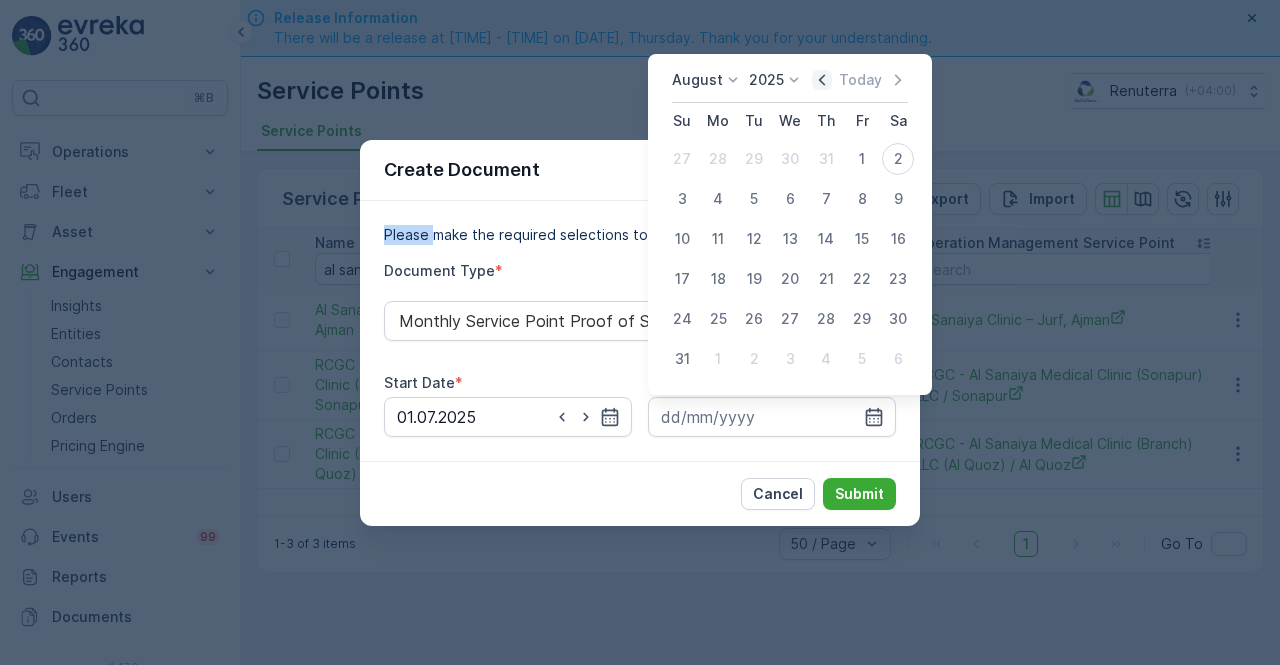 click on "Create Document Please make the required selections to create your document. Document Type * Monthly Service Point Proof of Service Start Date * 01.07.2025 End Date * Cancel Submit" at bounding box center (640, 332) 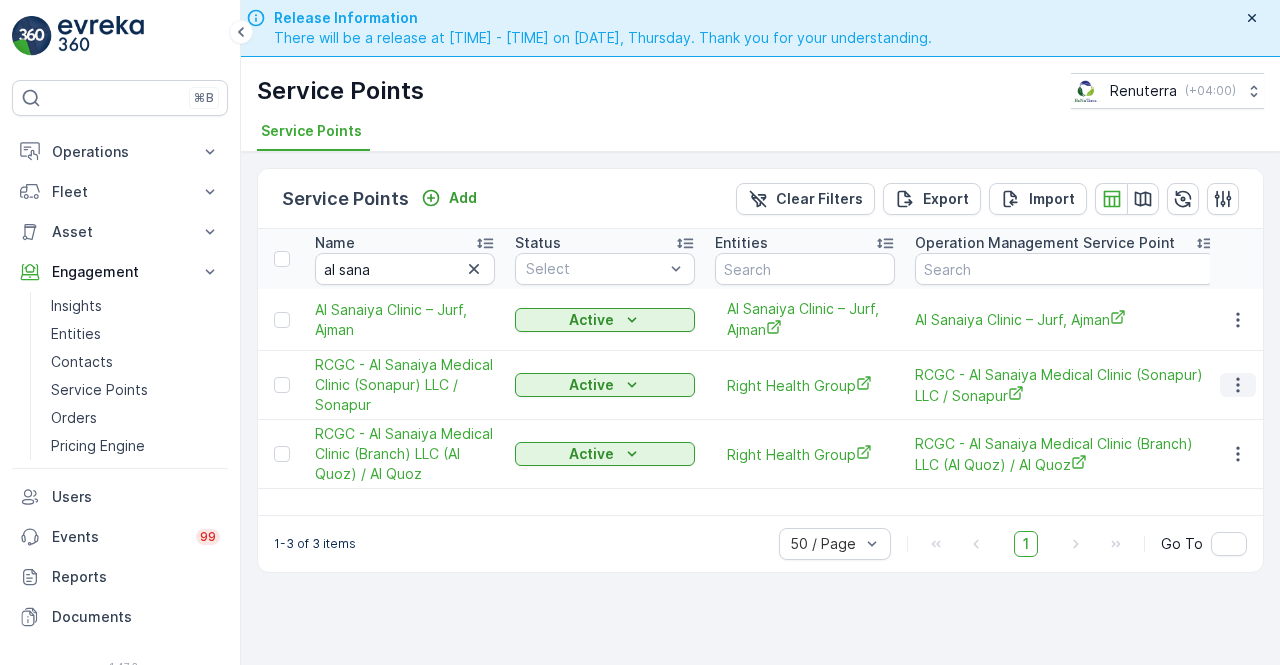 click 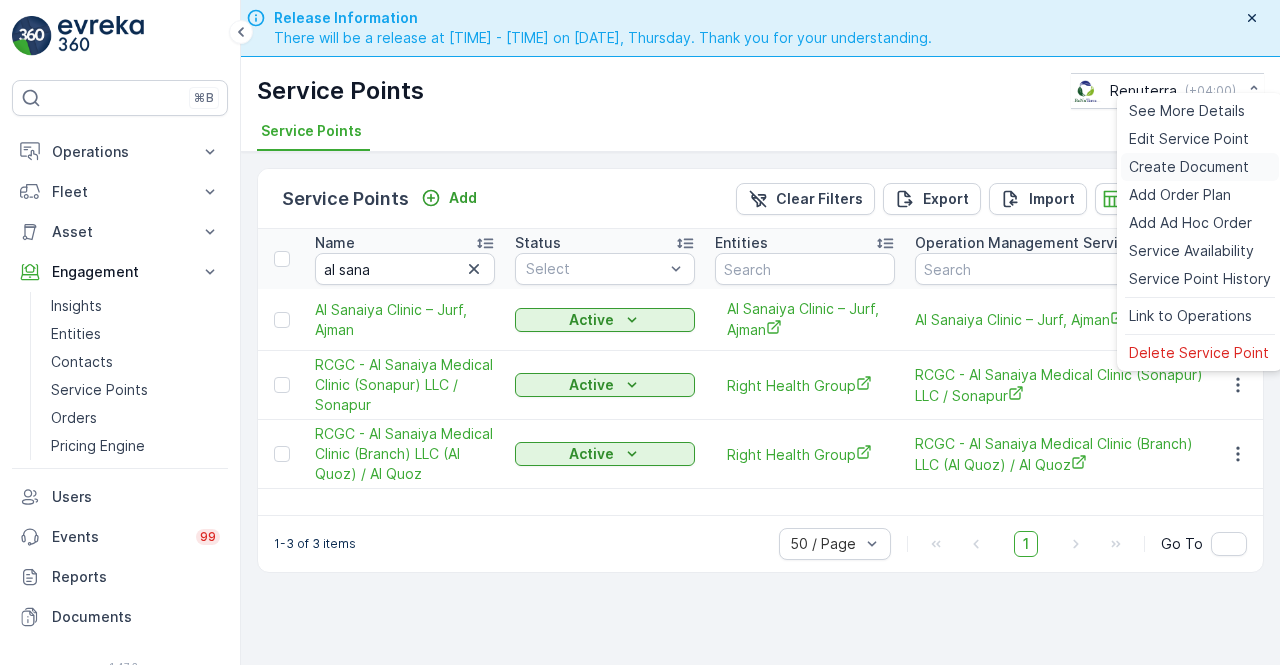 click on "Create Document" at bounding box center (1189, 167) 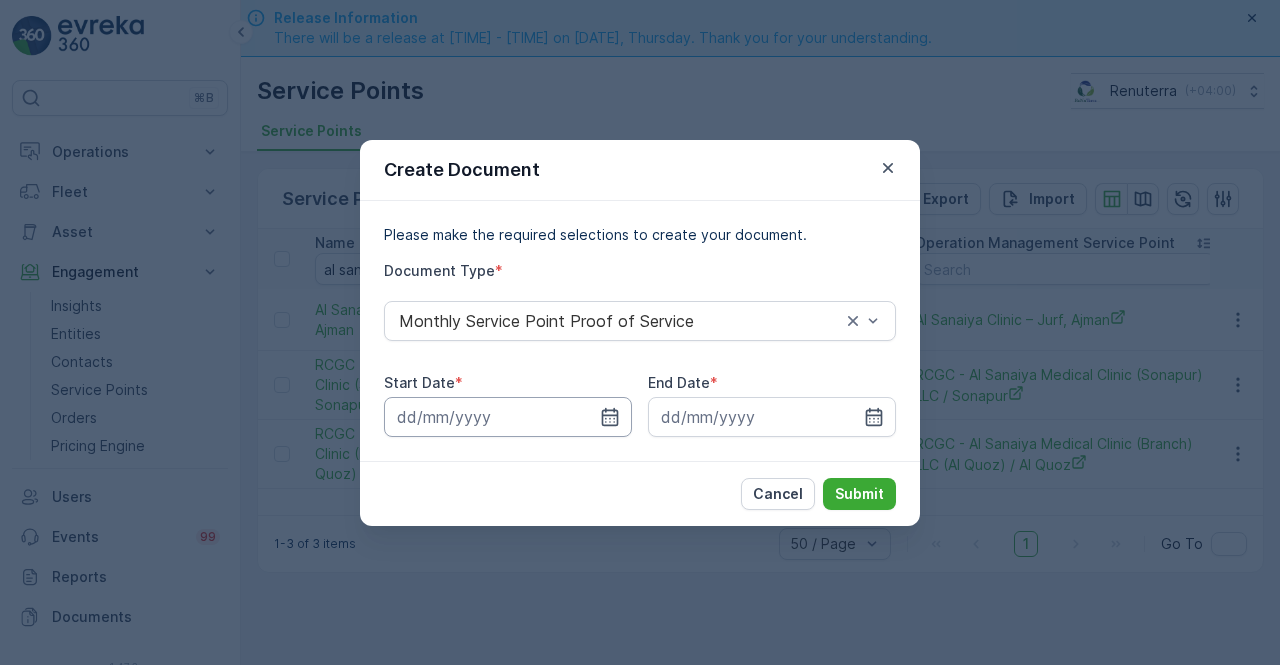 drag, startPoint x: 612, startPoint y: 422, endPoint x: 606, endPoint y: 404, distance: 18.973665 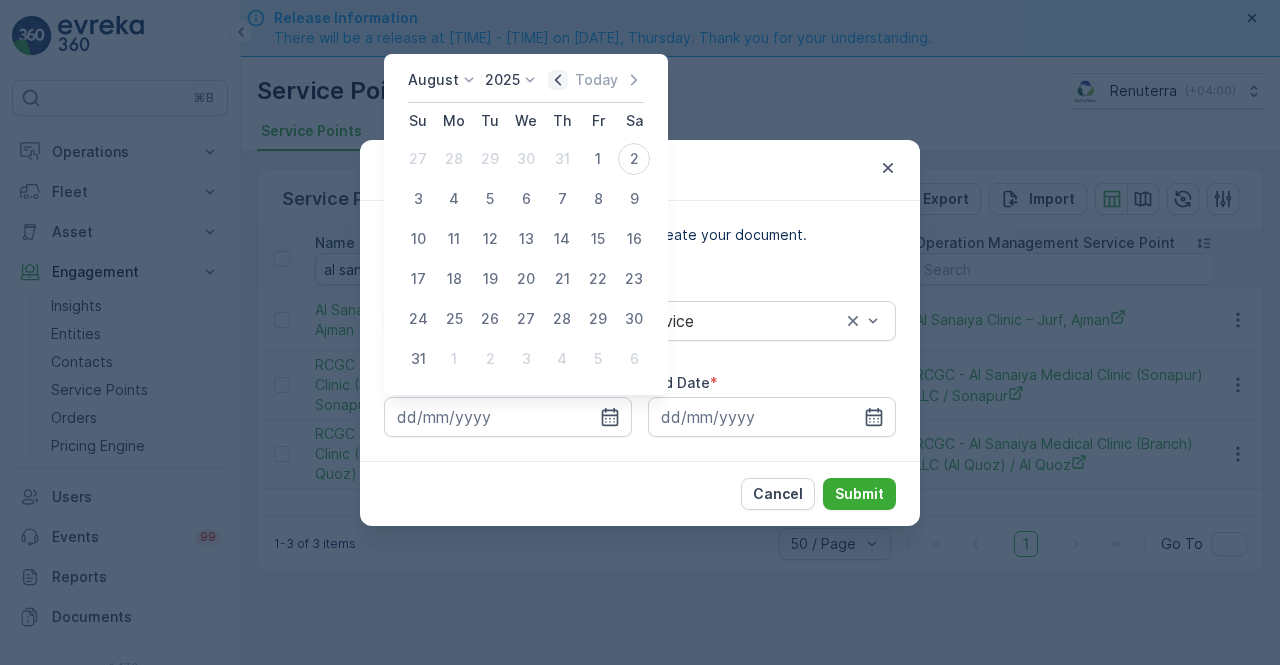 click 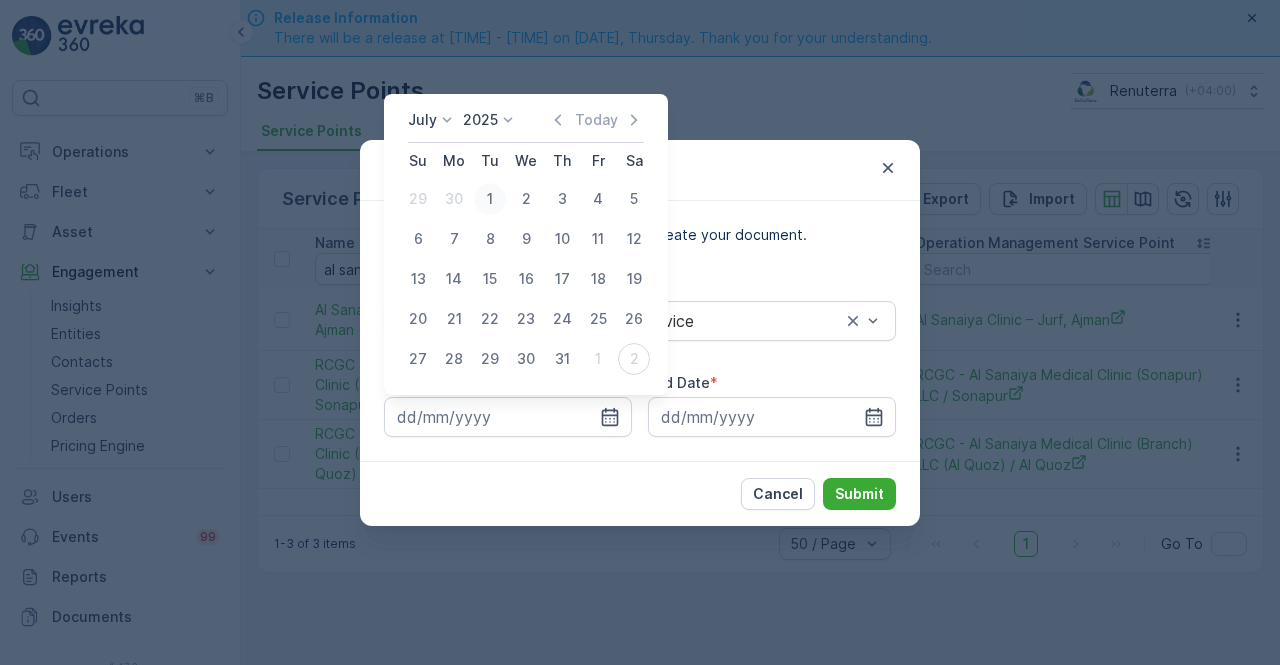 click on "1" at bounding box center (490, 199) 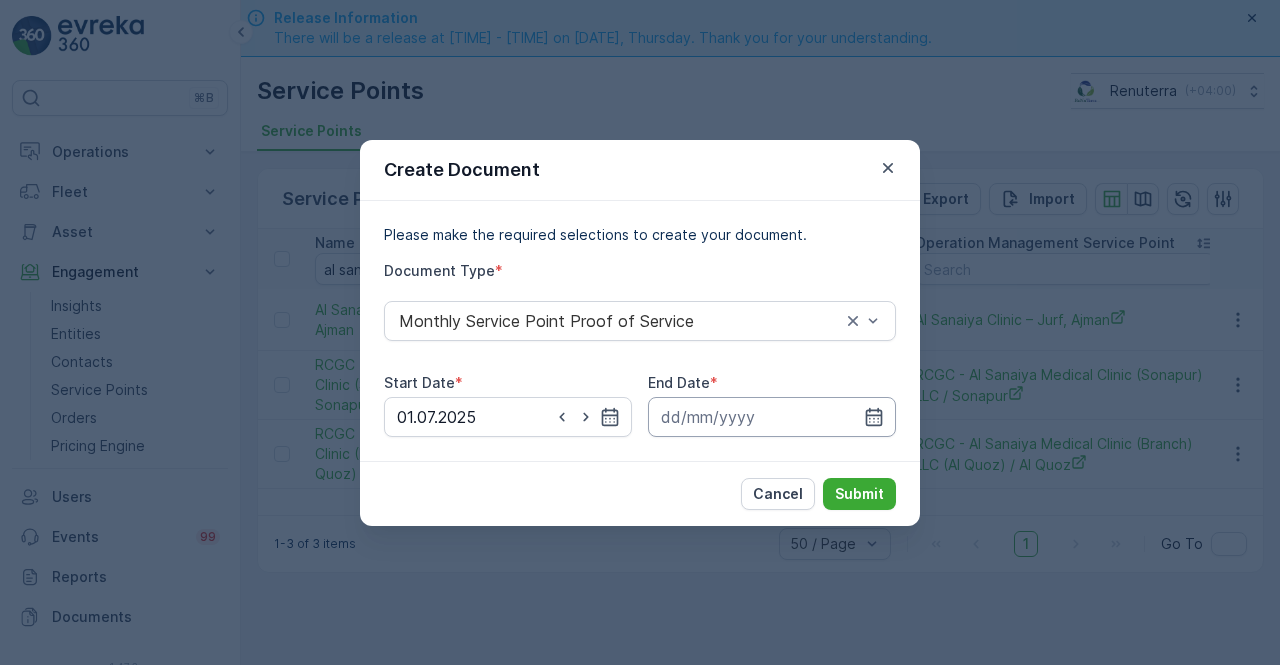 drag, startPoint x: 876, startPoint y: 434, endPoint x: 862, endPoint y: 421, distance: 19.104973 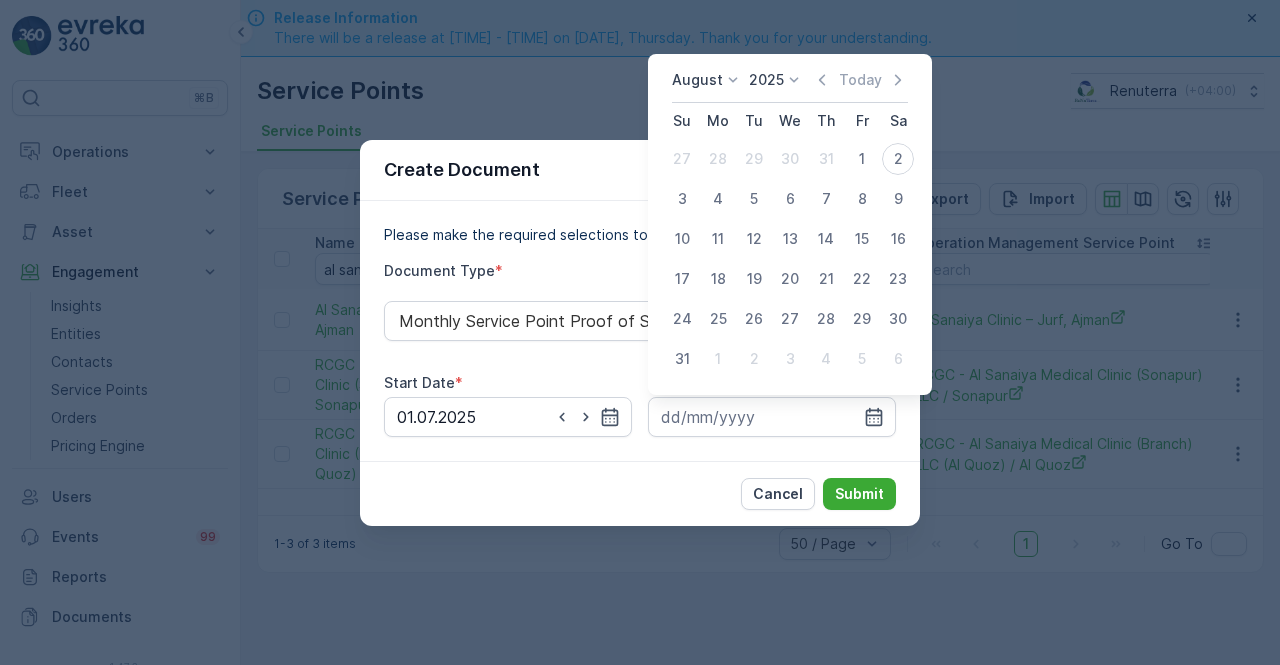 click 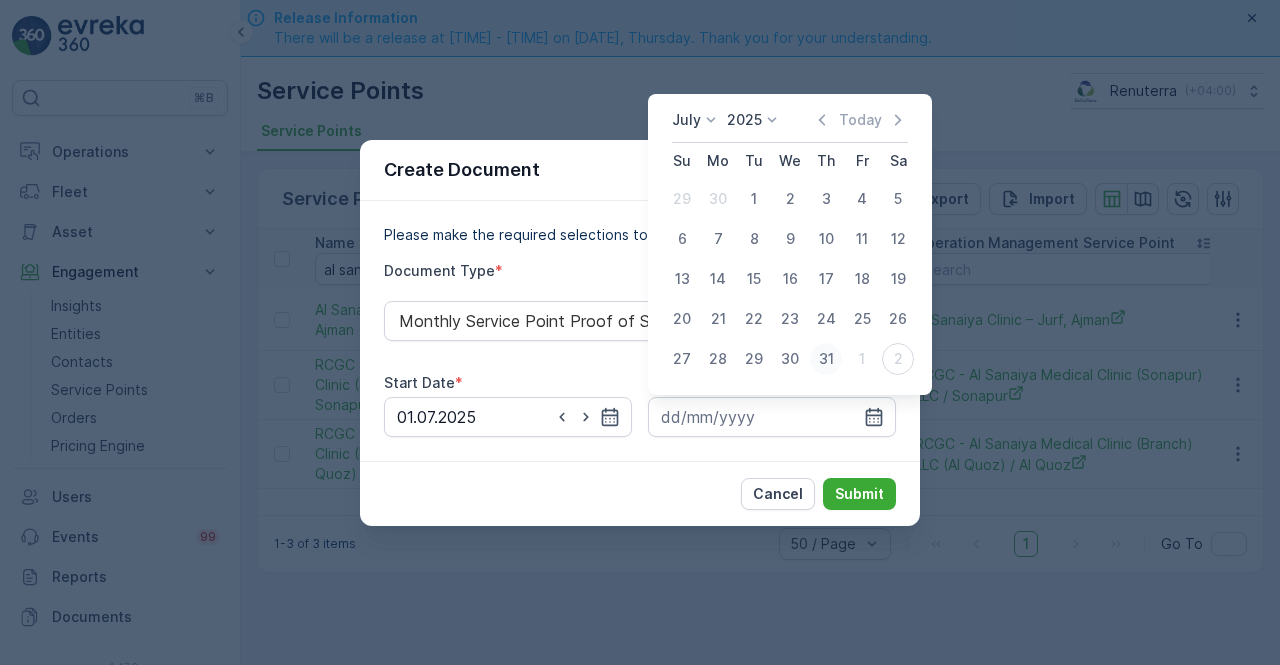 click on "31" at bounding box center (826, 359) 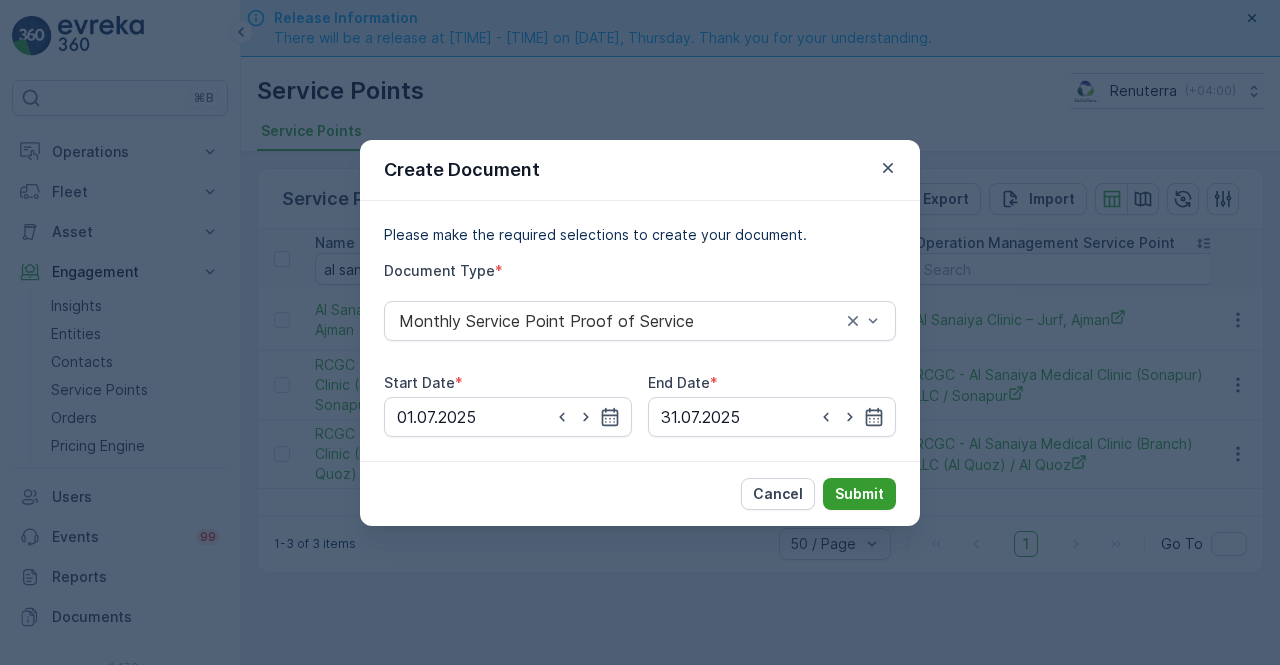click on "Submit" at bounding box center [859, 494] 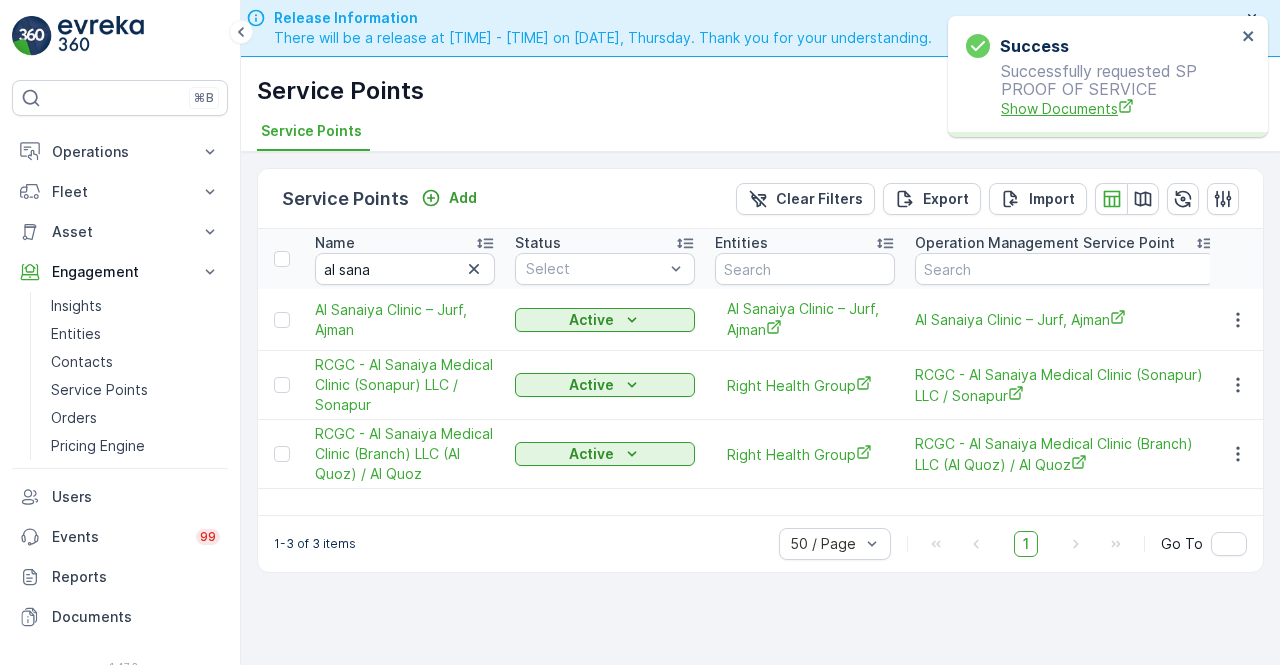 click on "Show Documents" at bounding box center (1118, 108) 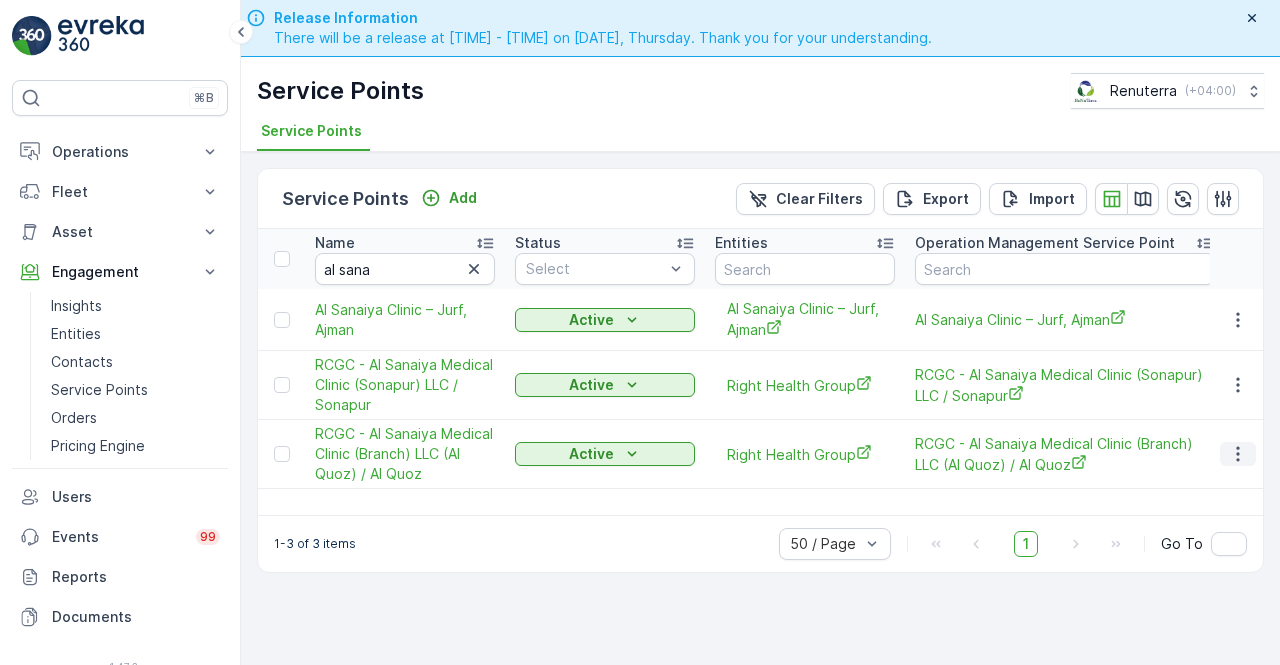 click at bounding box center (1238, 454) 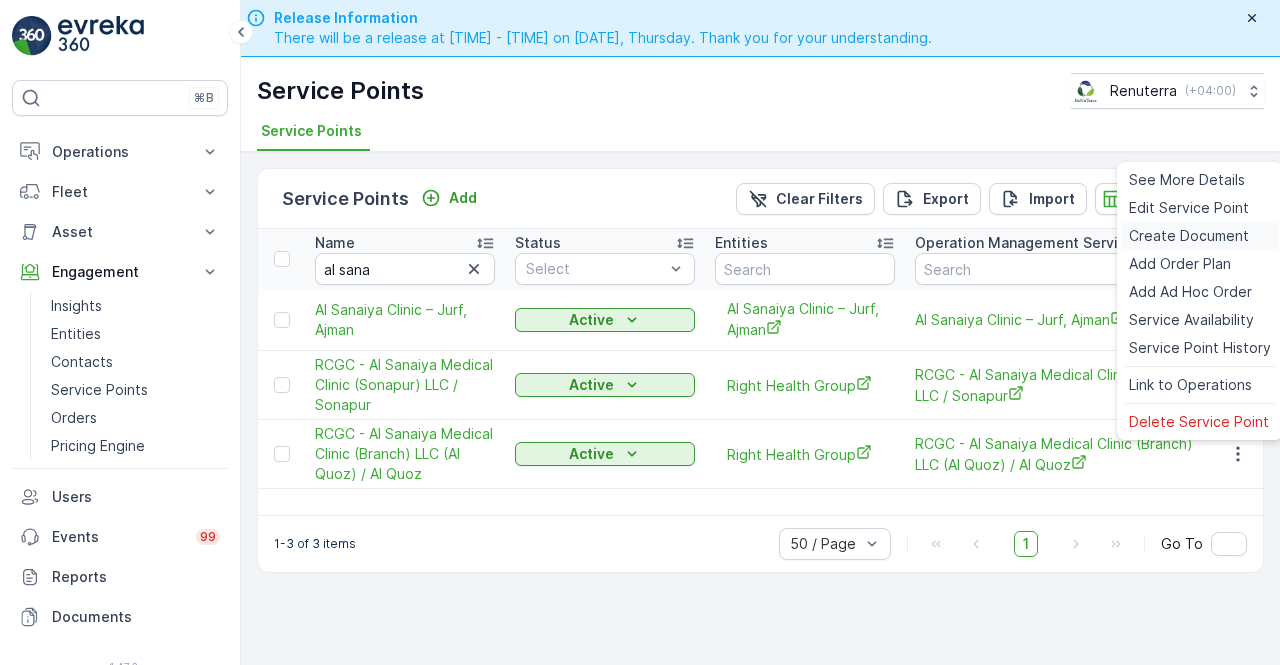 click on "Create Document" at bounding box center (1189, 236) 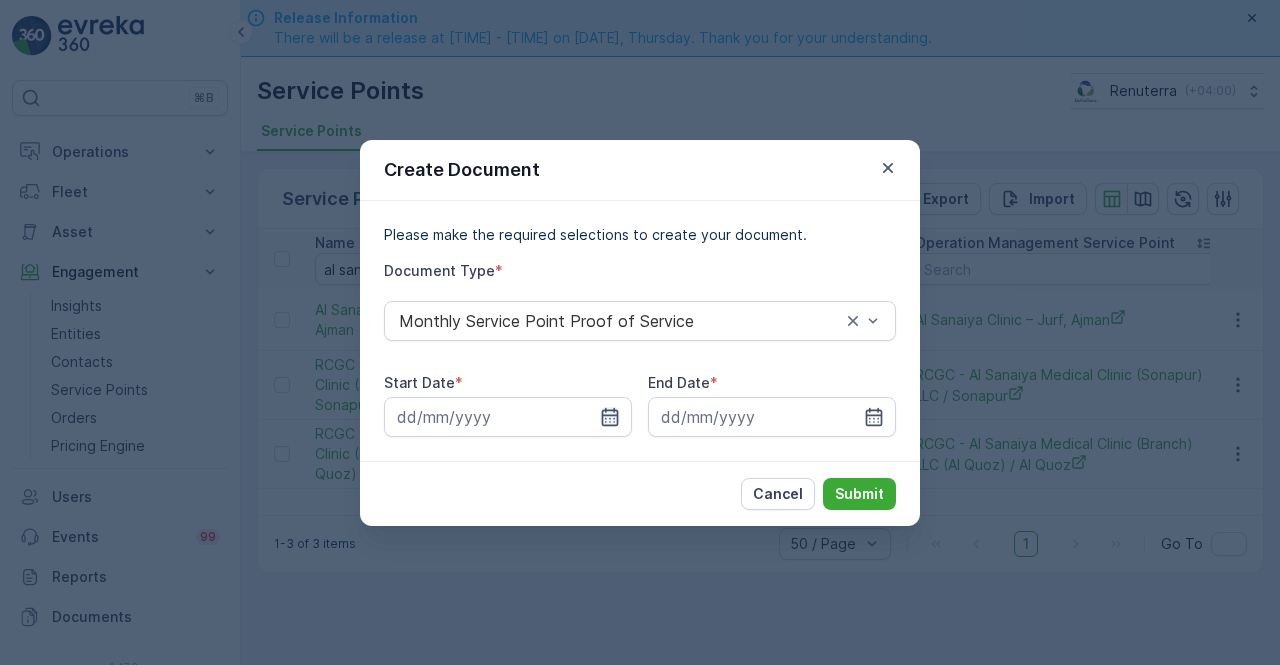 click 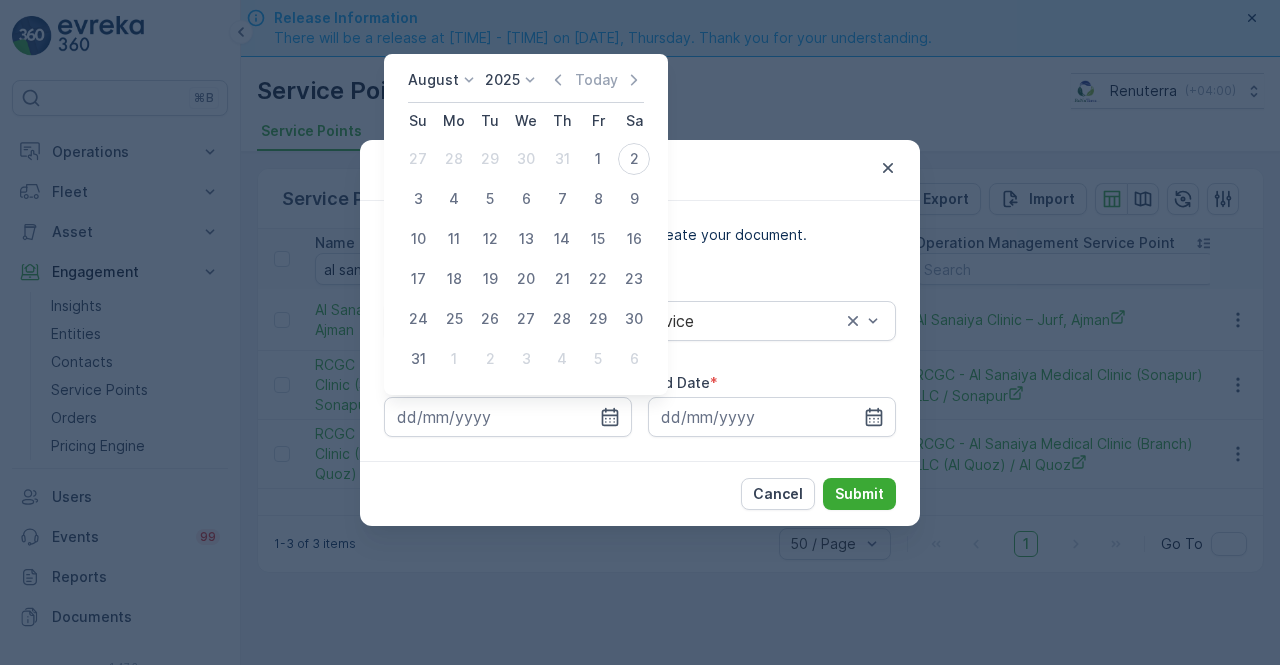 click on "August 2025 Today" at bounding box center (526, 86) 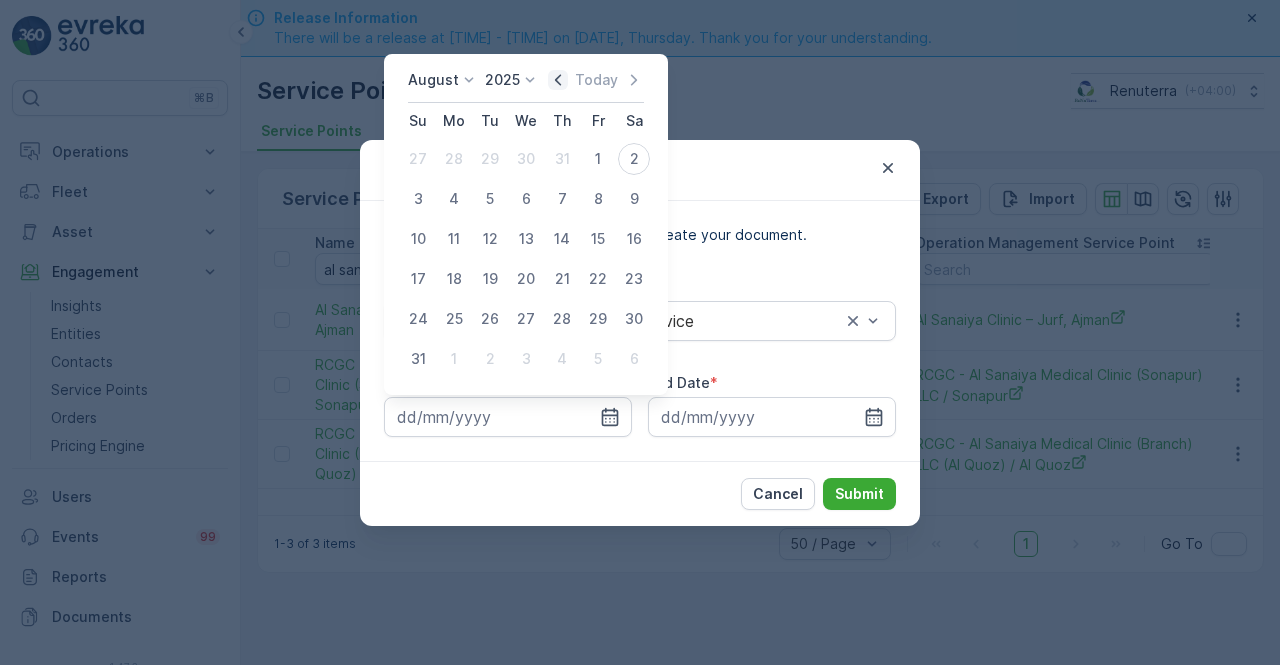 click 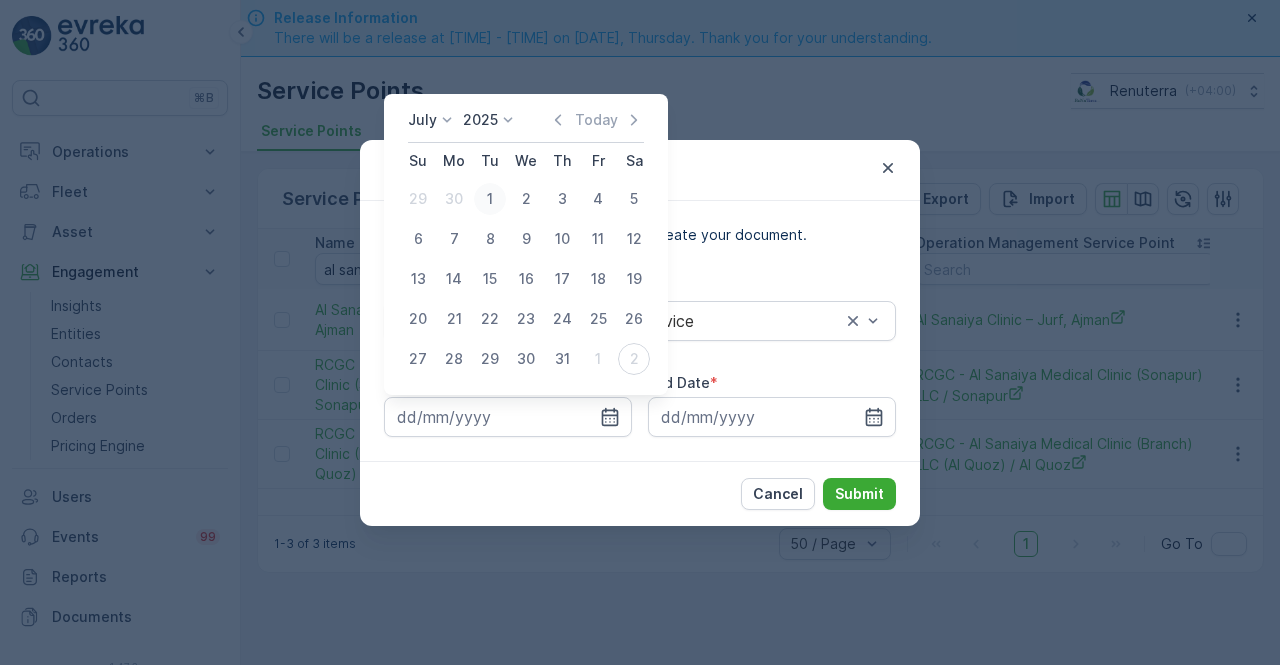 click on "1" at bounding box center [490, 199] 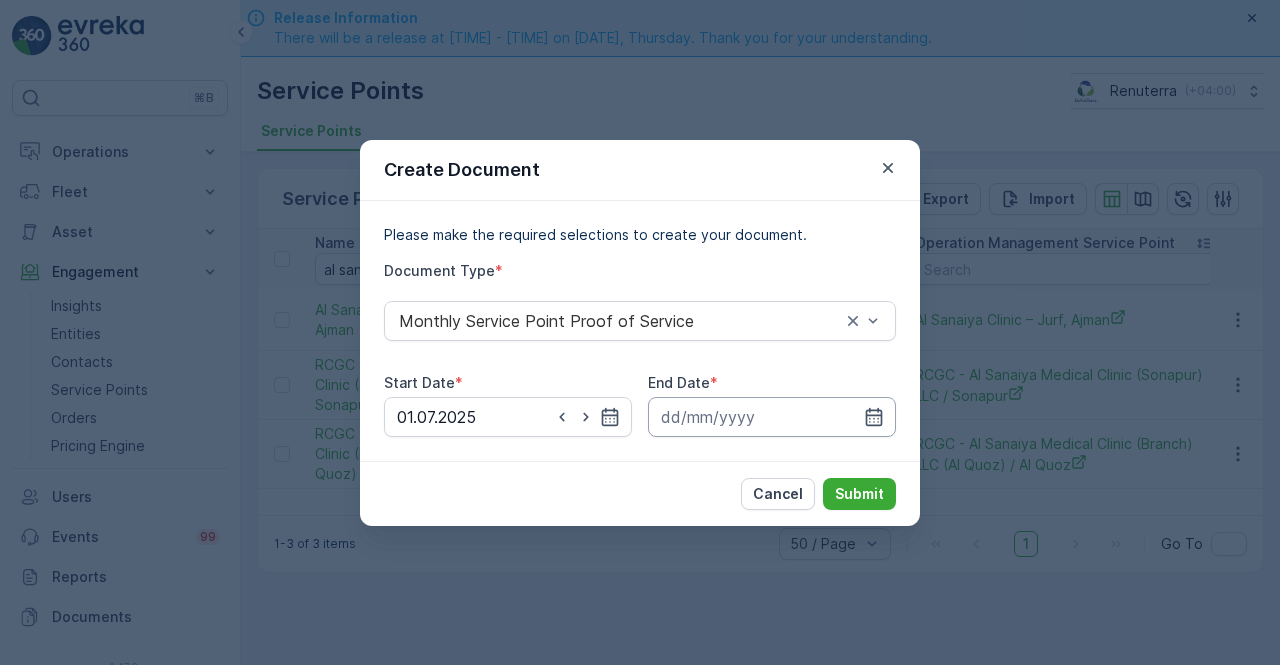 click at bounding box center (772, 417) 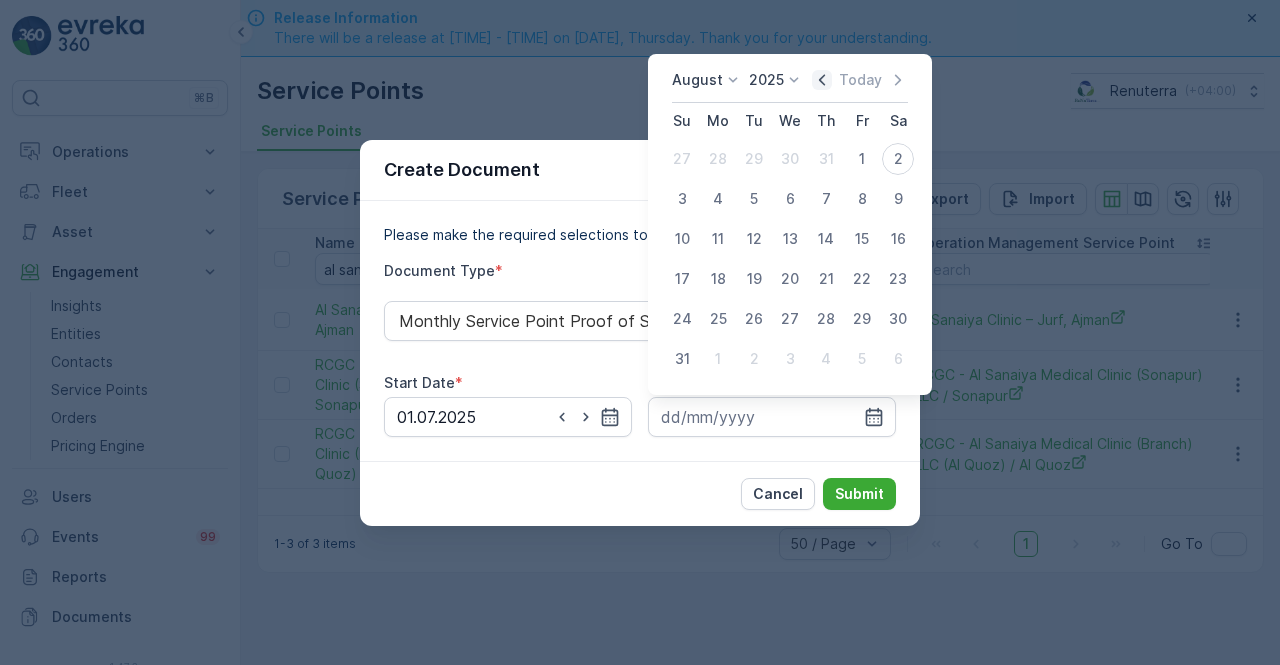 click 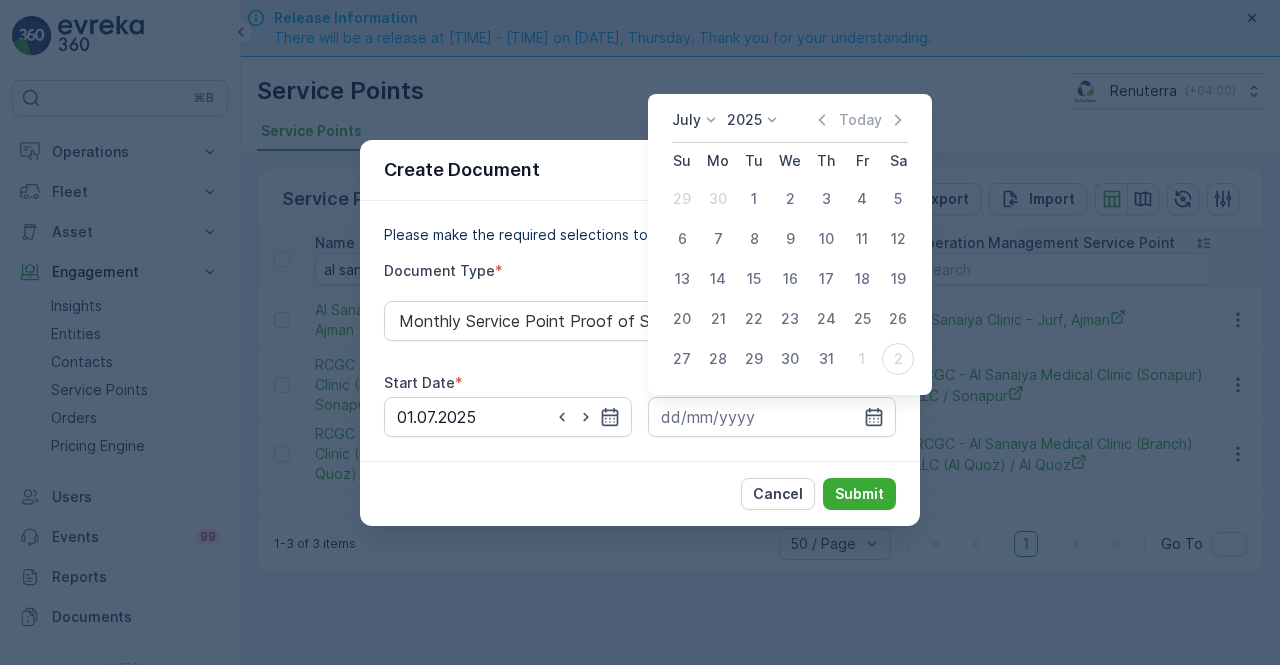 click on "31" at bounding box center (826, 359) 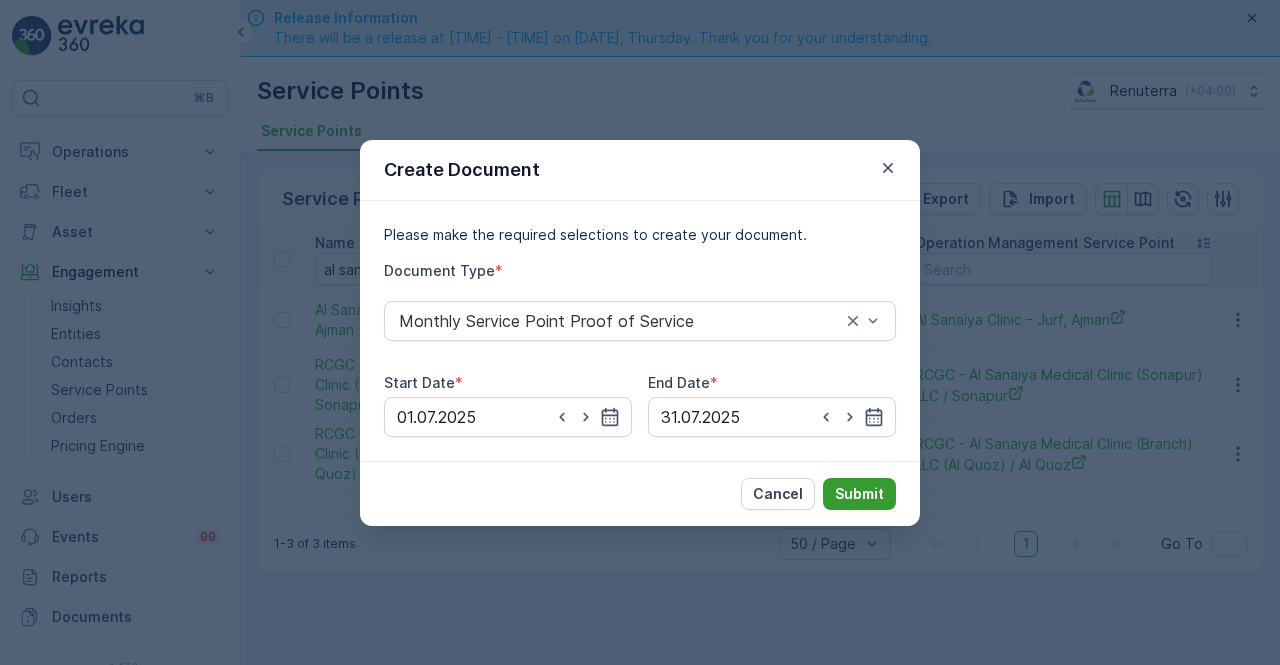 click on "Submit" at bounding box center (859, 494) 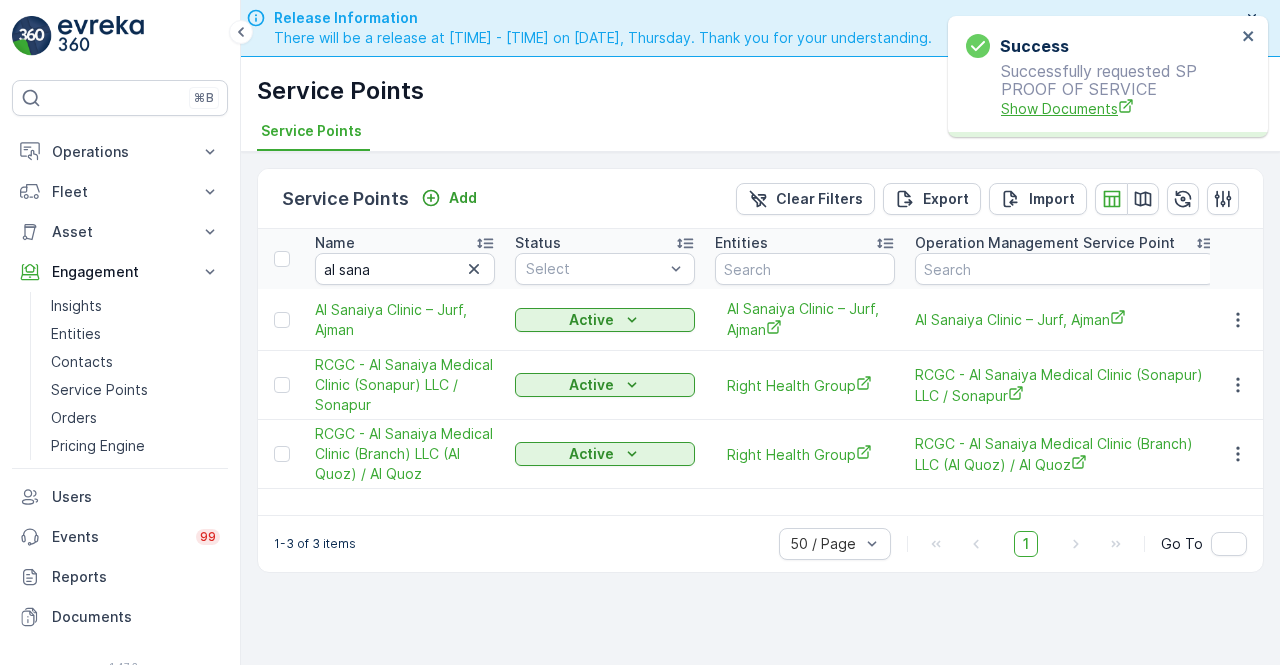click on "Show Documents" at bounding box center (1118, 108) 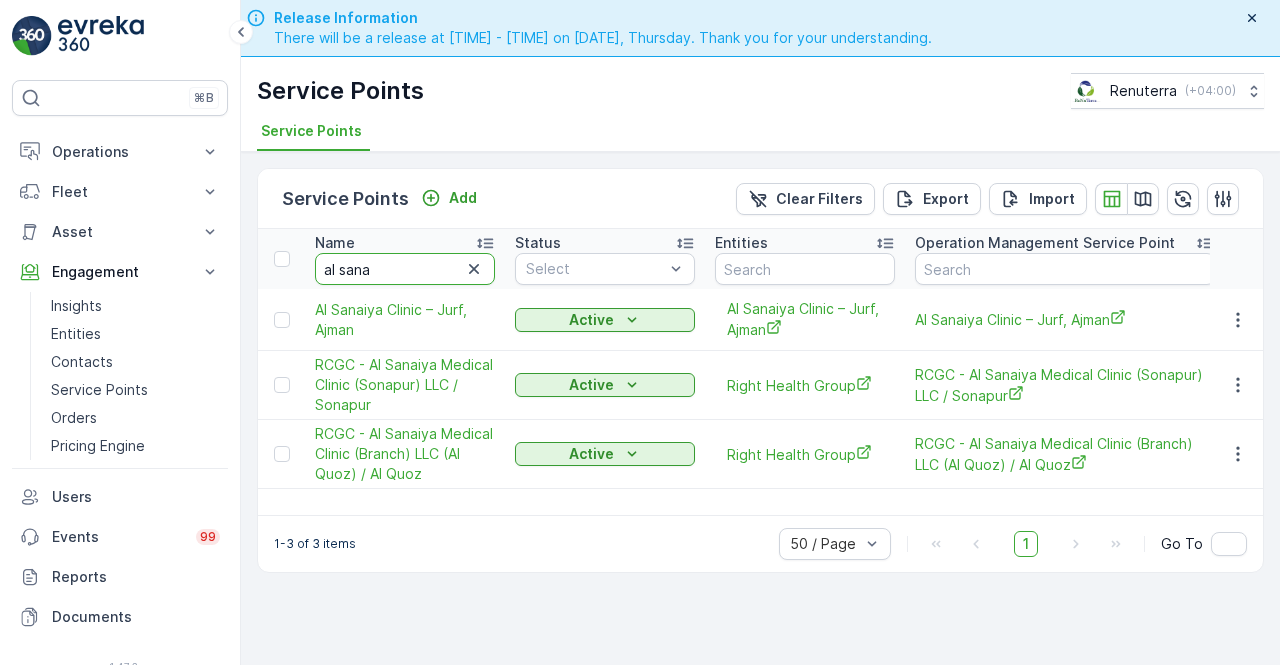 click on "al sana" at bounding box center (405, 269) 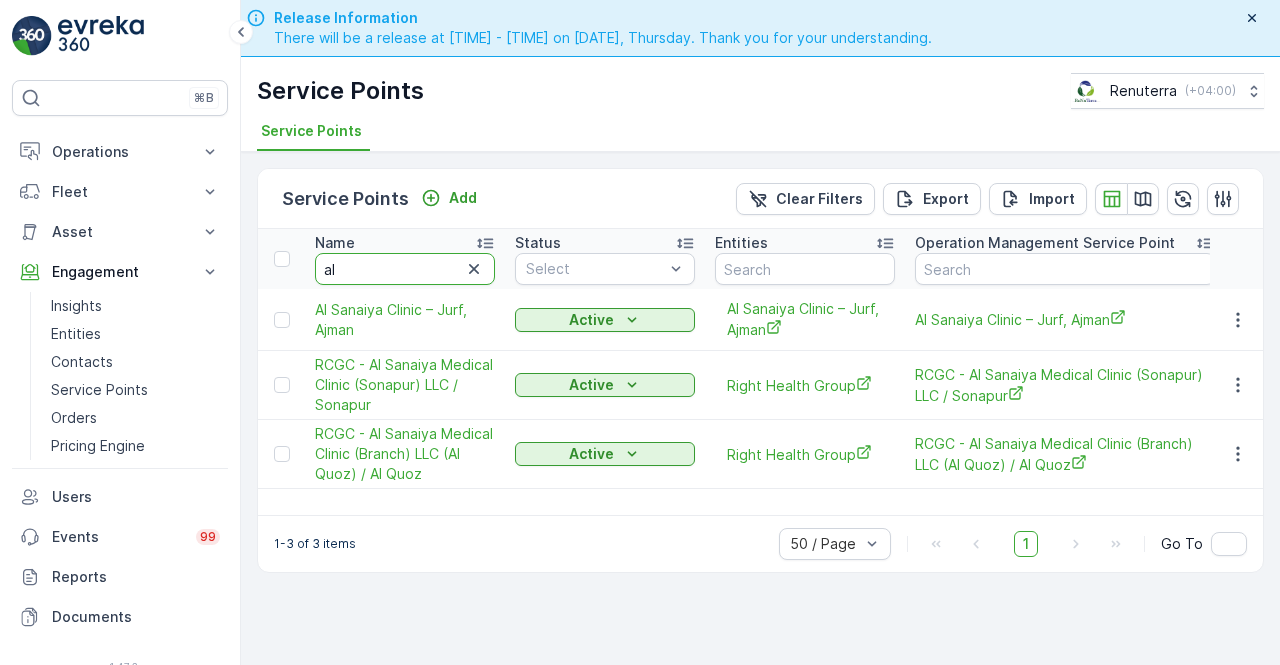 type on "a" 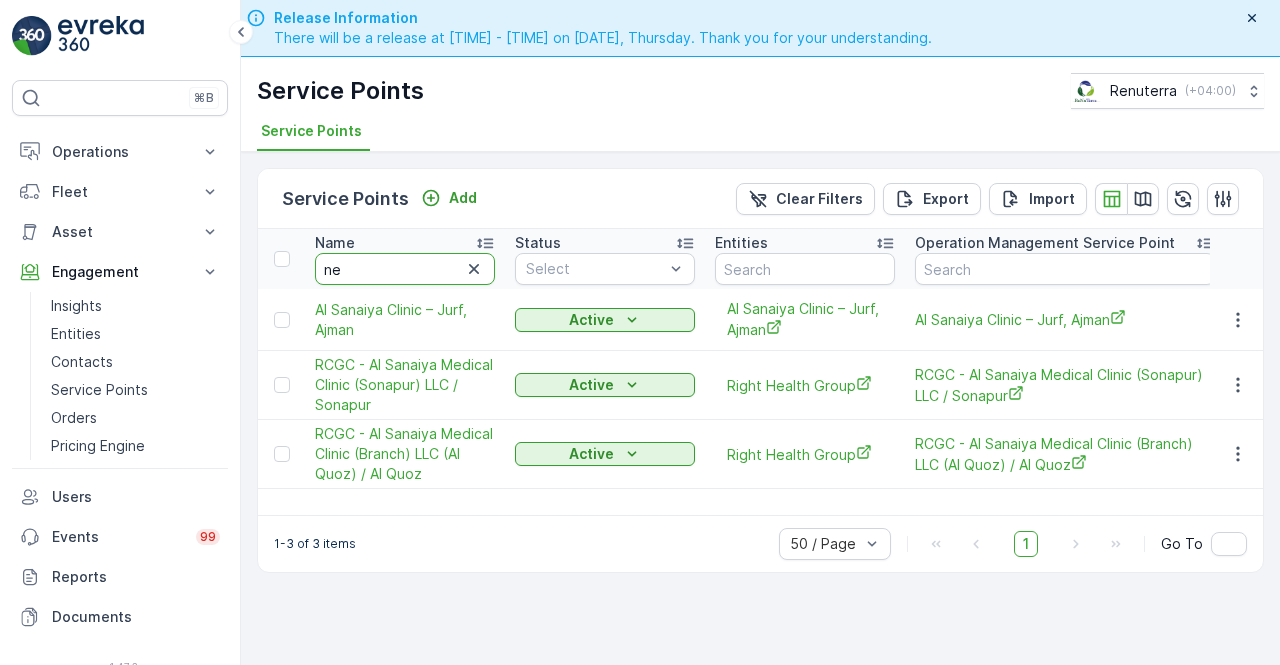 type on "new" 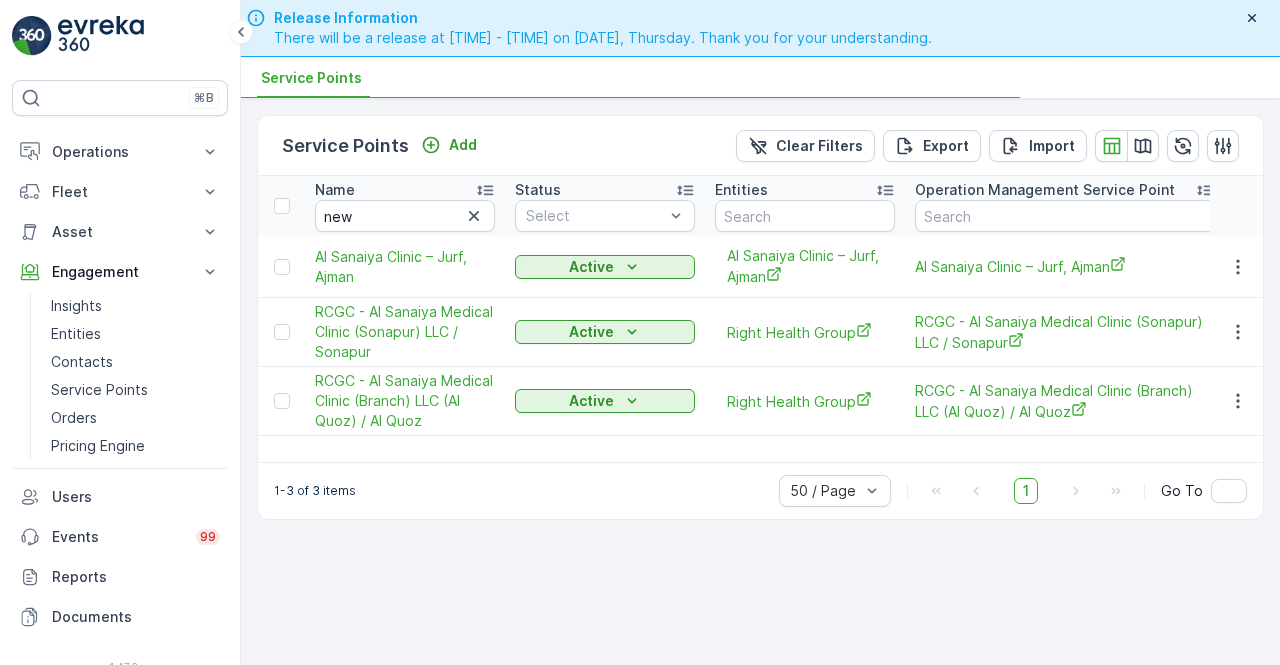 scroll, scrollTop: 56, scrollLeft: 0, axis: vertical 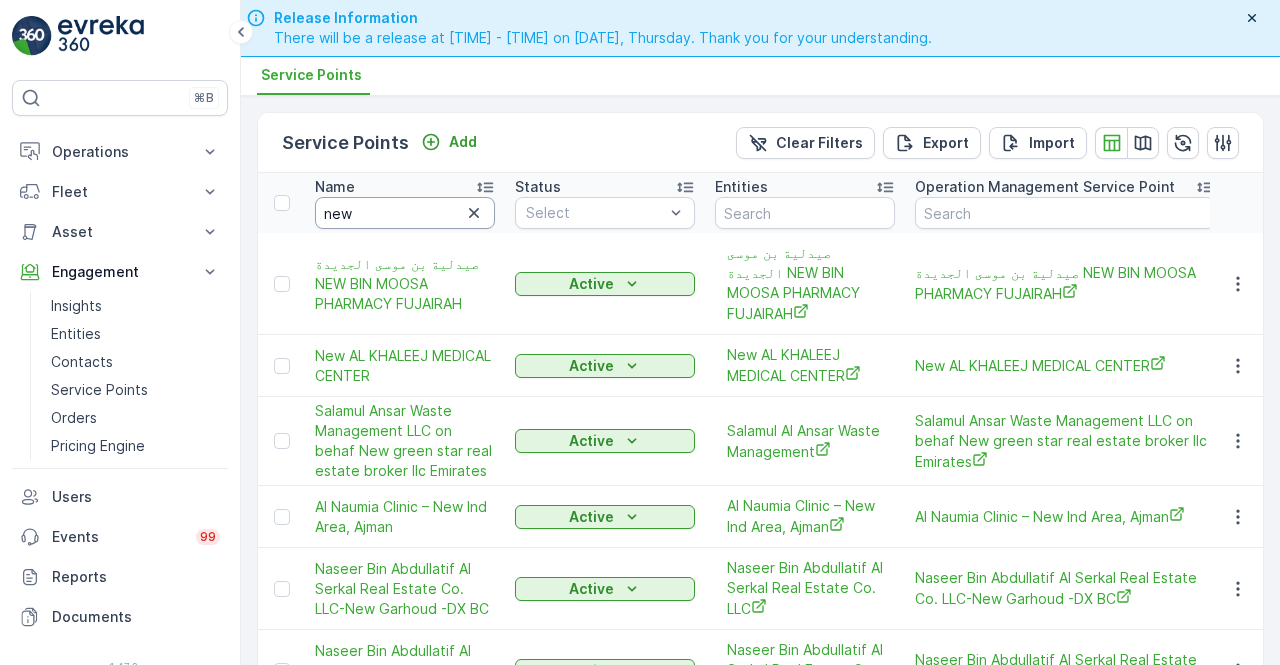 click on "new" at bounding box center [405, 213] 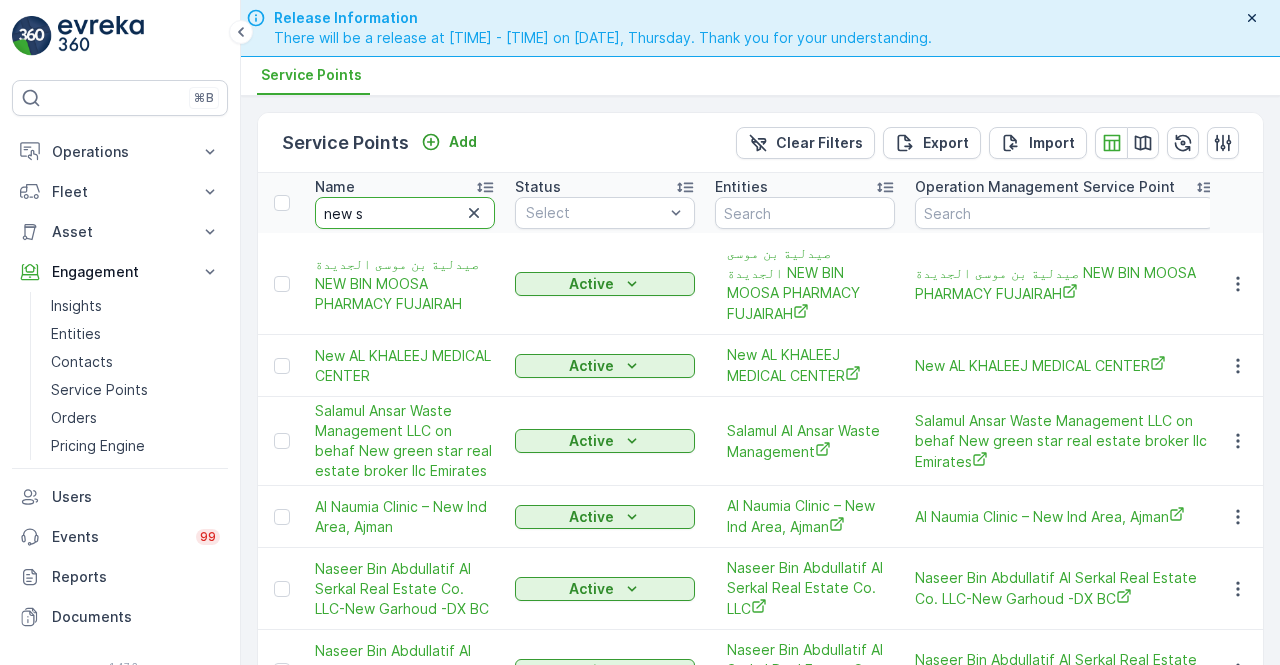 type on "new sa" 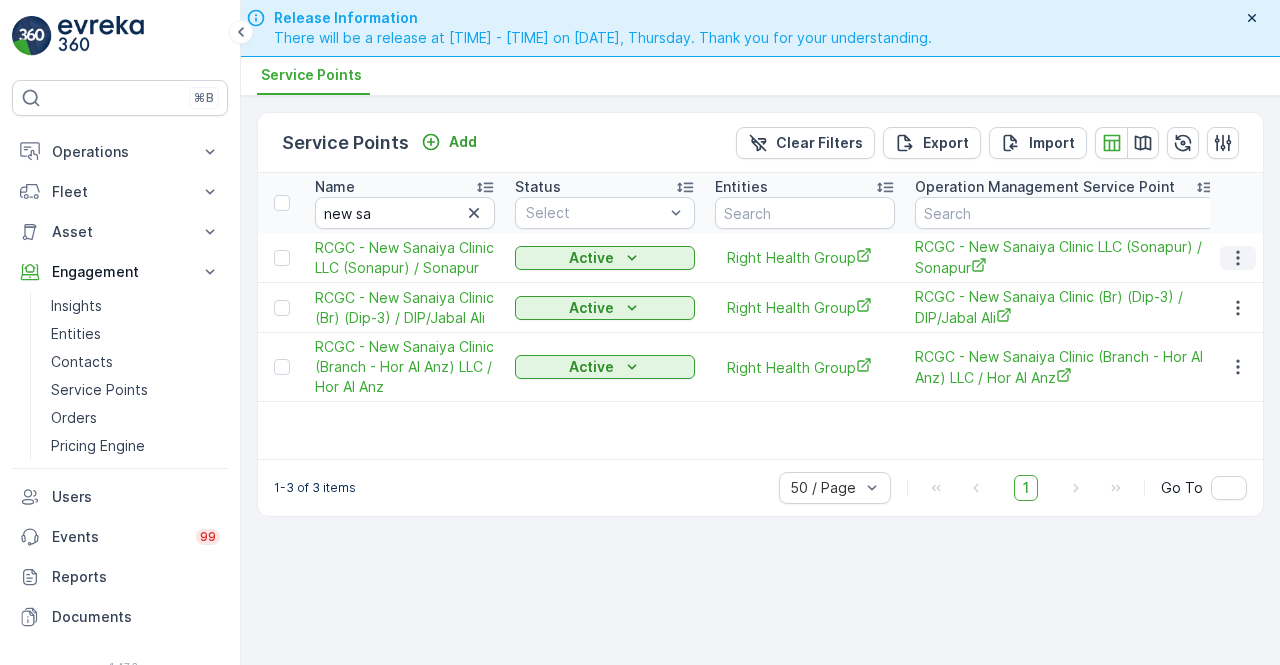 click at bounding box center [1237, 258] 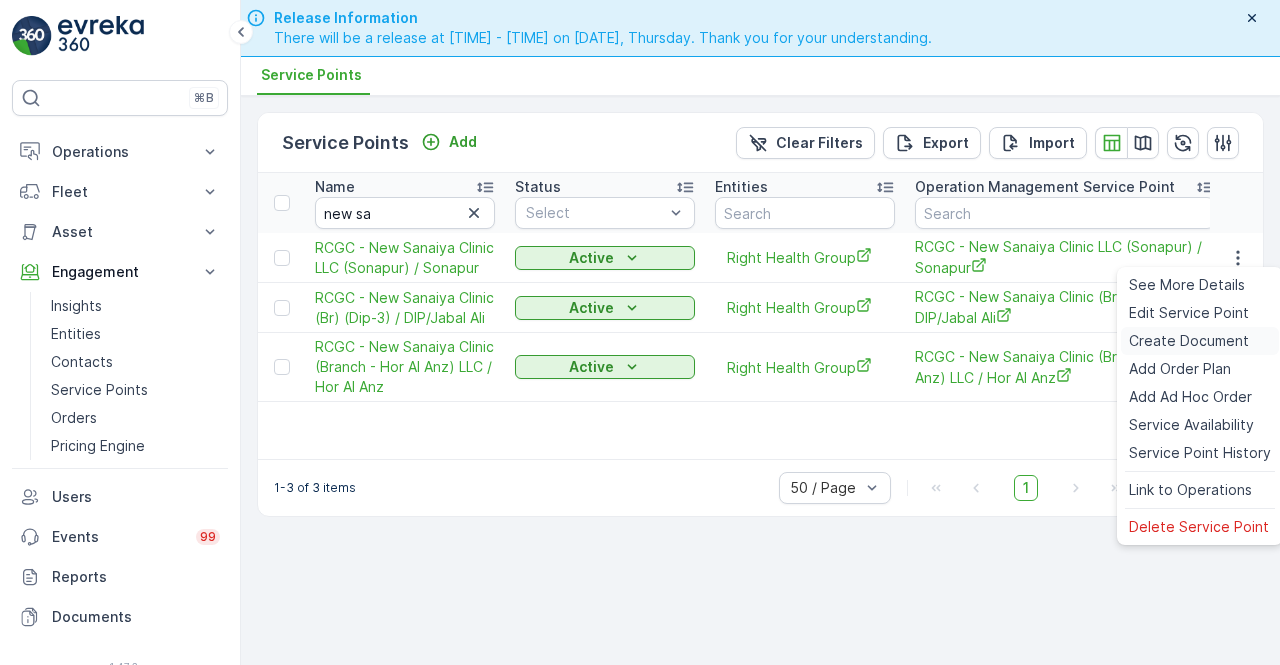click on "Create Document" at bounding box center [1189, 341] 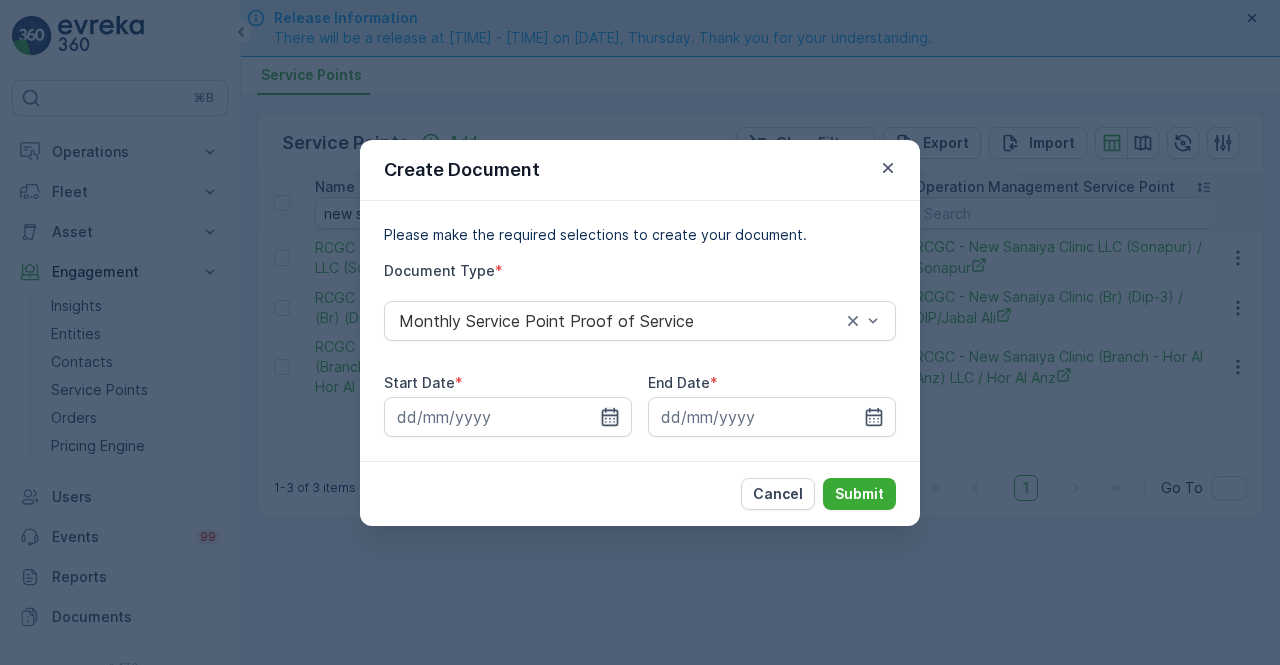 click 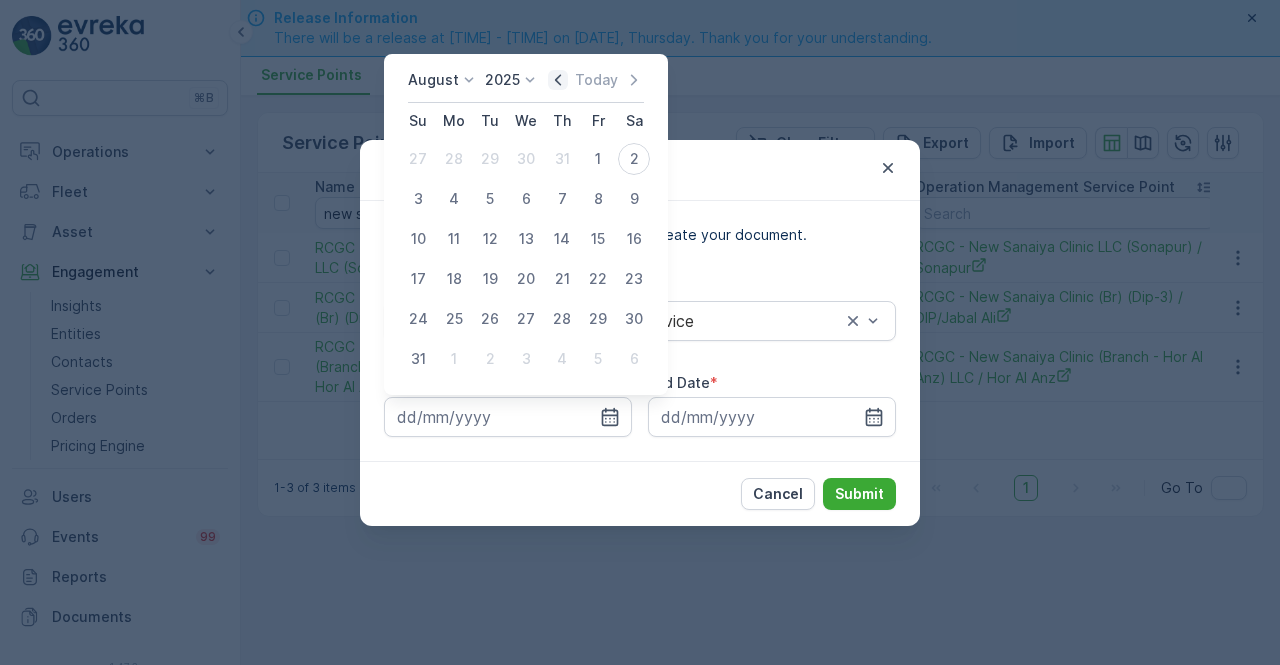 click 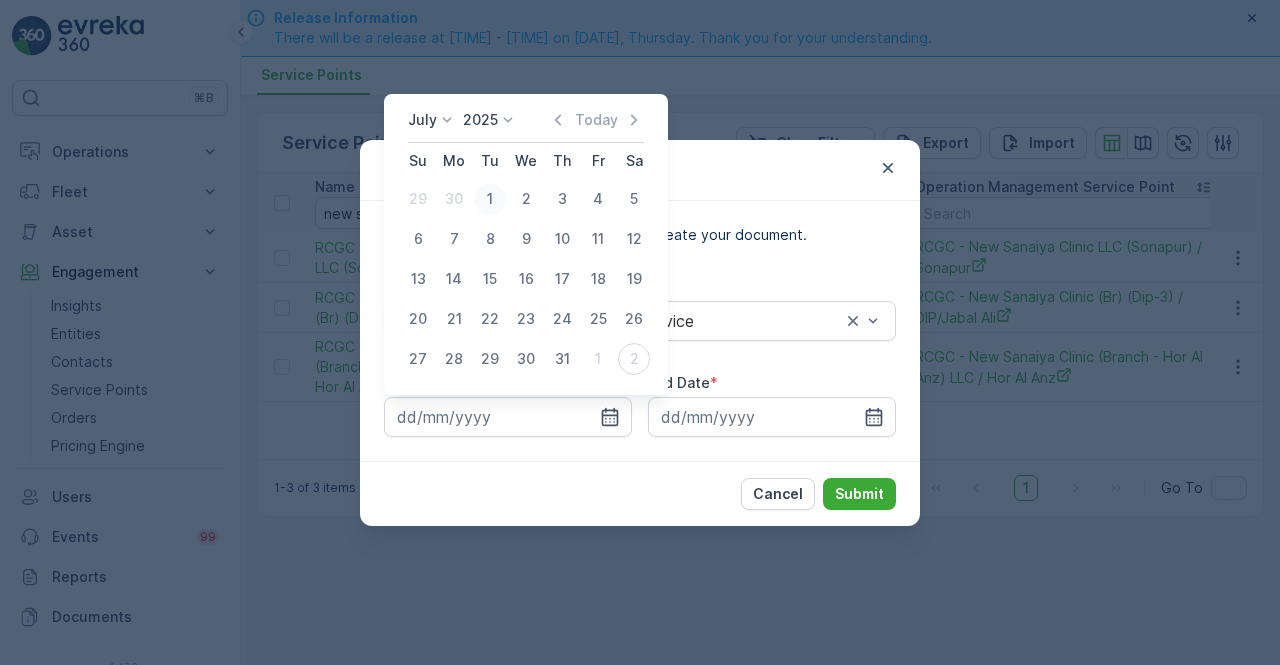 click on "1" at bounding box center (490, 199) 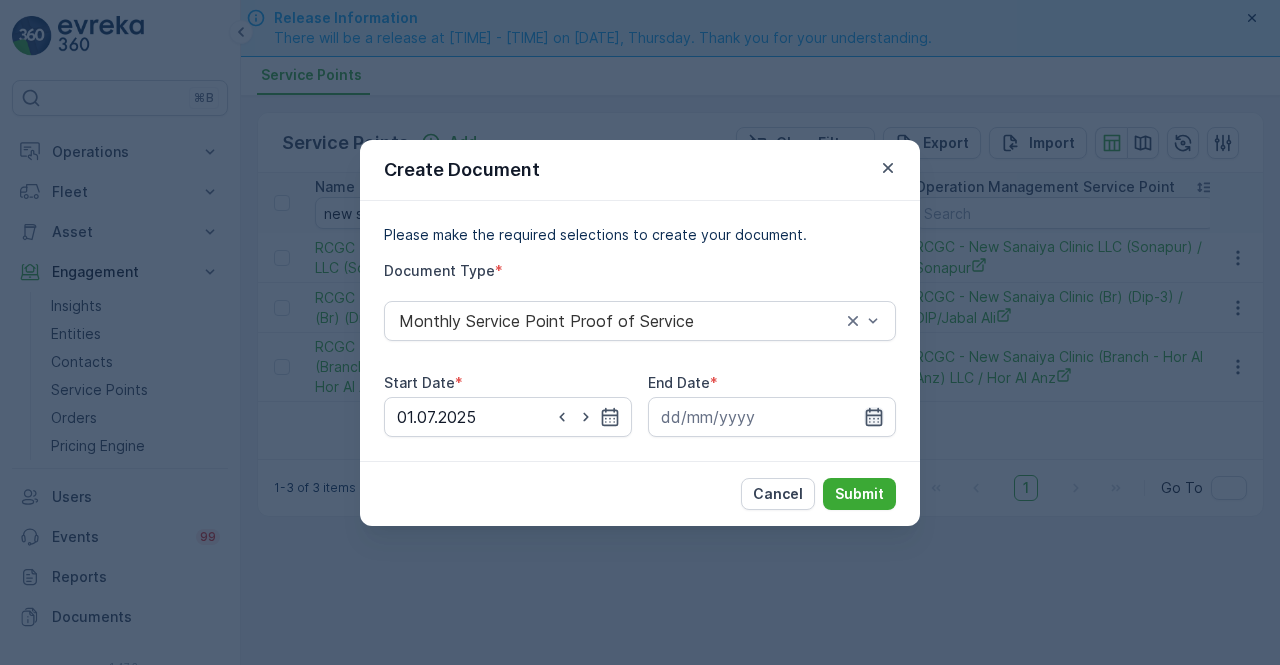click 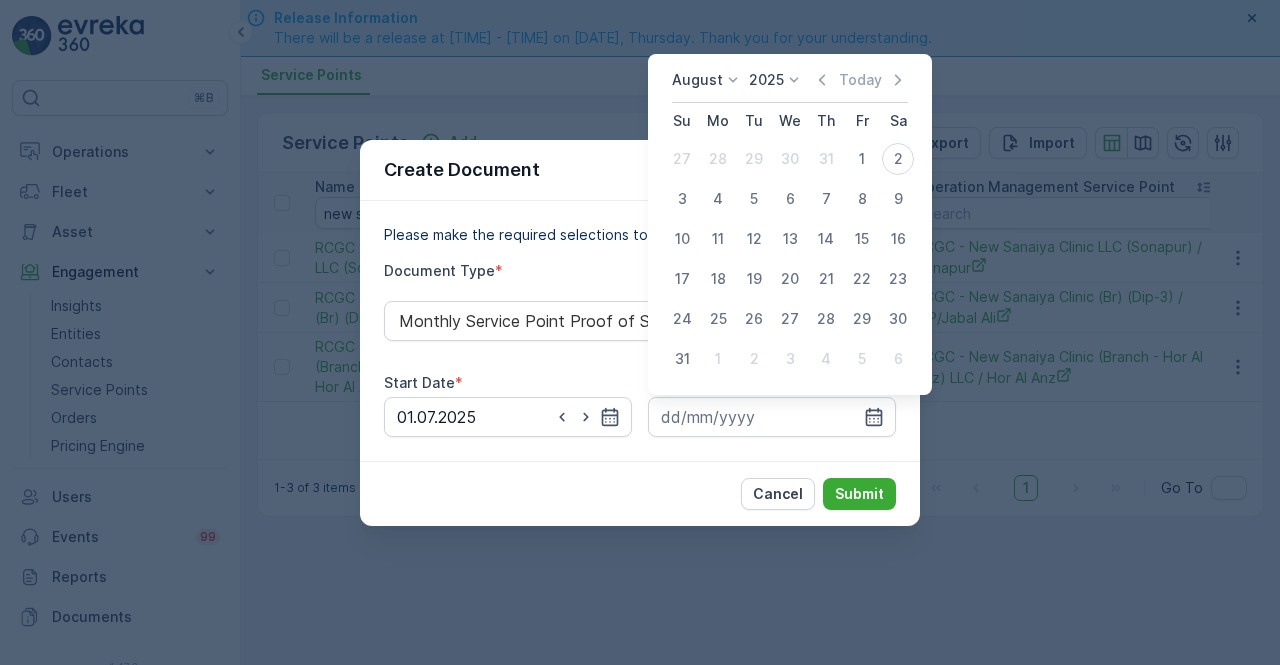 drag, startPoint x: 828, startPoint y: 79, endPoint x: 816, endPoint y: 159, distance: 80.895 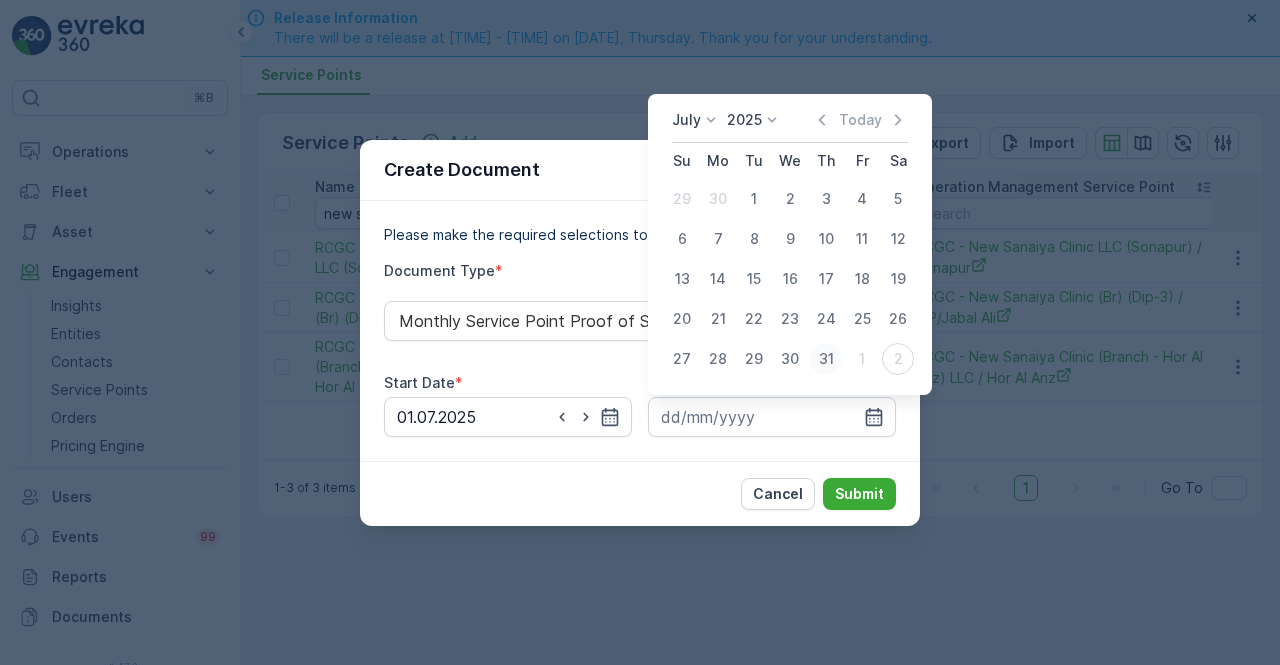 click on "31" at bounding box center [826, 359] 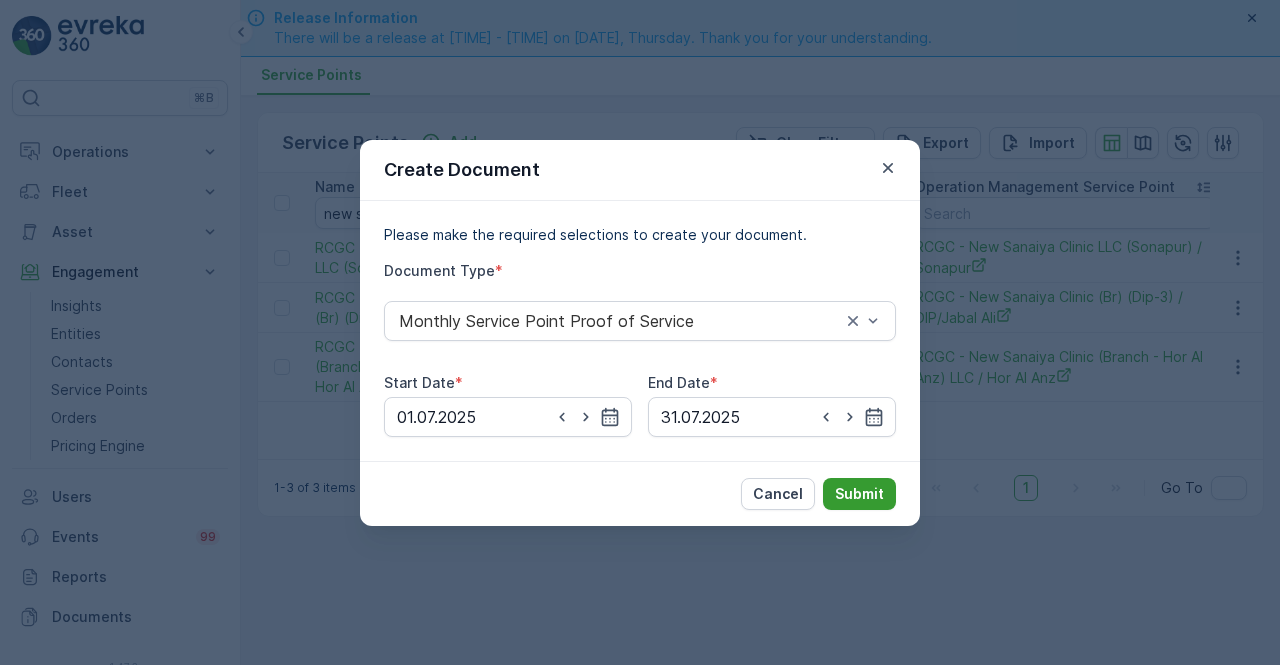 click on "Submit" at bounding box center [859, 494] 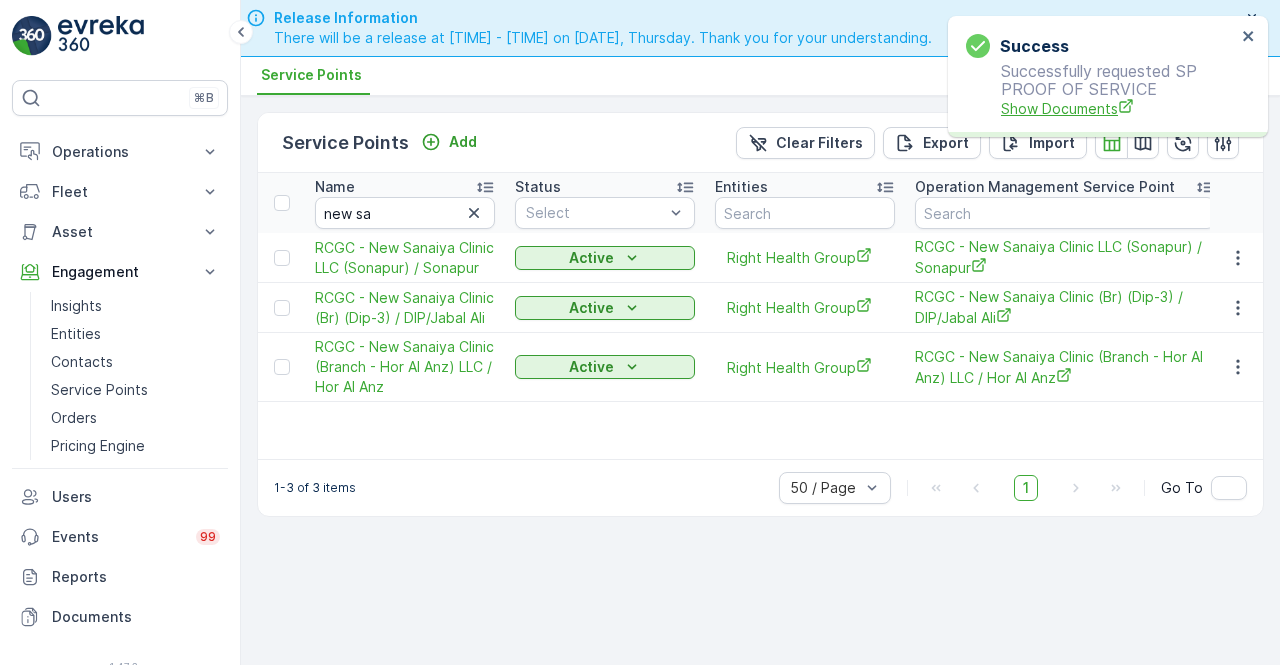 drag, startPoint x: 1003, startPoint y: 126, endPoint x: 1009, endPoint y: 114, distance: 13.416408 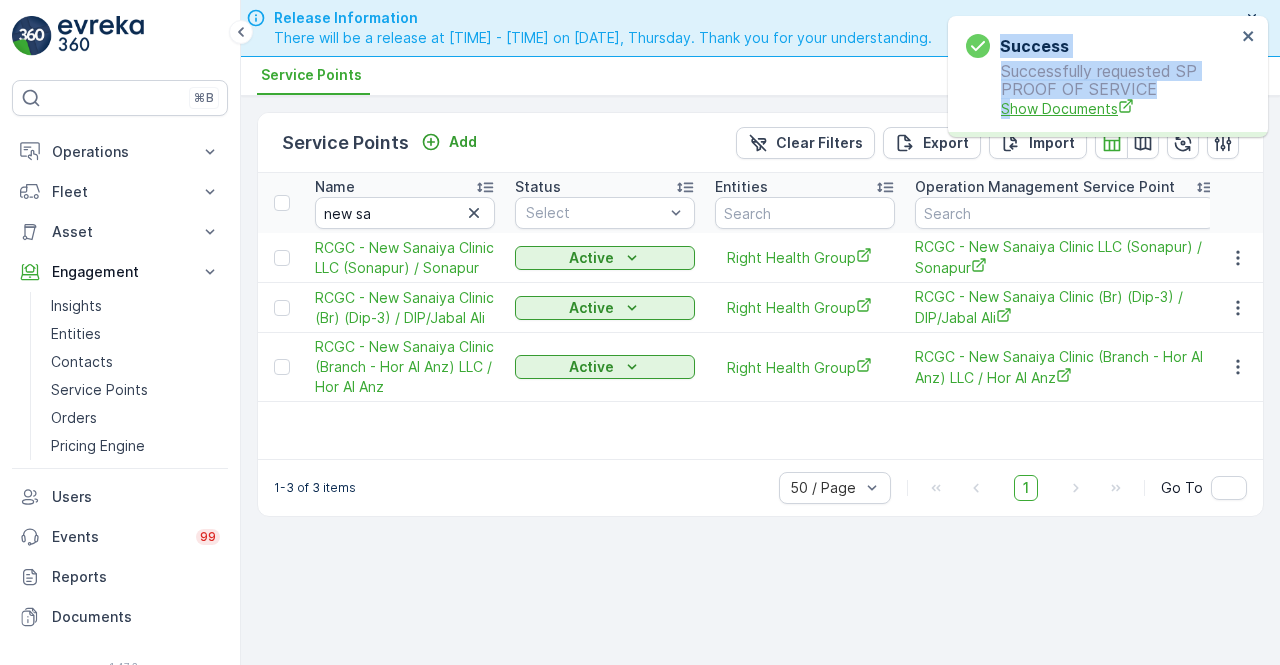 click on "Show Documents" at bounding box center [1118, 108] 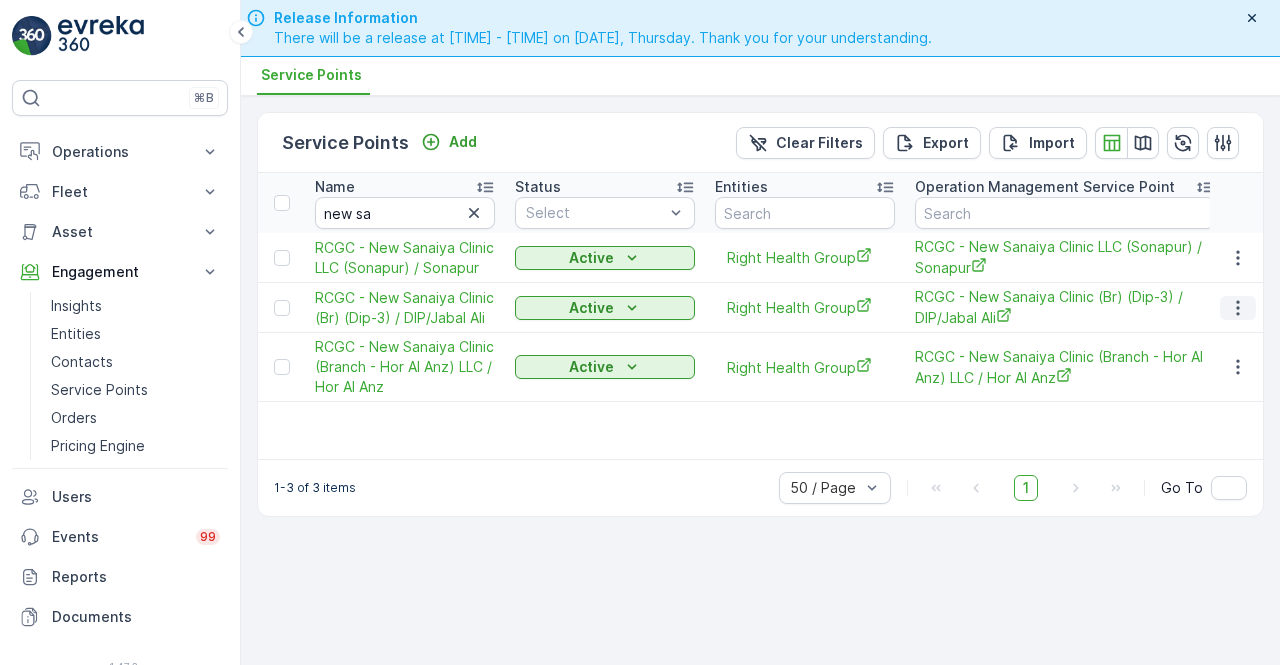 click 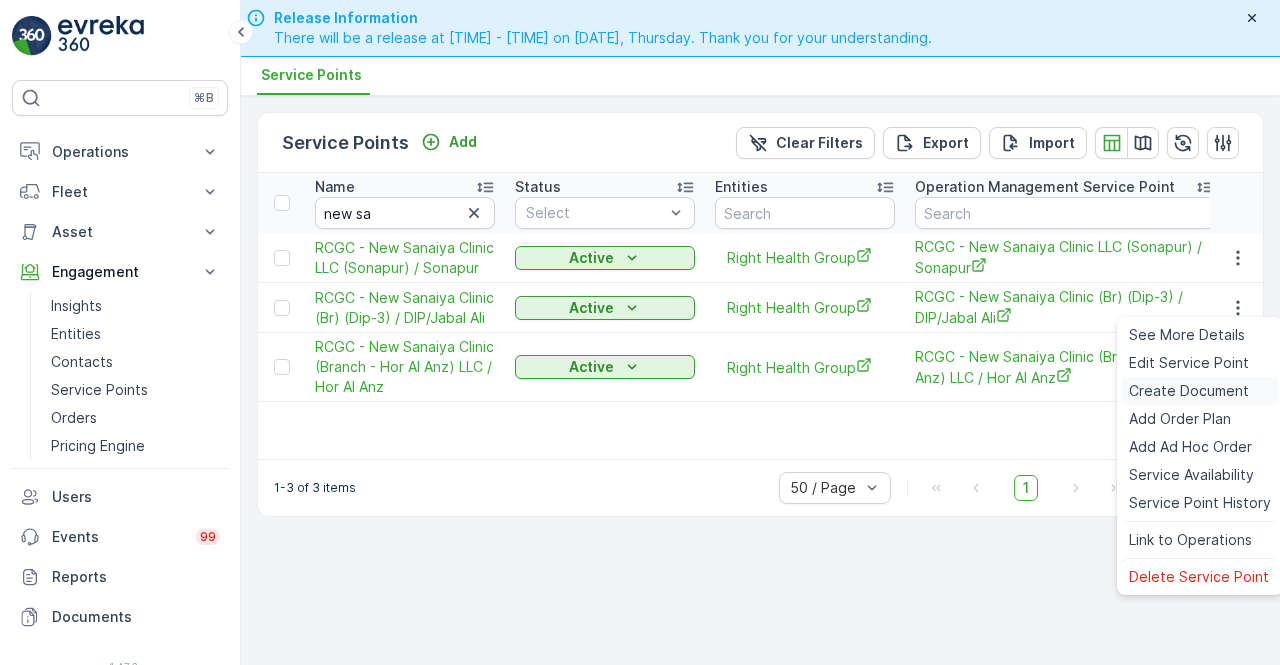click on "Create Document" at bounding box center (1189, 391) 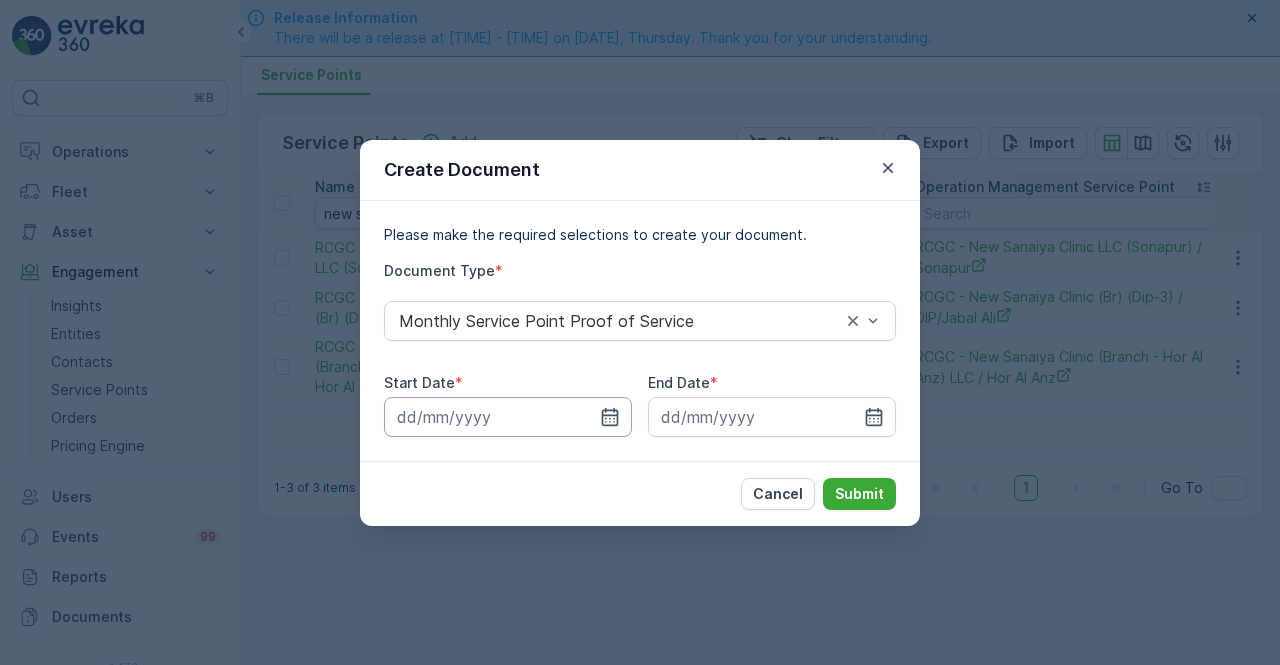 click at bounding box center (508, 417) 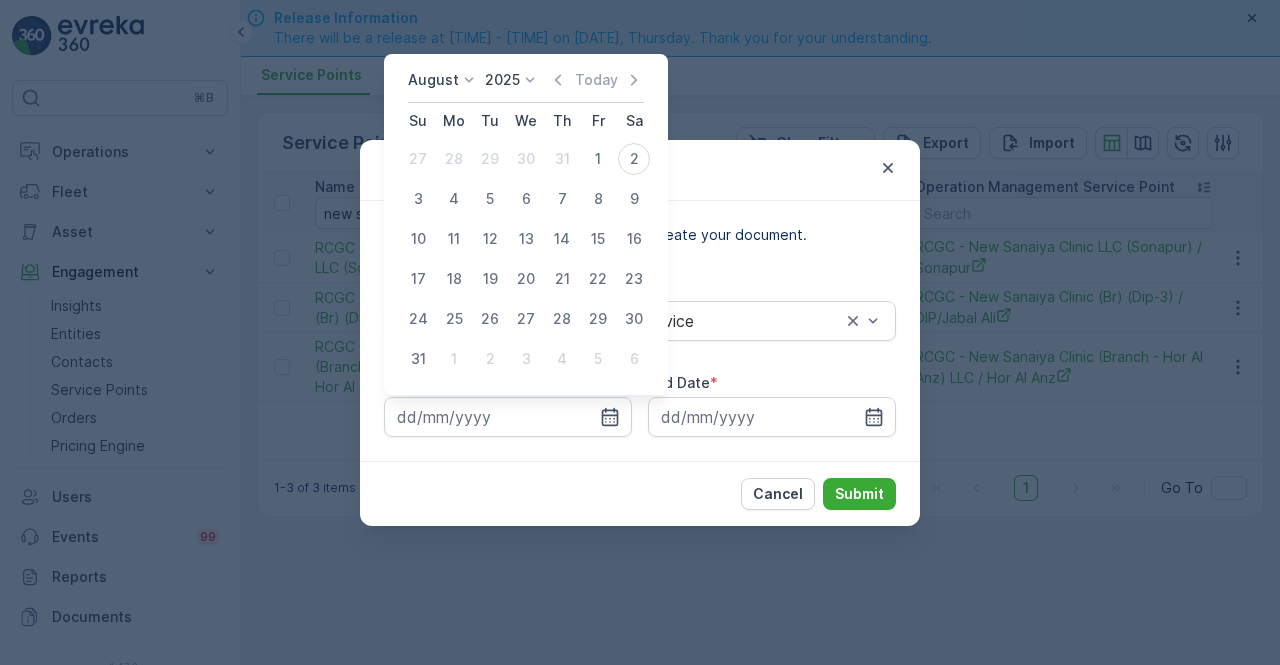 click 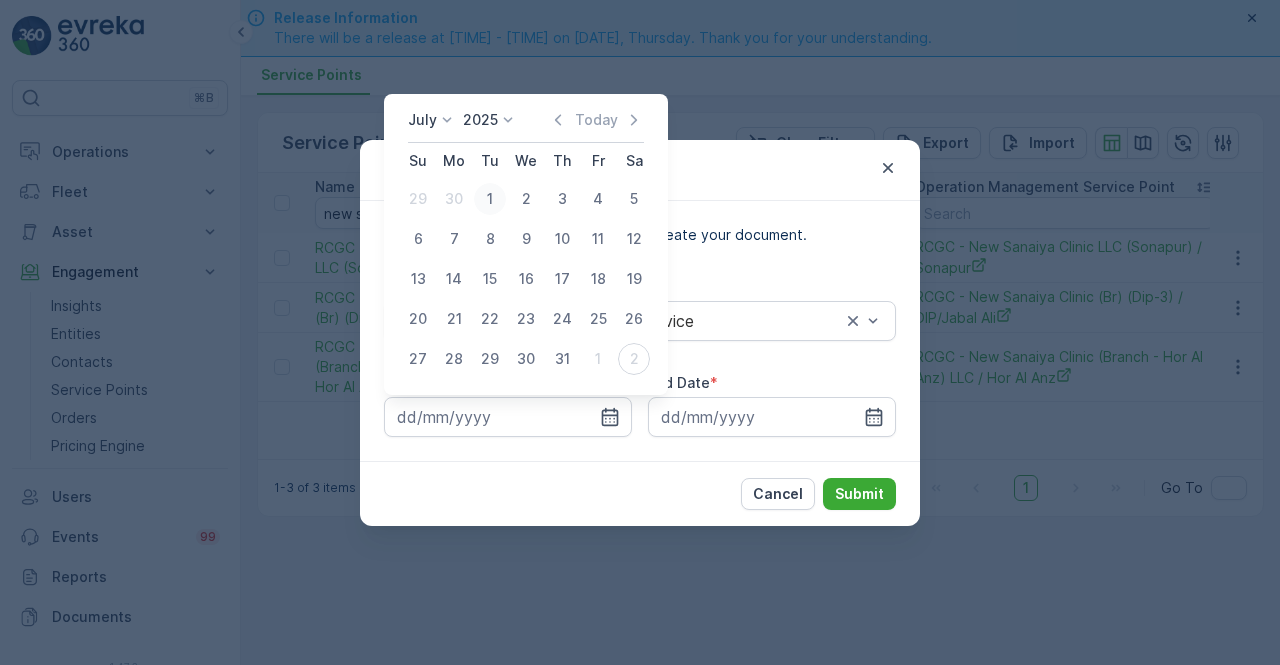 click on "1" at bounding box center [490, 199] 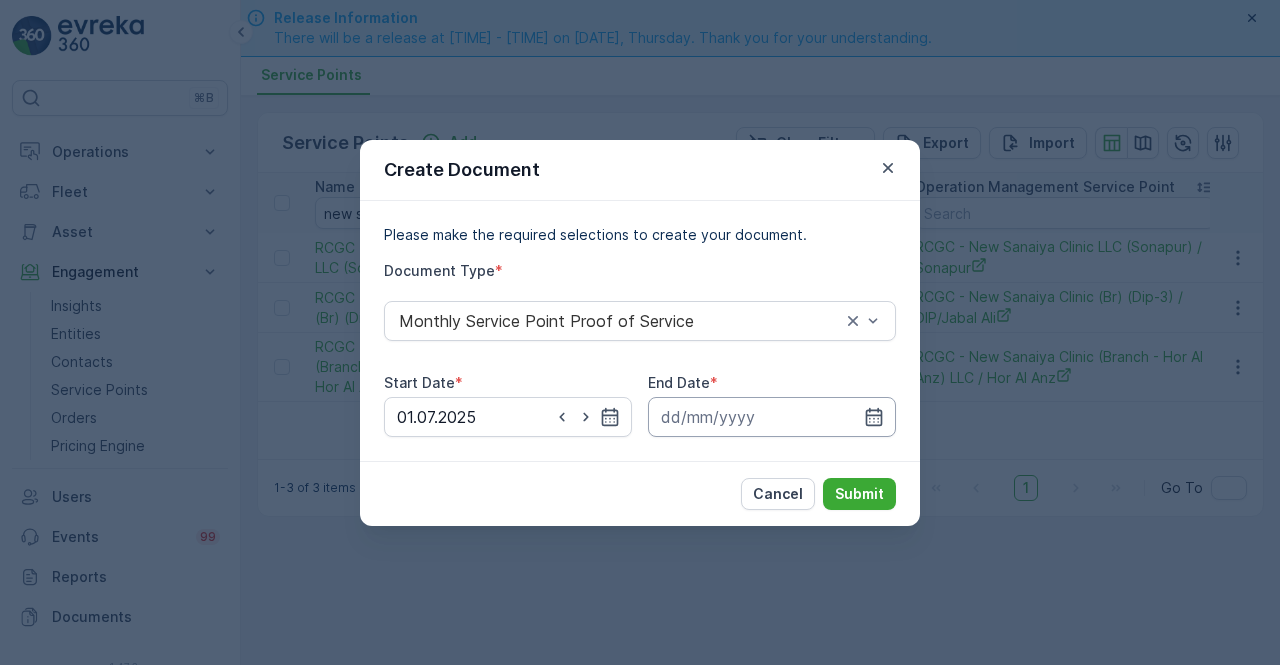 click at bounding box center [772, 417] 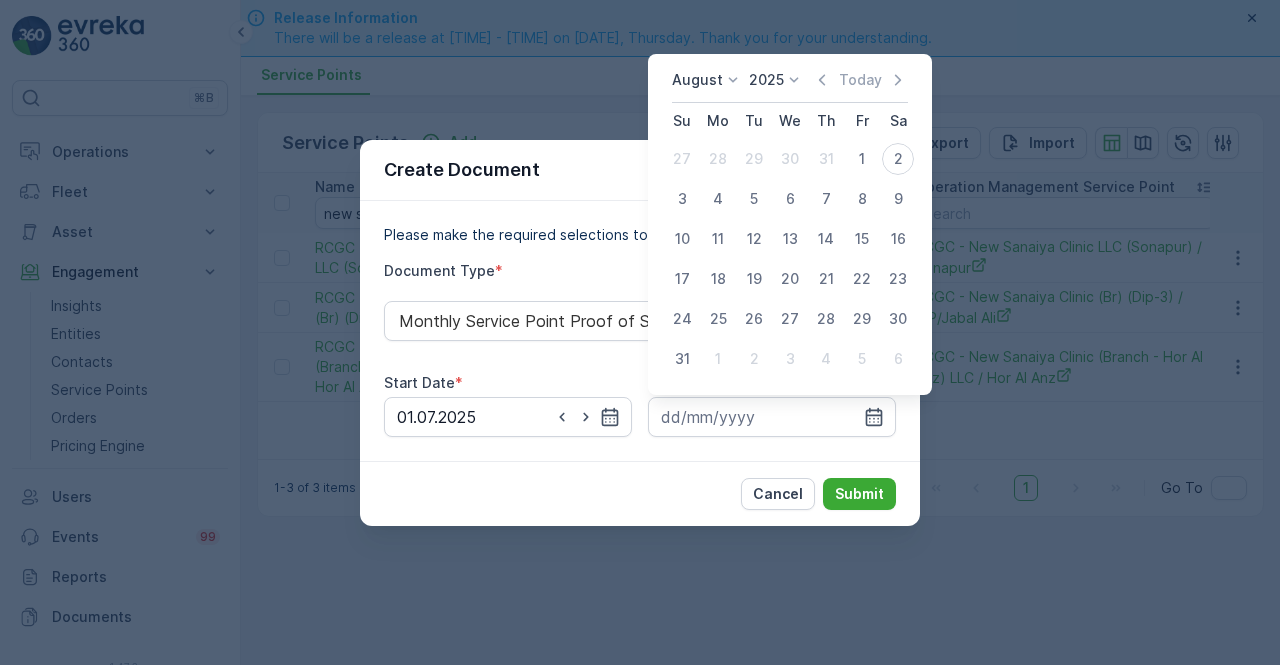 click 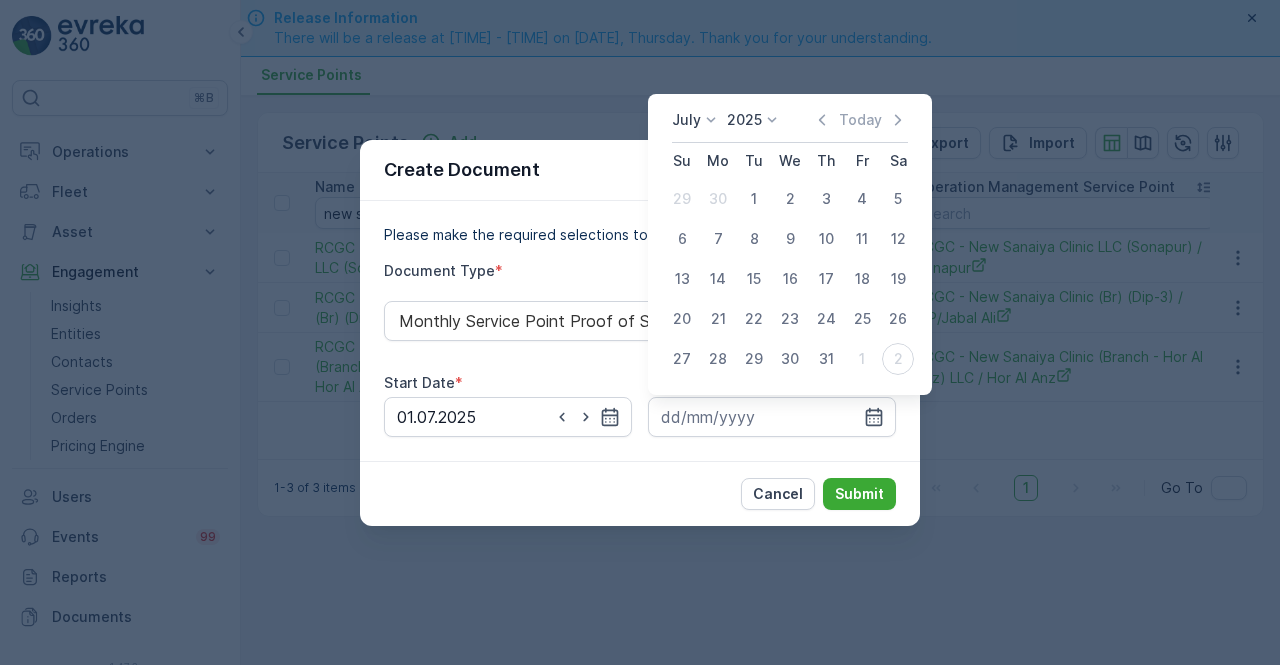 drag, startPoint x: 826, startPoint y: 357, endPoint x: 866, endPoint y: 452, distance: 103.077644 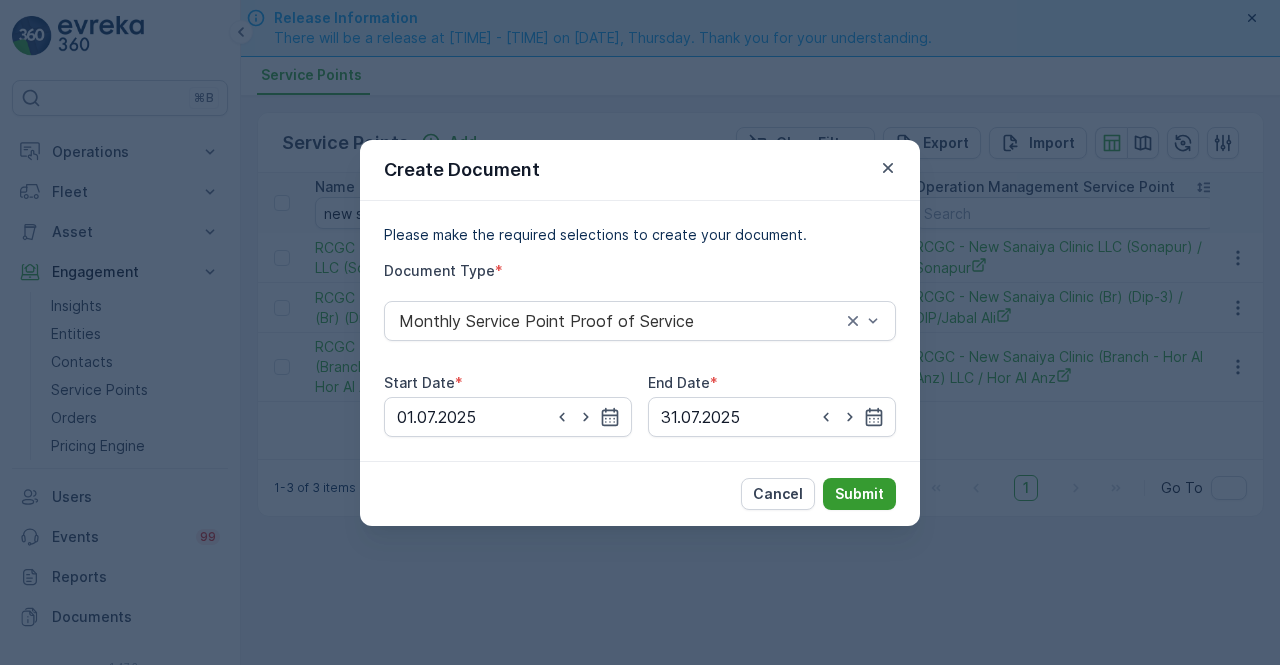 click on "Submit" at bounding box center [859, 494] 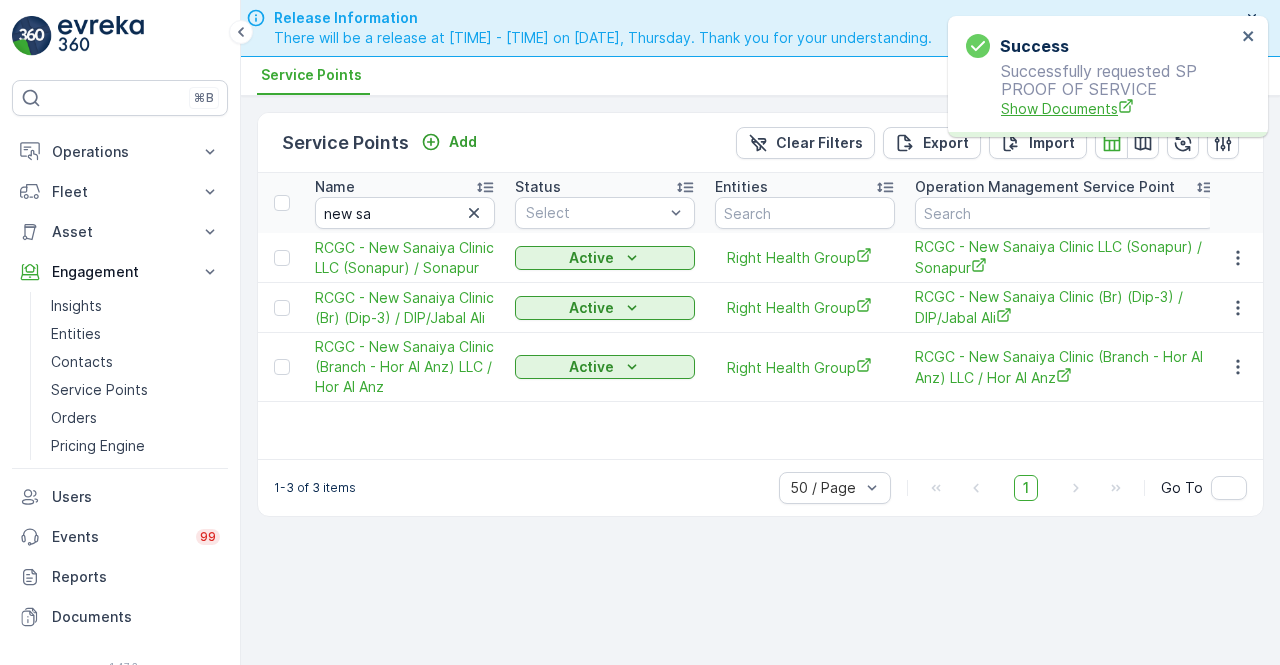 click on "Show Documents" at bounding box center (1118, 108) 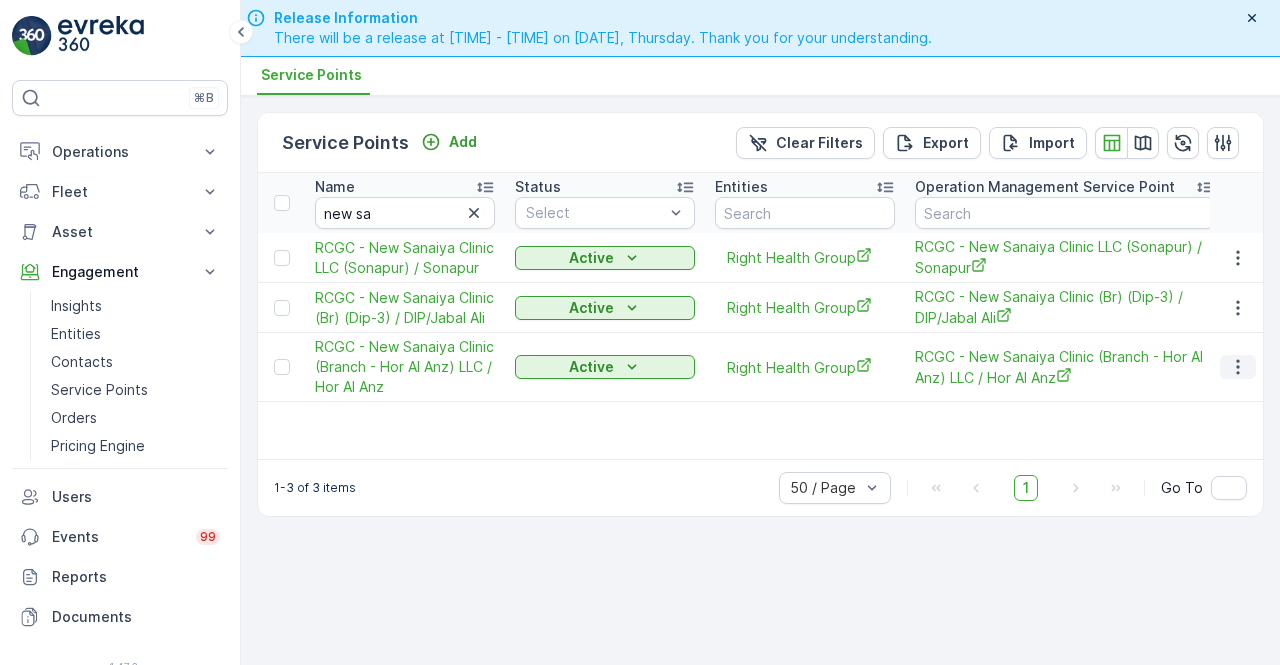 click 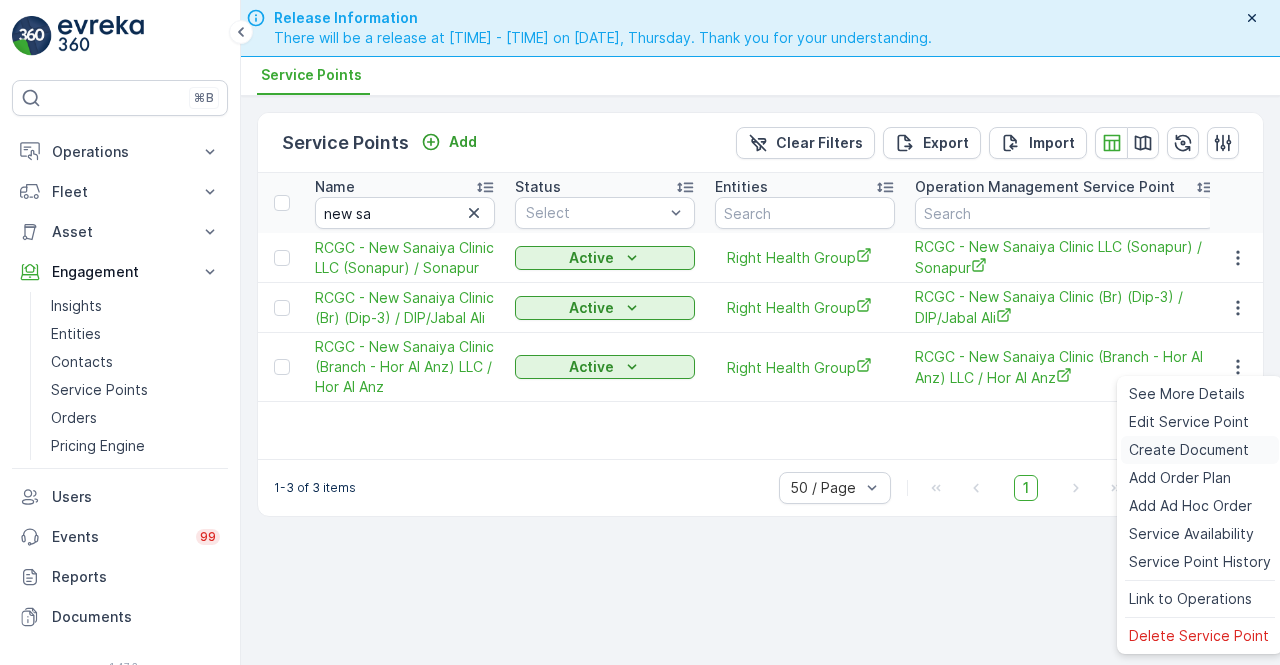 click on "Create Document" at bounding box center (1189, 450) 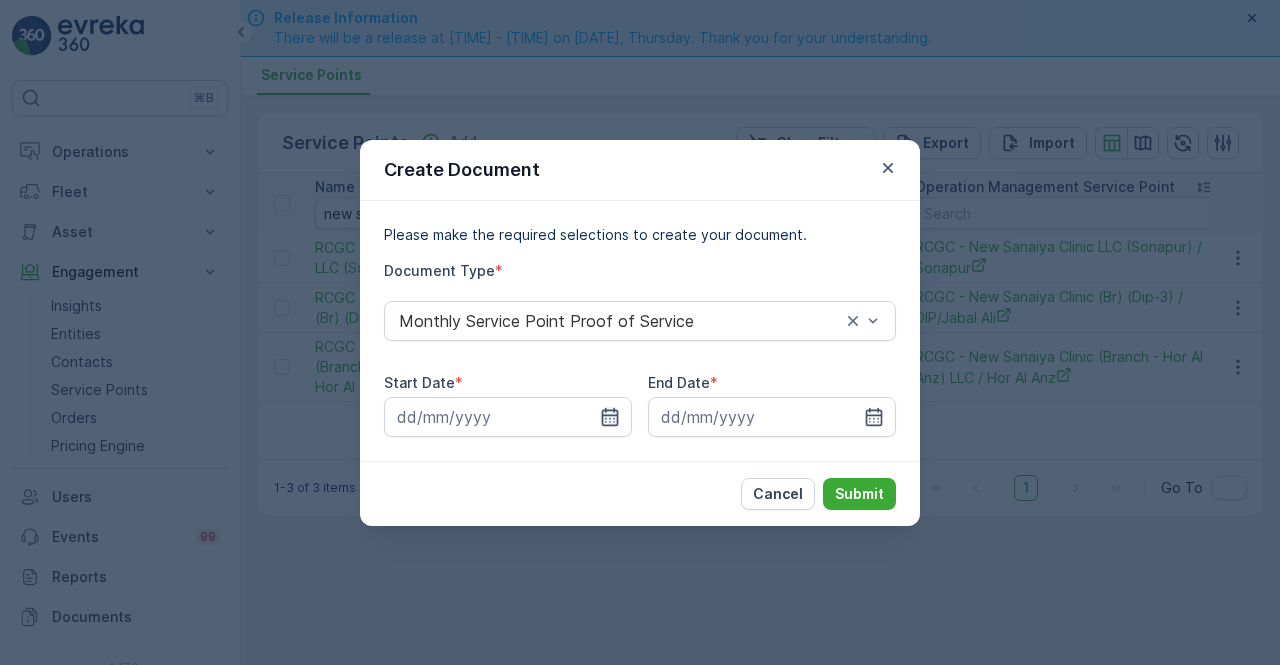 click 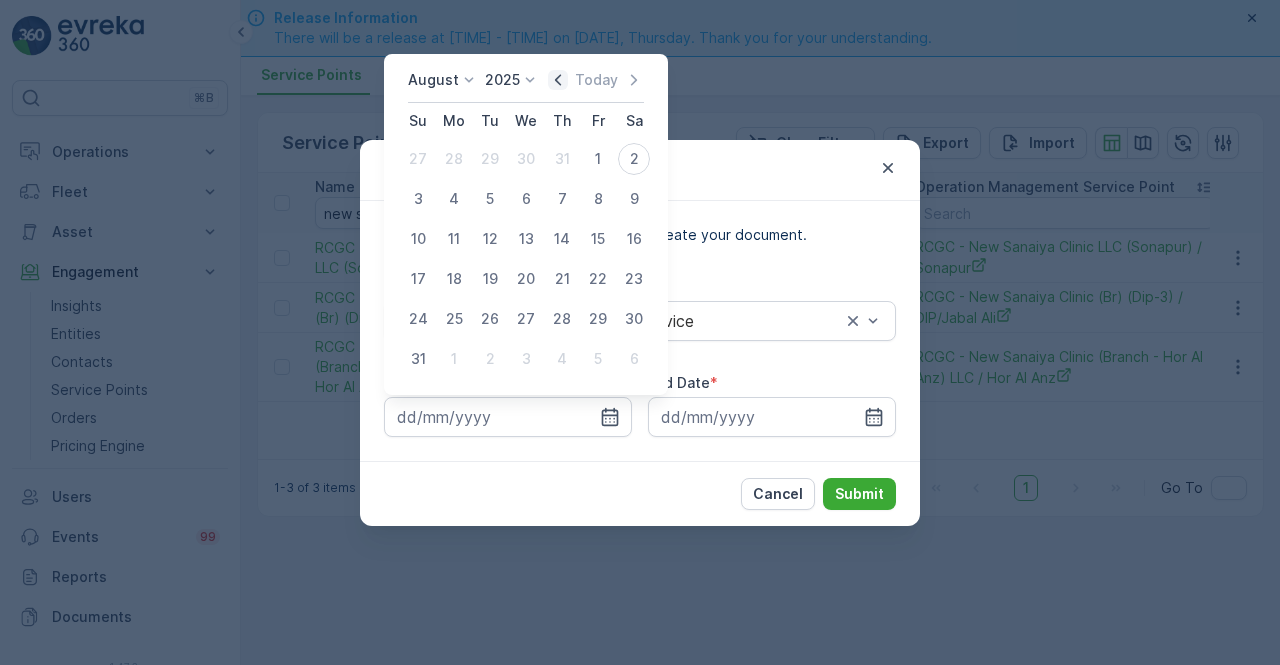 click 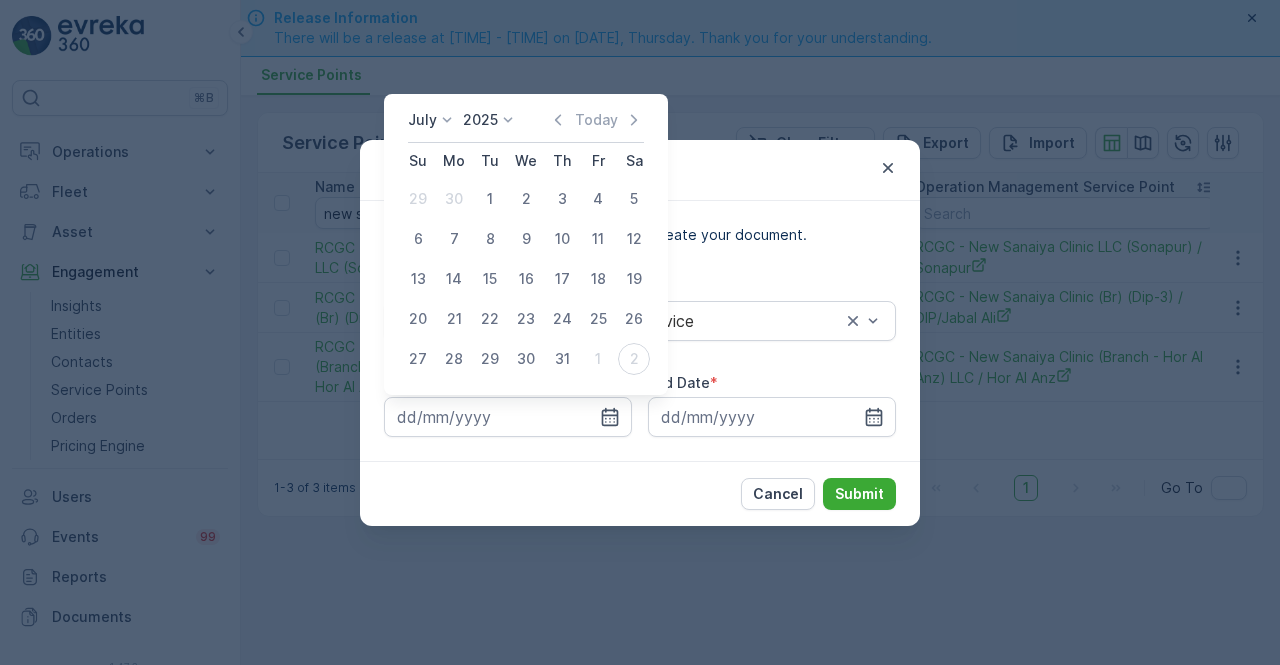 click on "1" at bounding box center (490, 199) 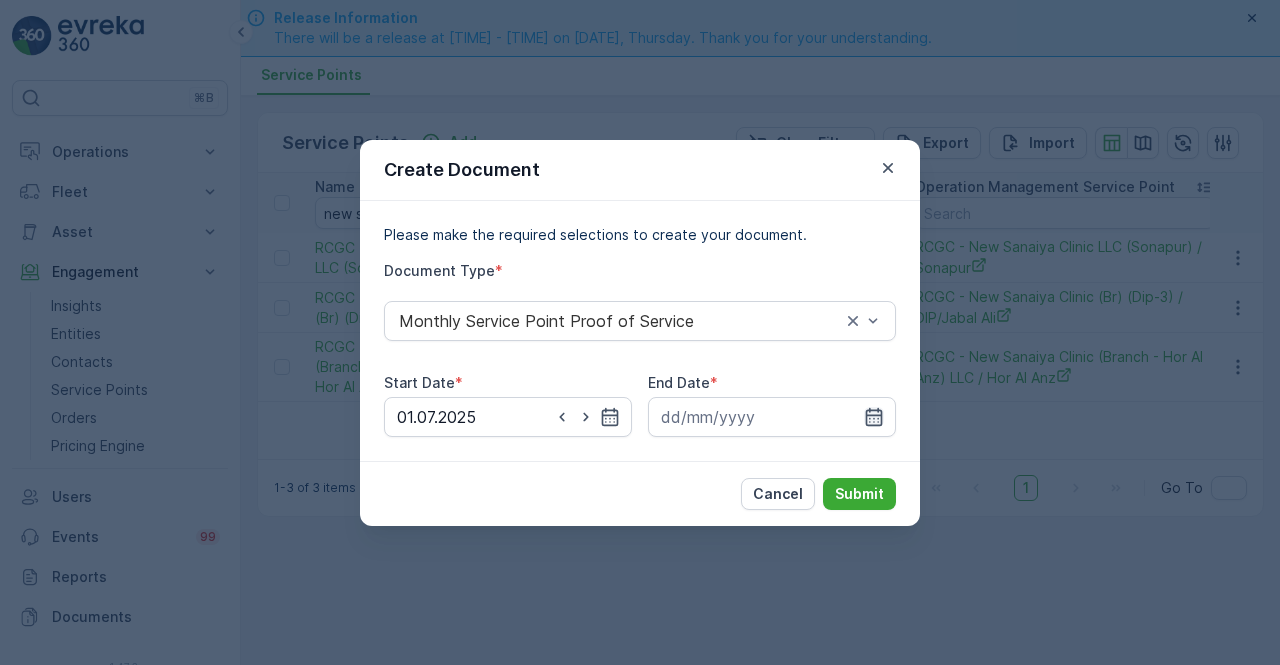 drag, startPoint x: 857, startPoint y: 415, endPoint x: 868, endPoint y: 411, distance: 11.7046995 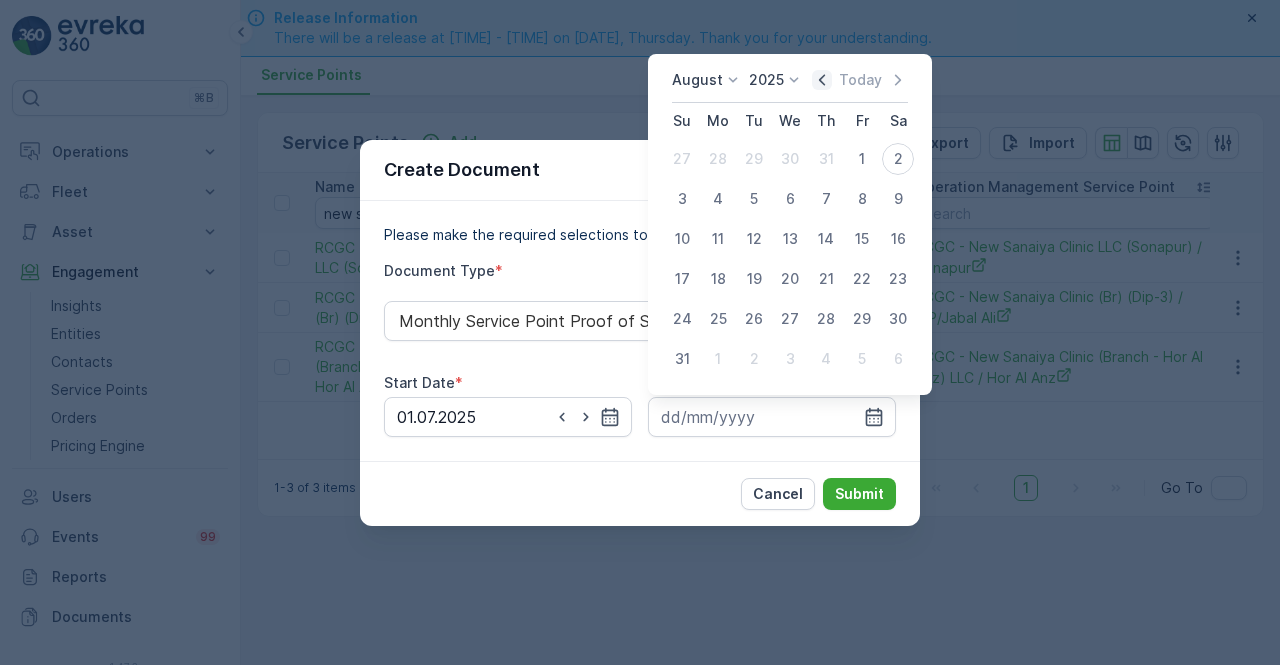 click 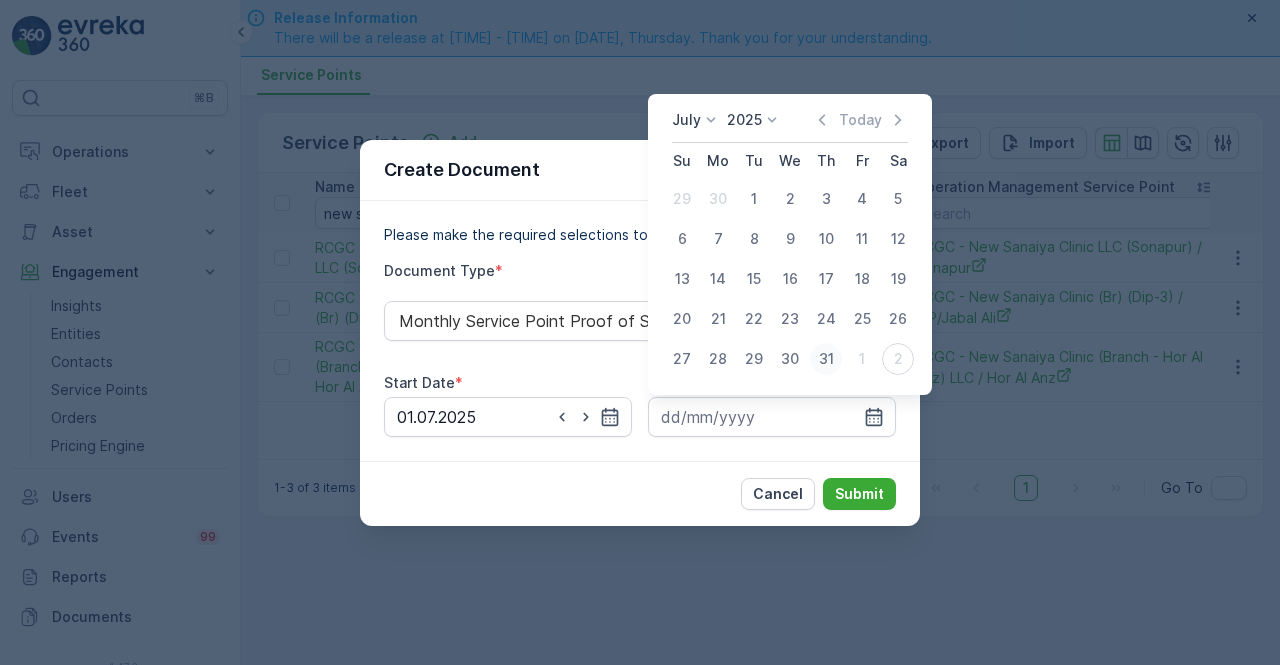 click on "31" at bounding box center [826, 359] 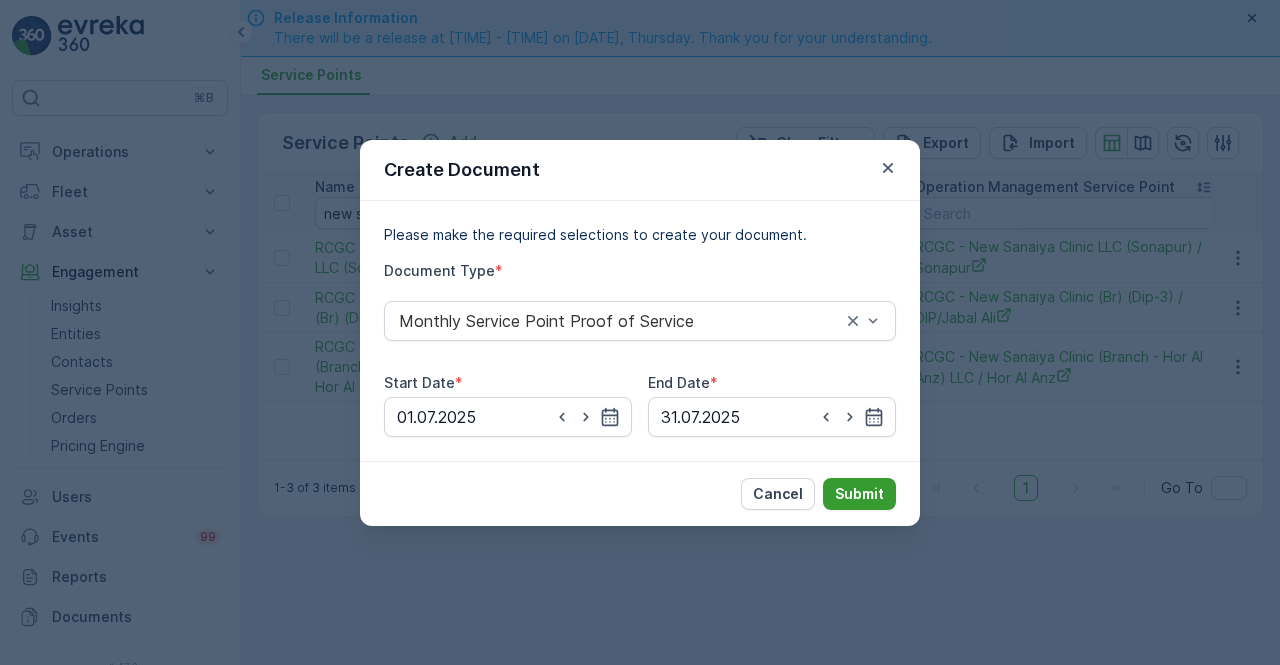 click on "Submit" at bounding box center (859, 494) 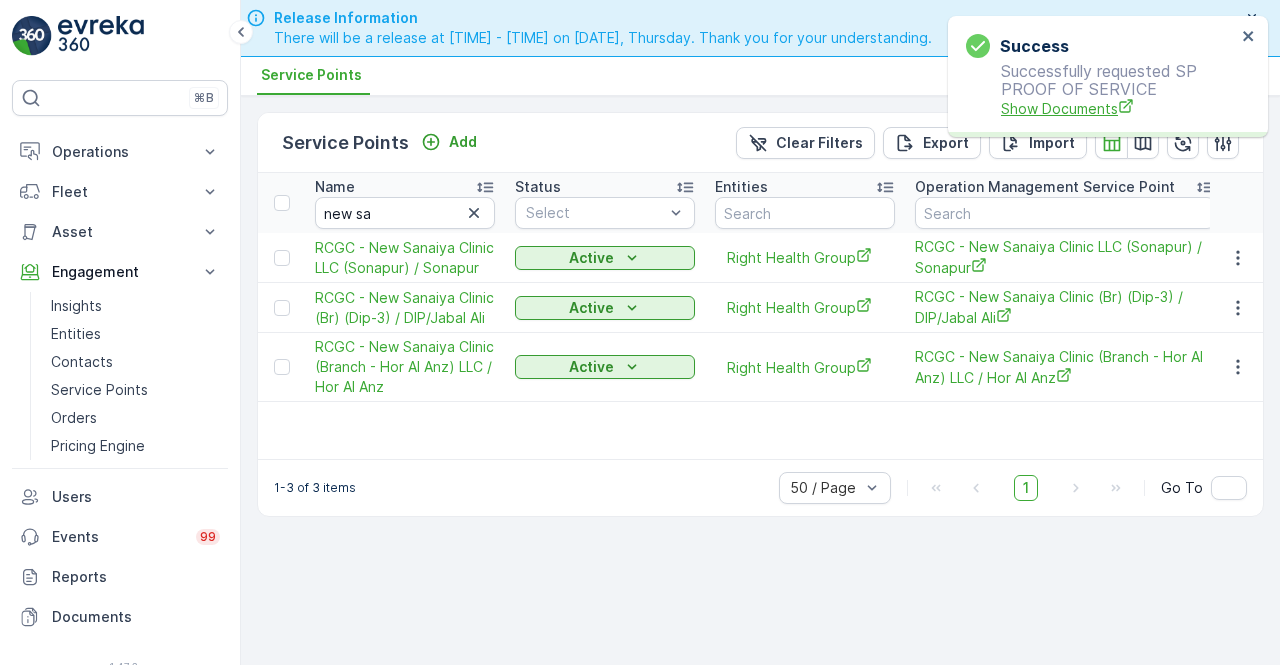 click on "Show Documents" at bounding box center (1118, 108) 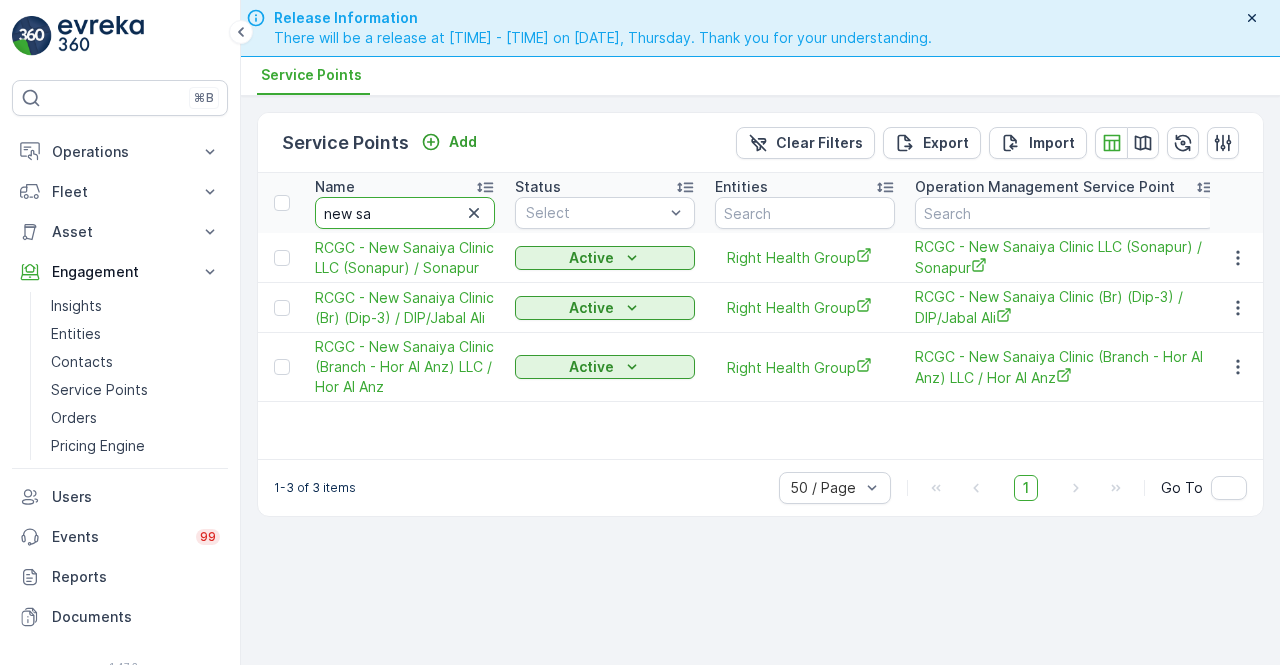 click on "new sa" at bounding box center [405, 213] 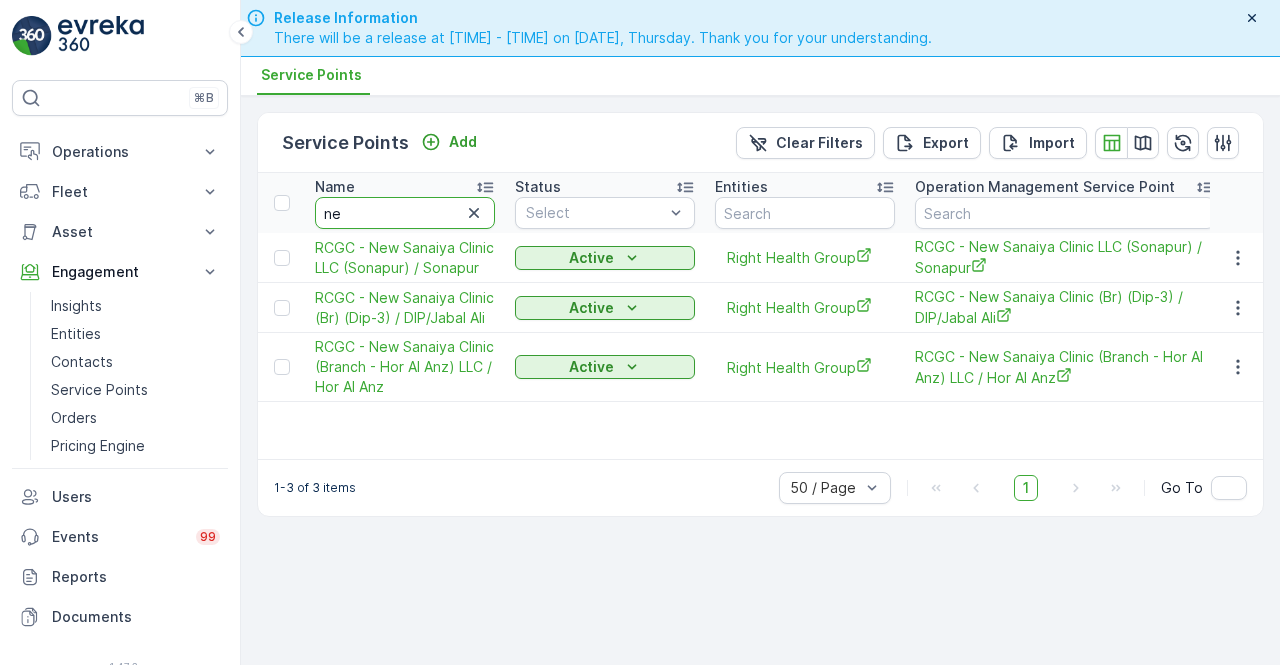 type on "n" 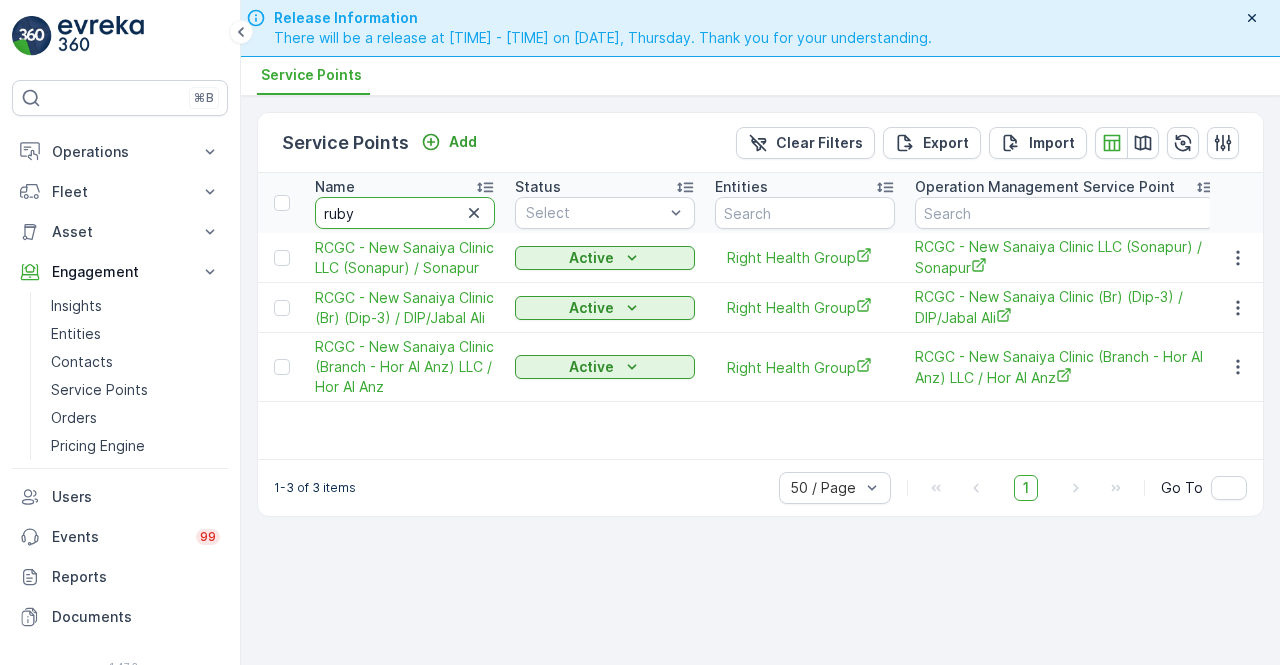 type on "ruby" 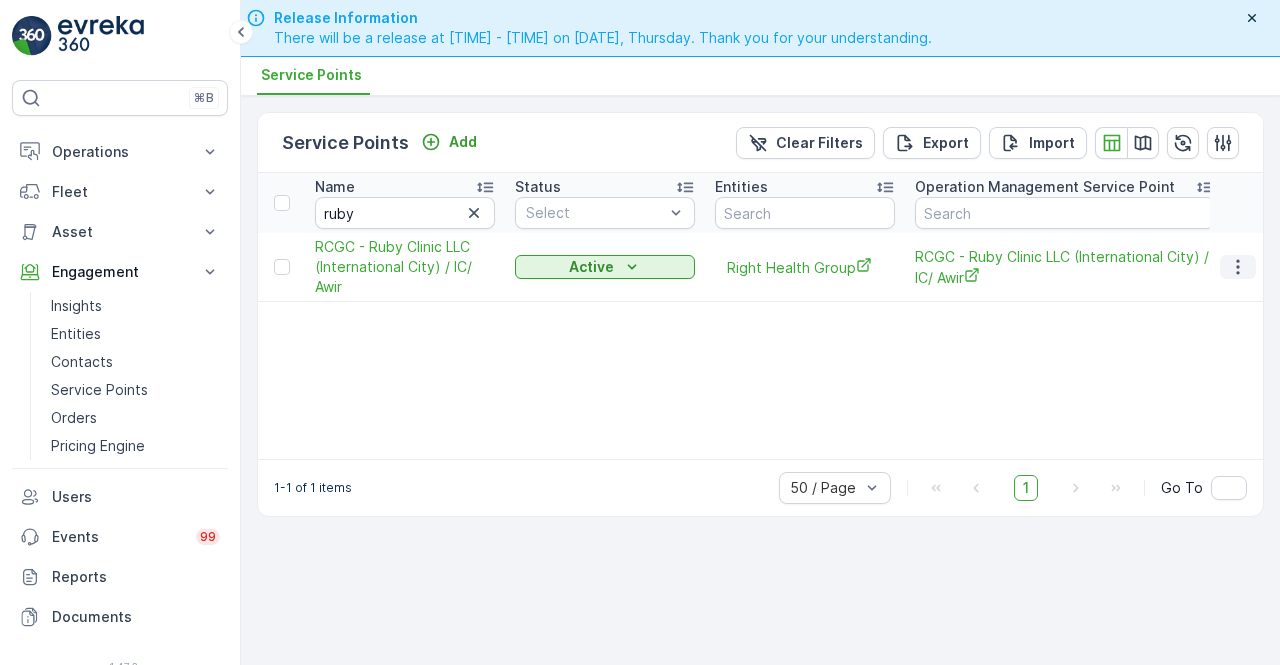 click 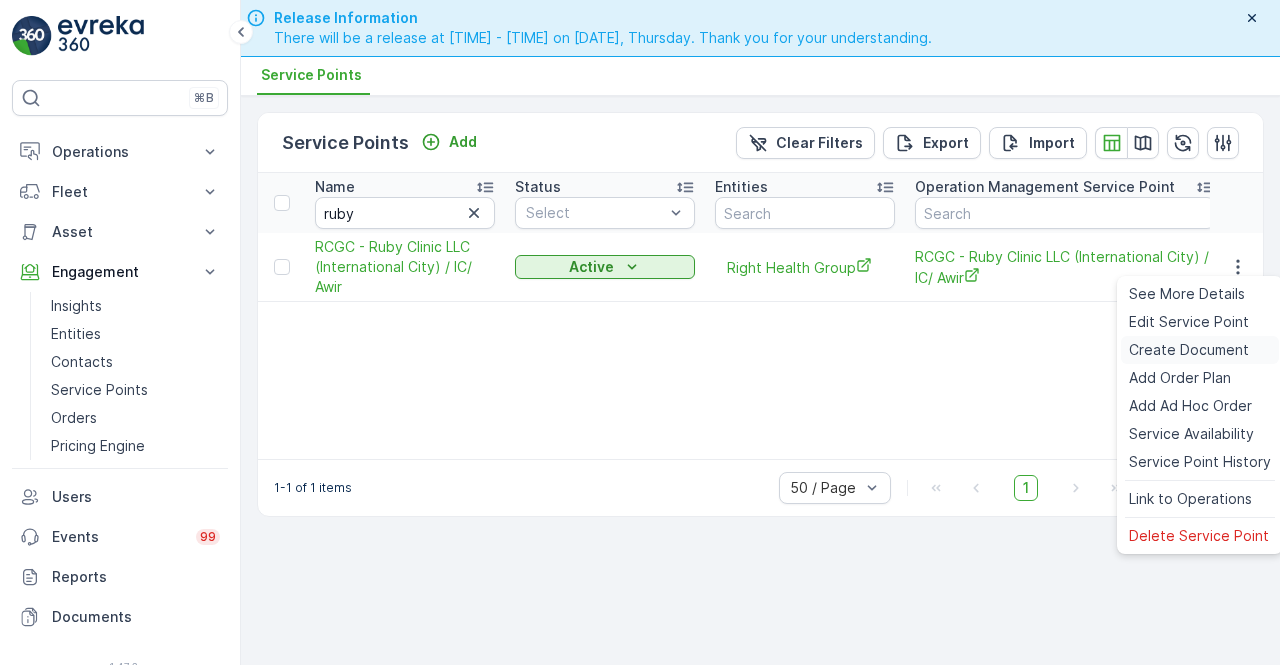 drag, startPoint x: 1183, startPoint y: 348, endPoint x: 1170, endPoint y: 352, distance: 13.601471 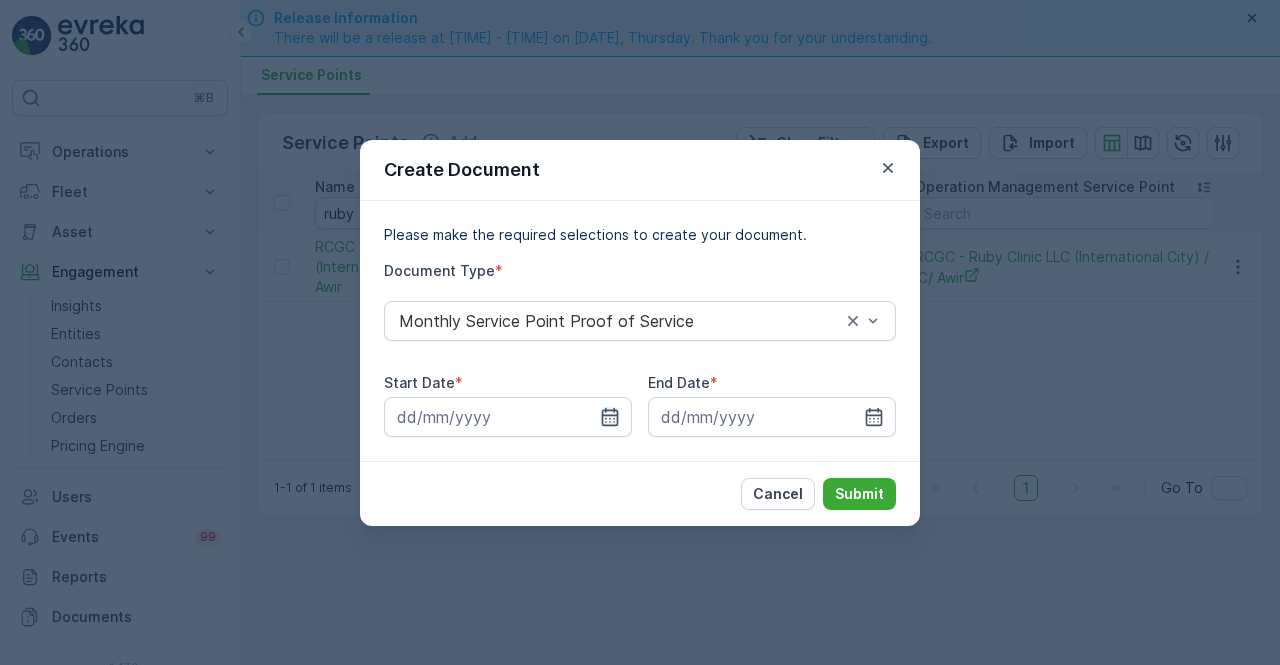 click 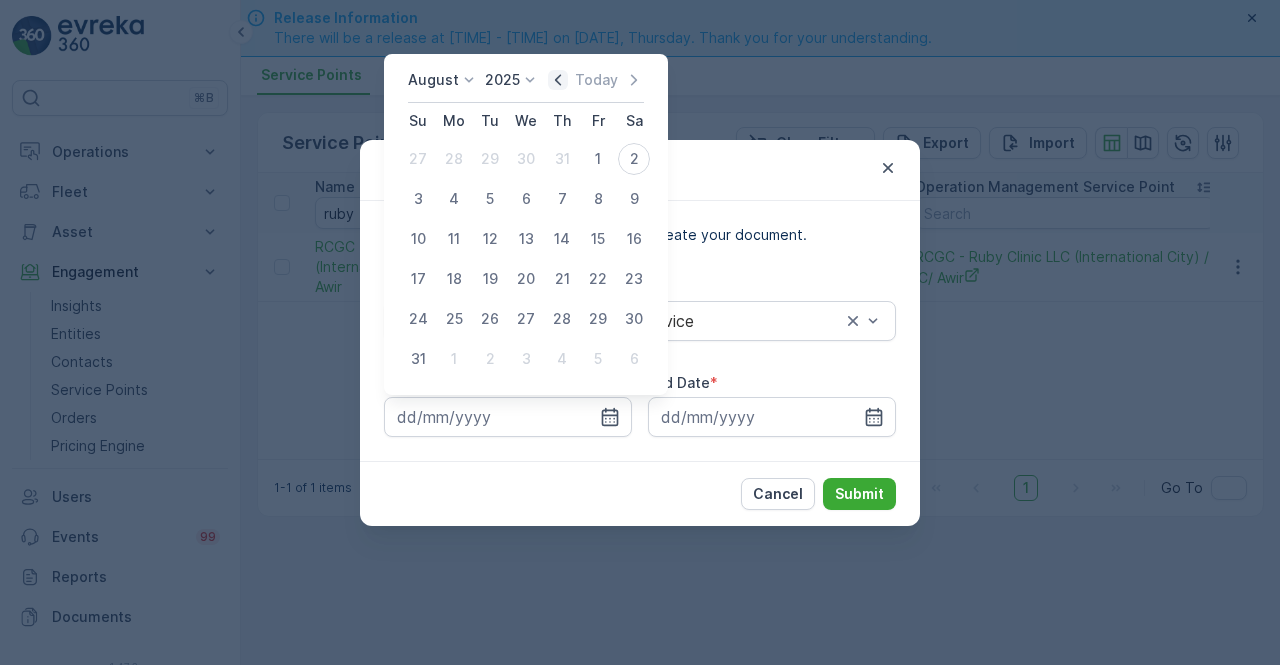 click 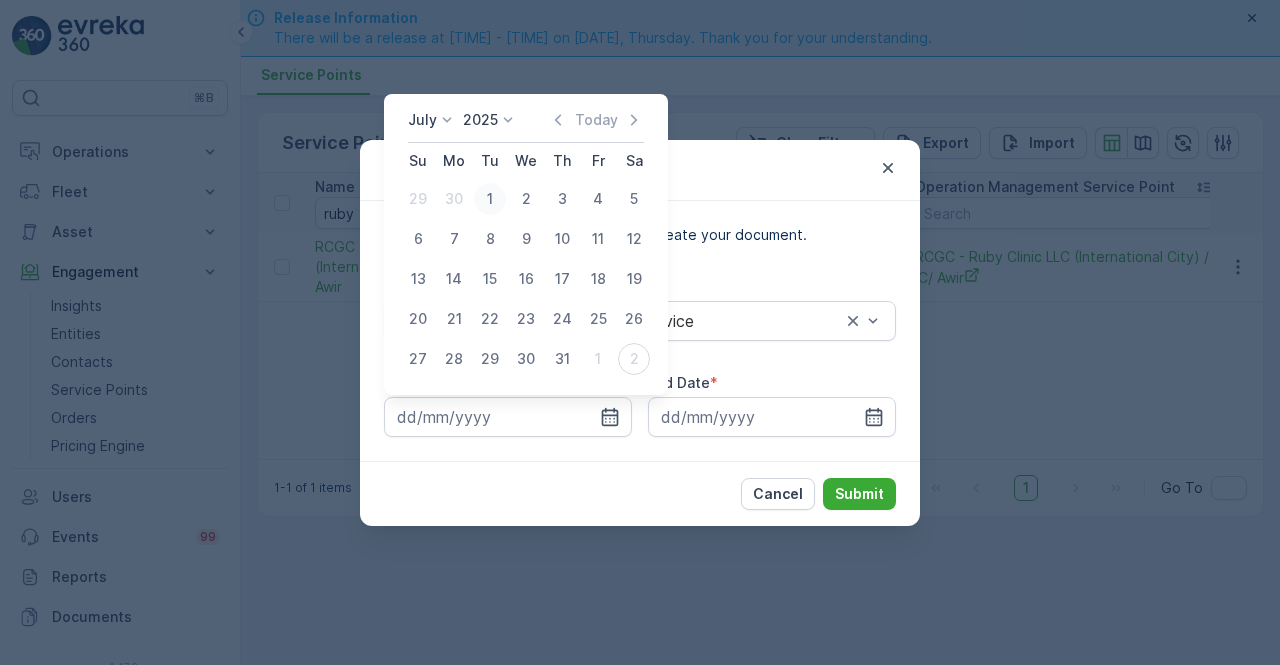 click on "1" at bounding box center [490, 199] 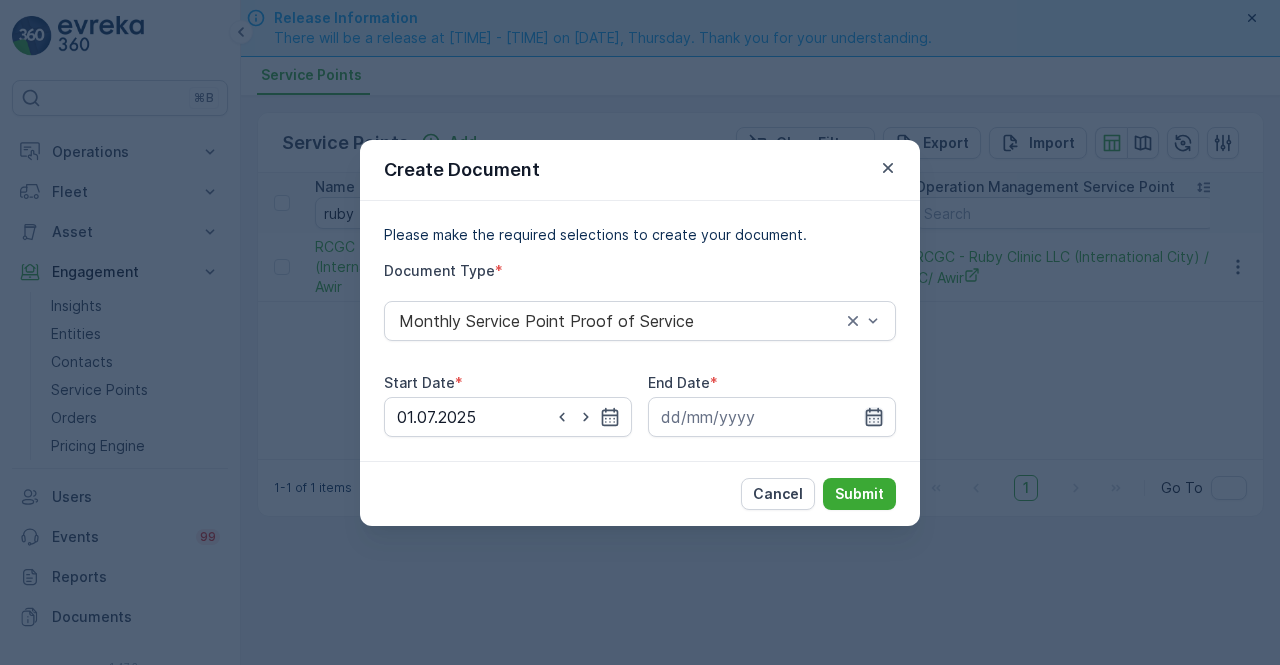 drag, startPoint x: 867, startPoint y: 423, endPoint x: 871, endPoint y: 407, distance: 16.492422 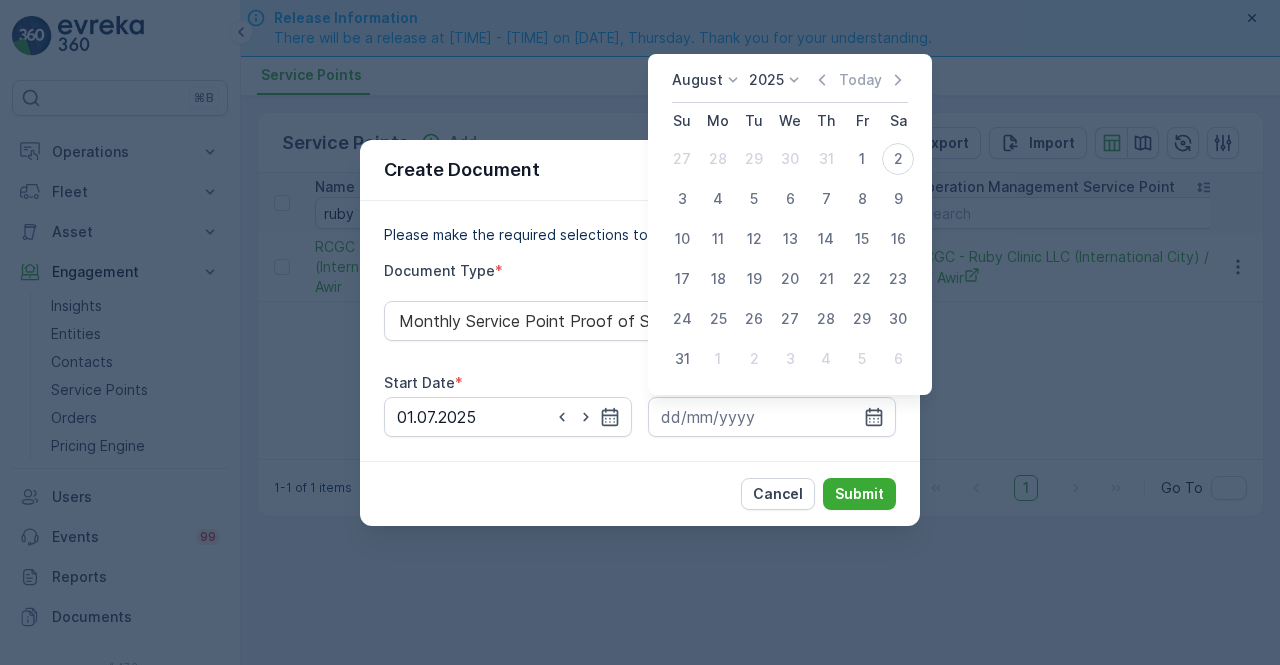 drag, startPoint x: 828, startPoint y: 81, endPoint x: 818, endPoint y: 139, distance: 58.855755 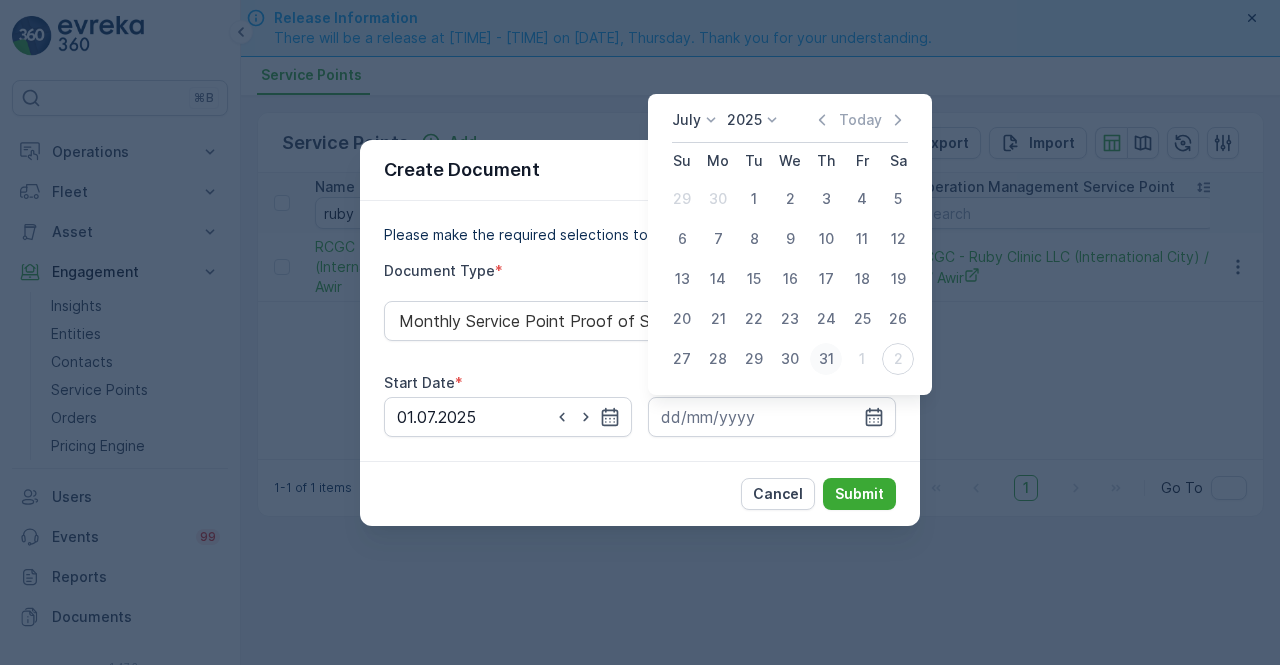 click on "31" at bounding box center [826, 359] 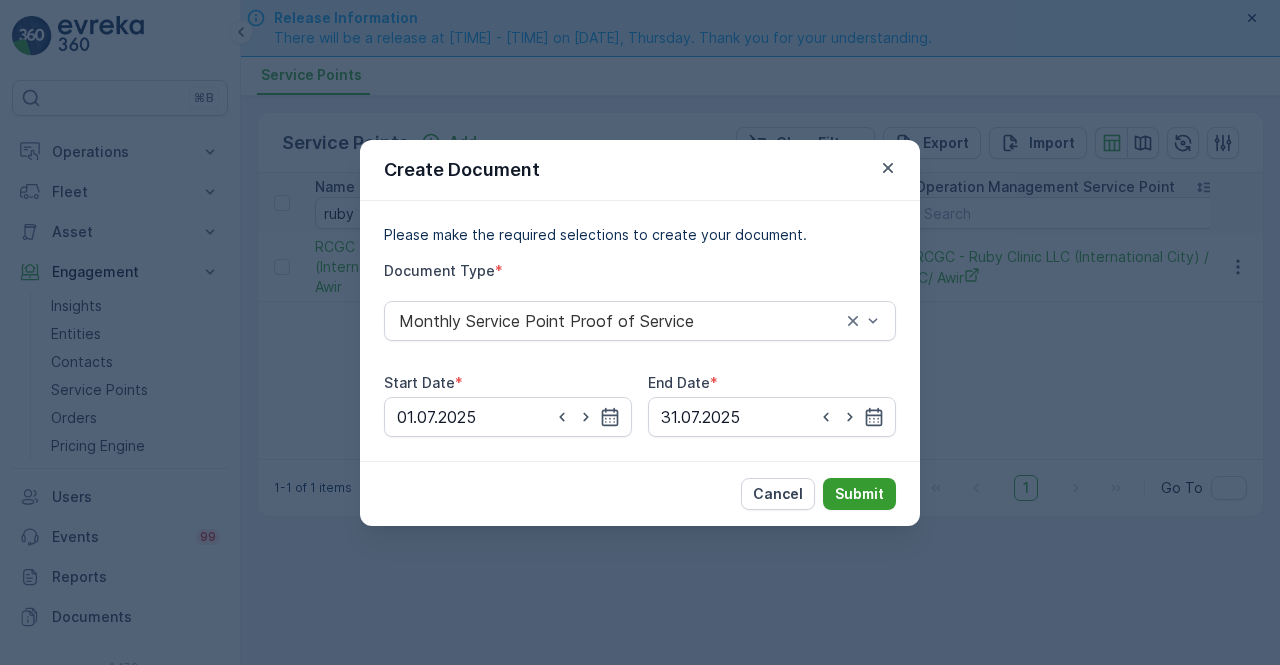 click on "Submit" at bounding box center [859, 494] 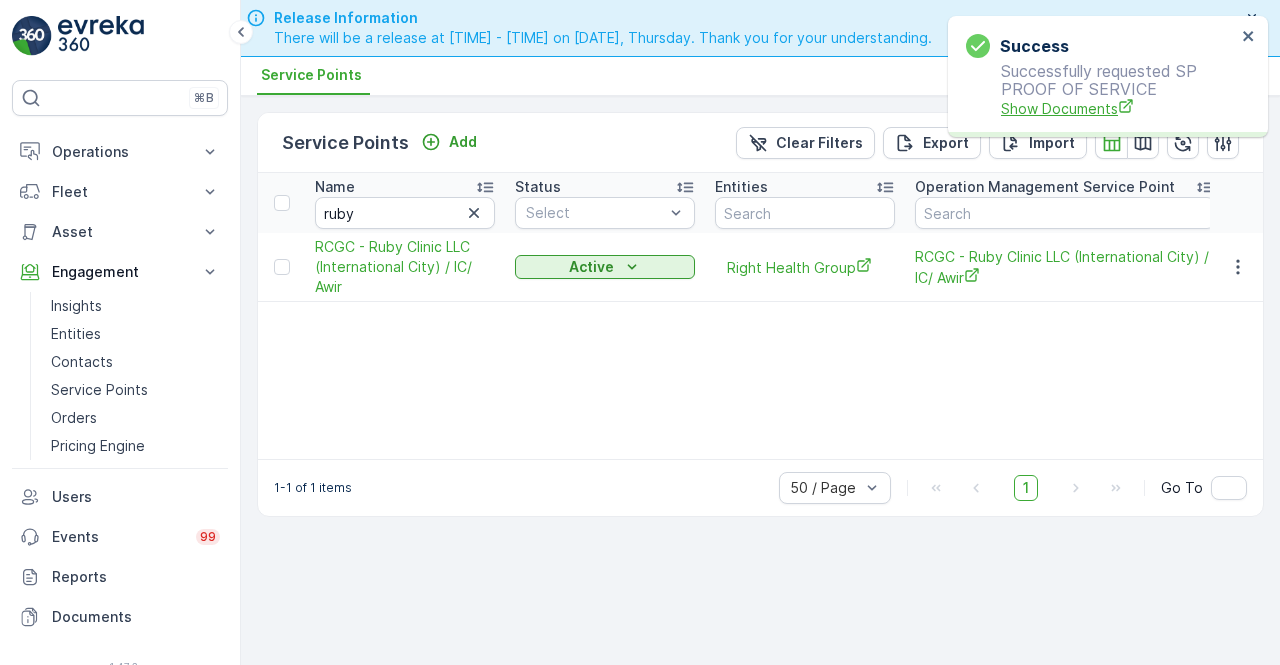 click on "Show Documents" at bounding box center [1118, 108] 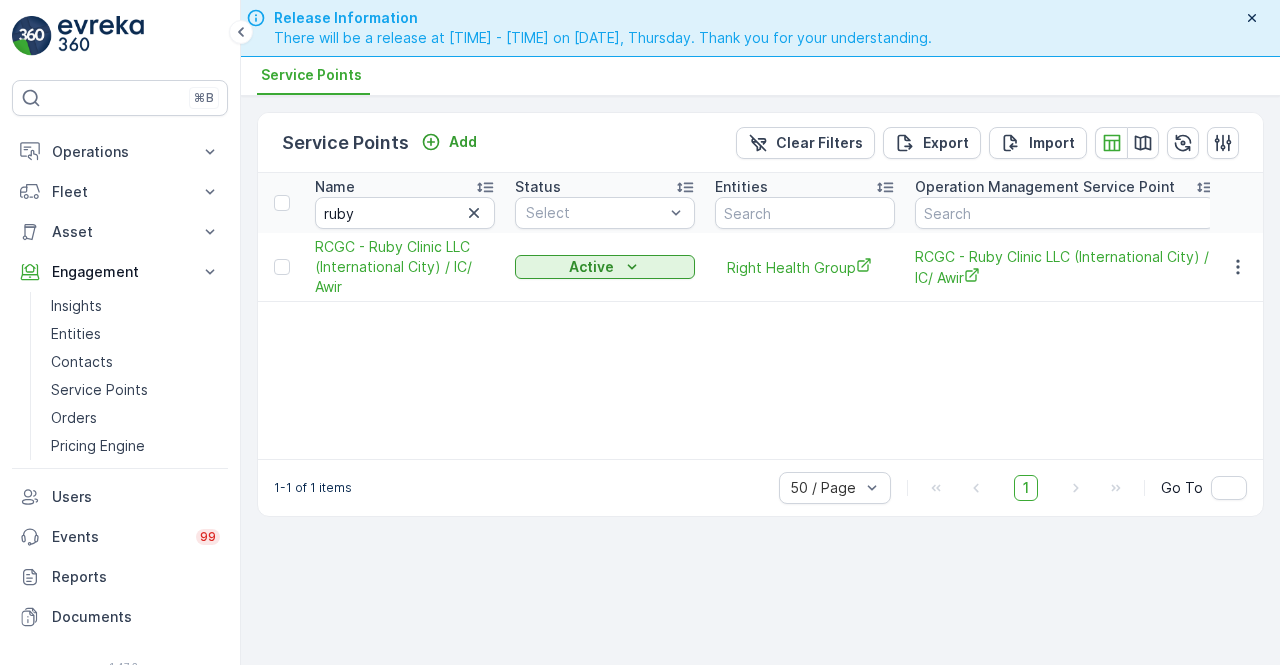 click on "ruby" at bounding box center [405, 213] 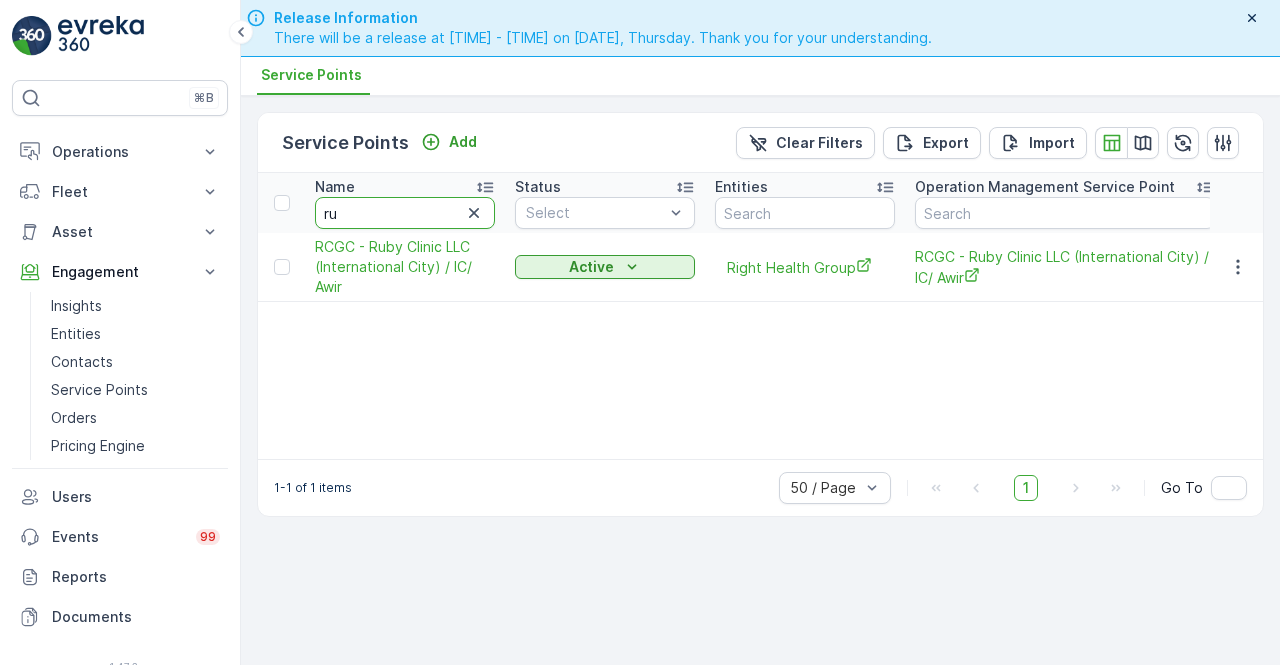 type on "r" 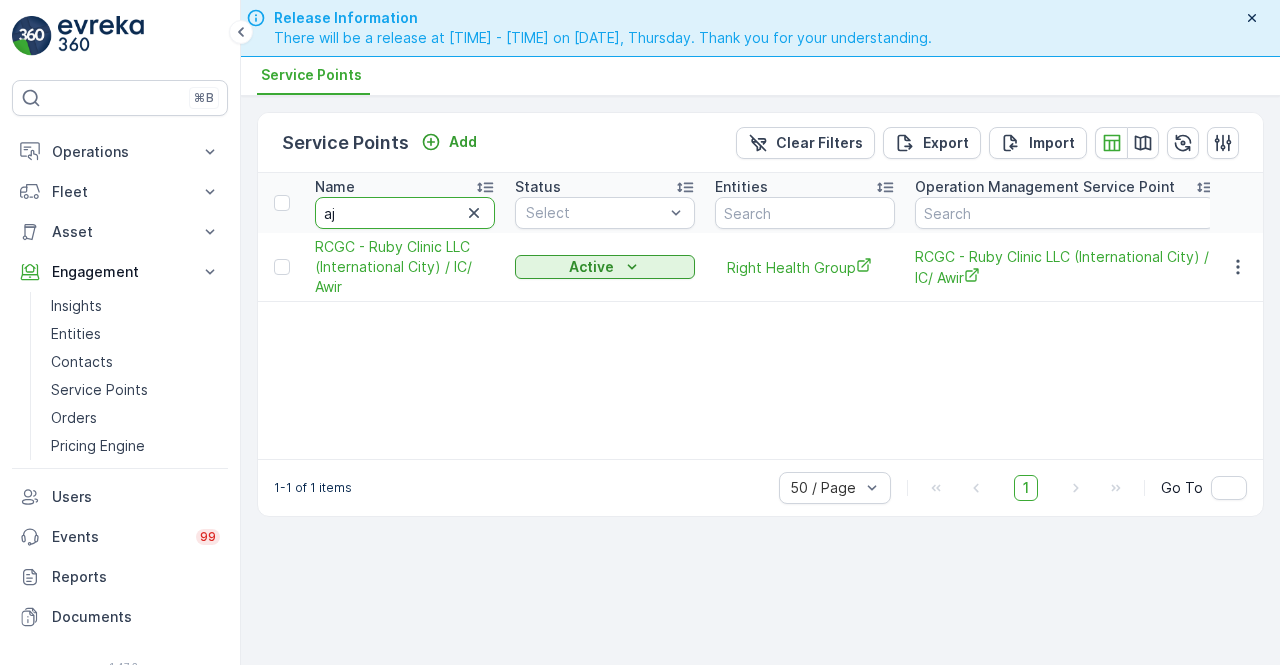 type on "a" 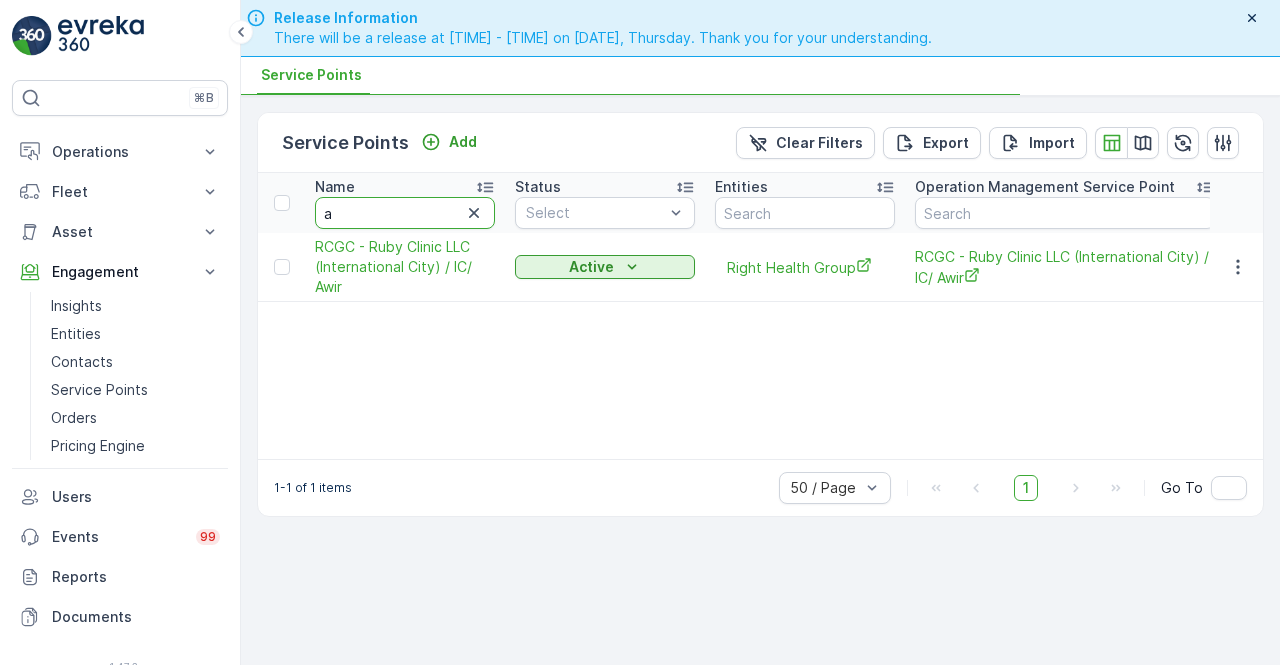 click on "a" at bounding box center (405, 213) 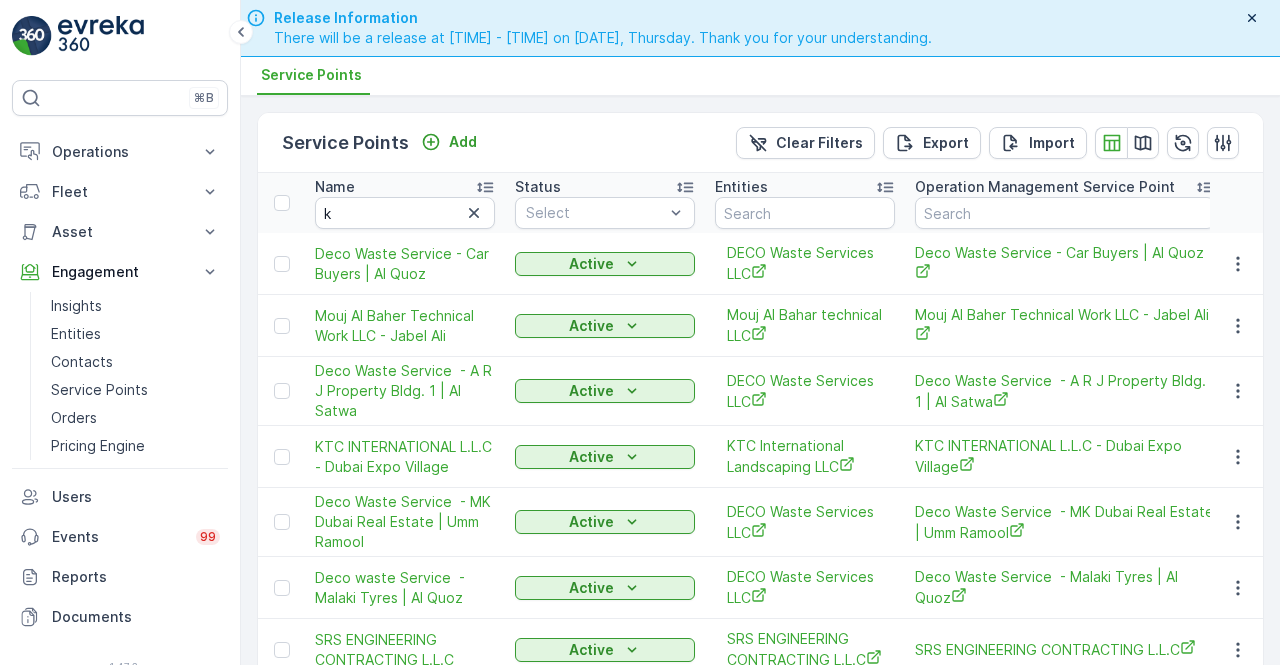 type on "a" 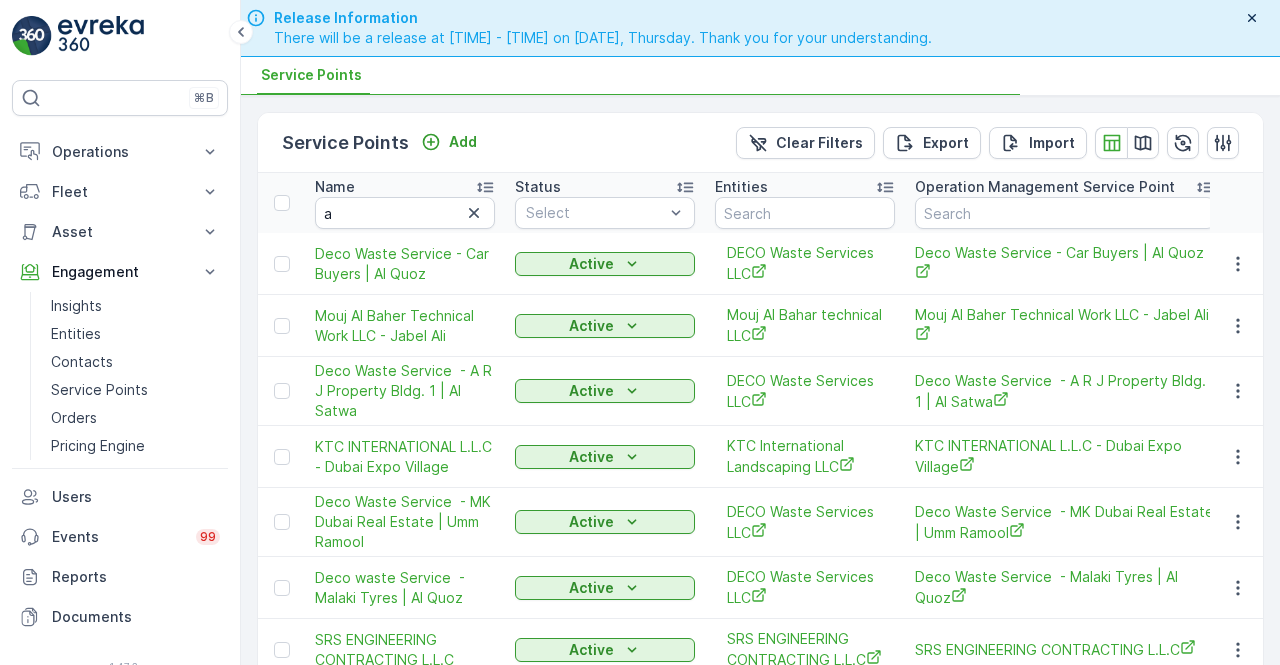type on "k" 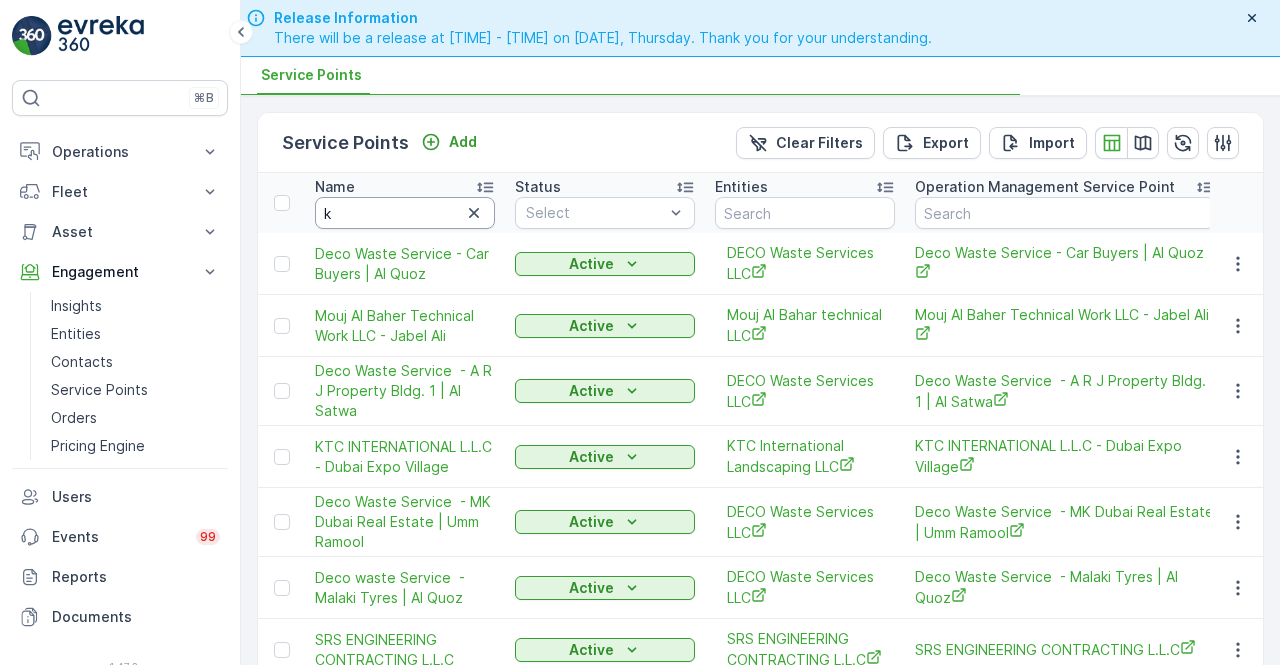 click on "k" at bounding box center [405, 213] 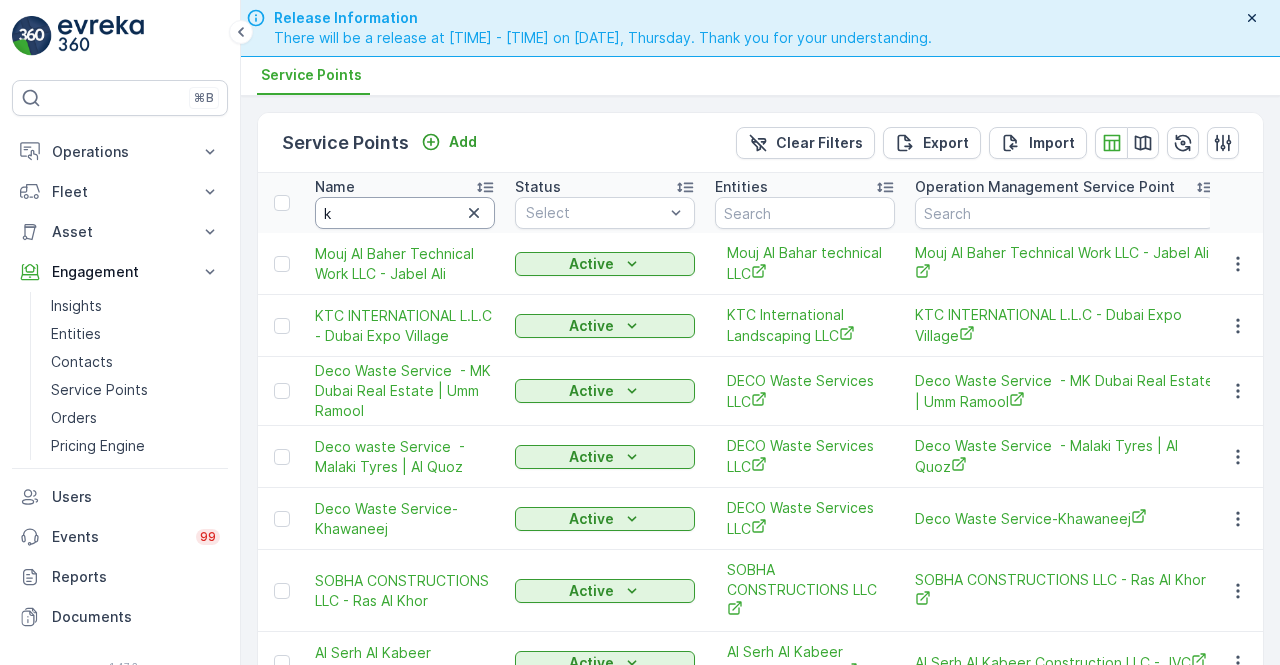 click on "k" at bounding box center [405, 213] 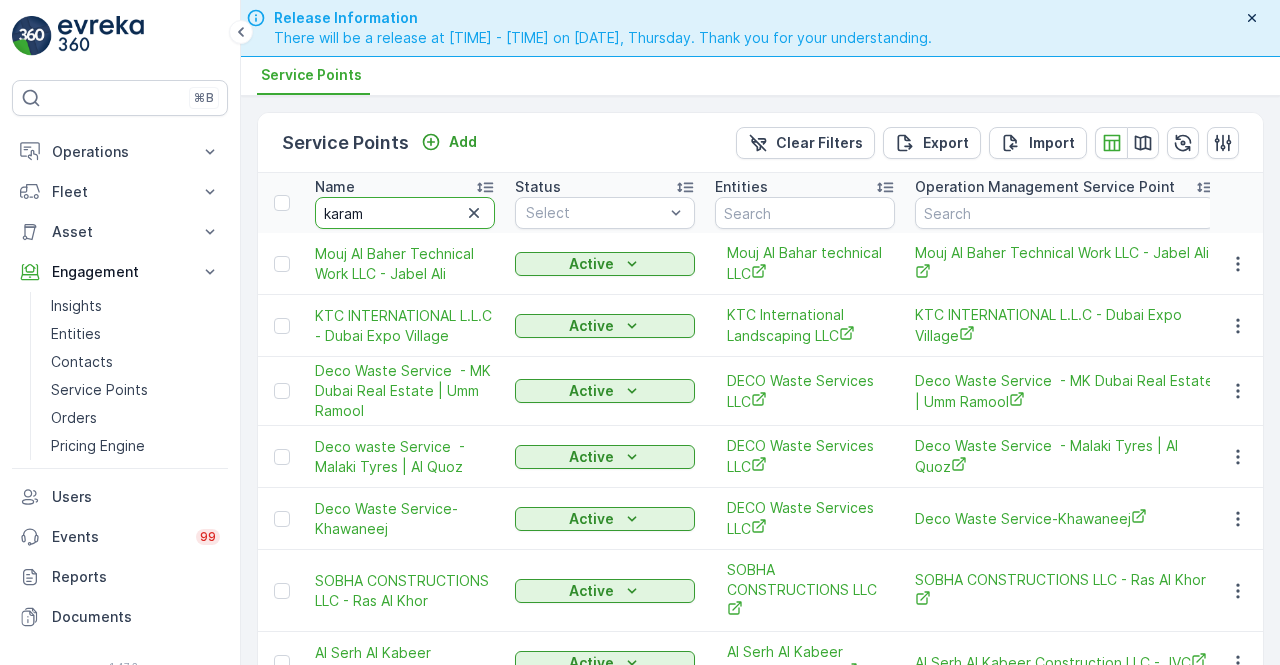 type on "karama" 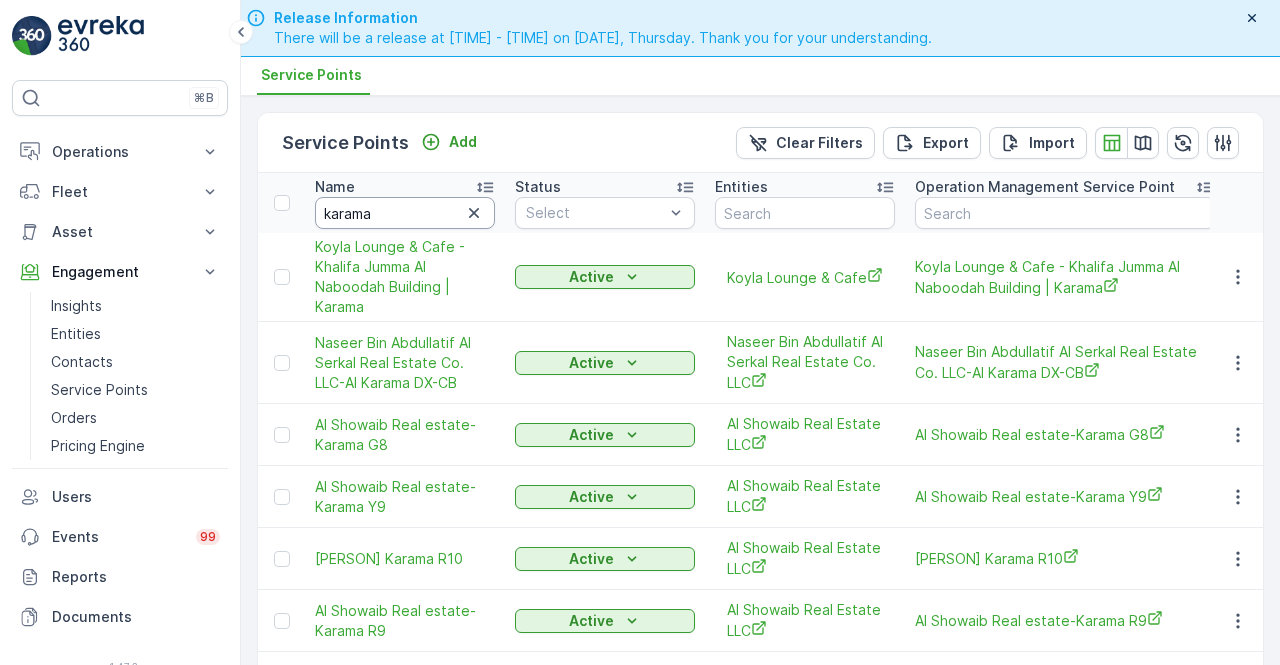 click on "karama" at bounding box center [405, 213] 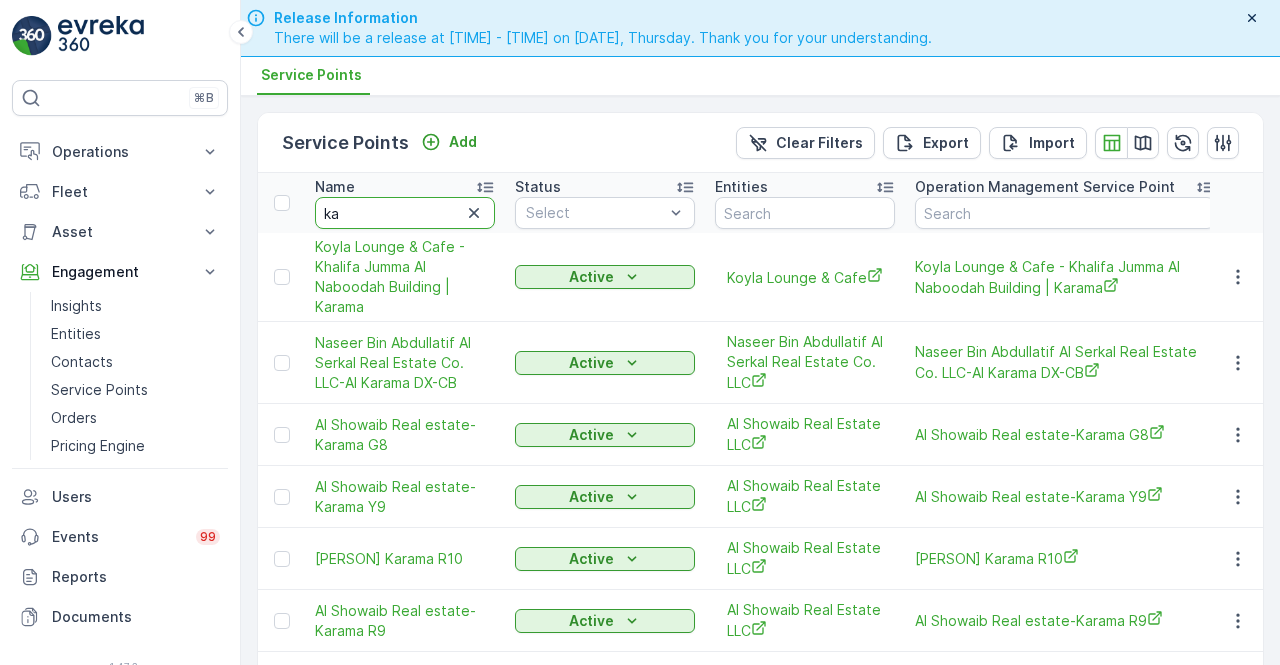 type on "k" 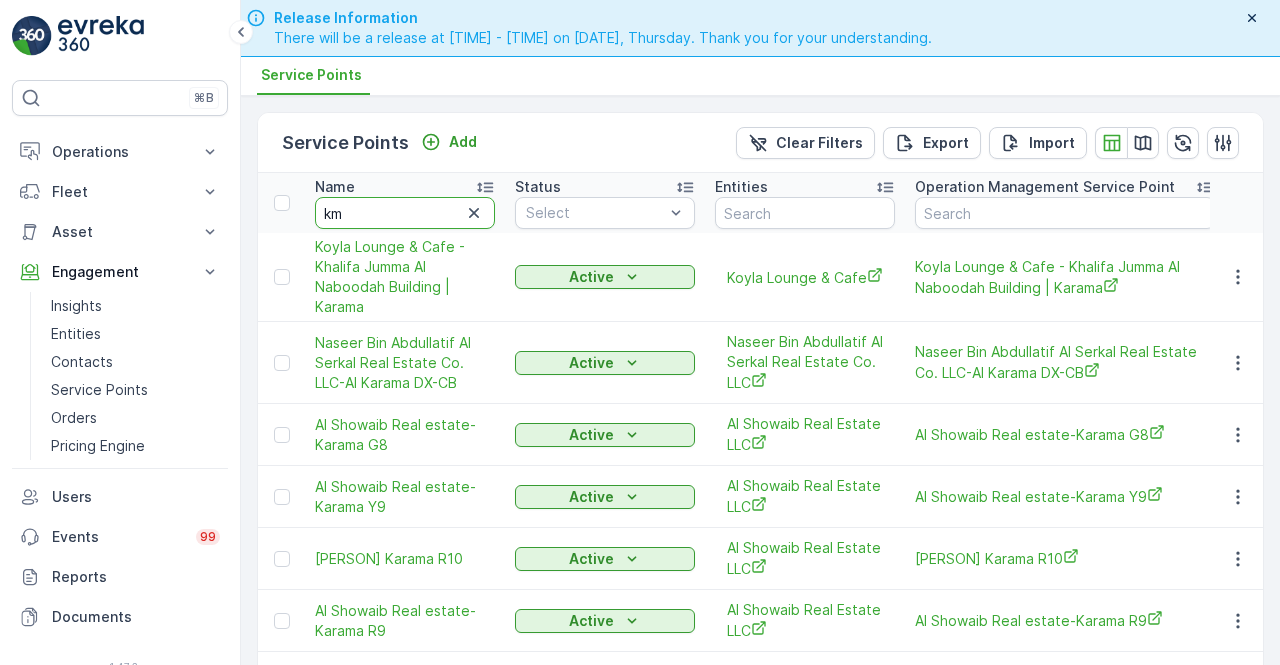 type on "kmc" 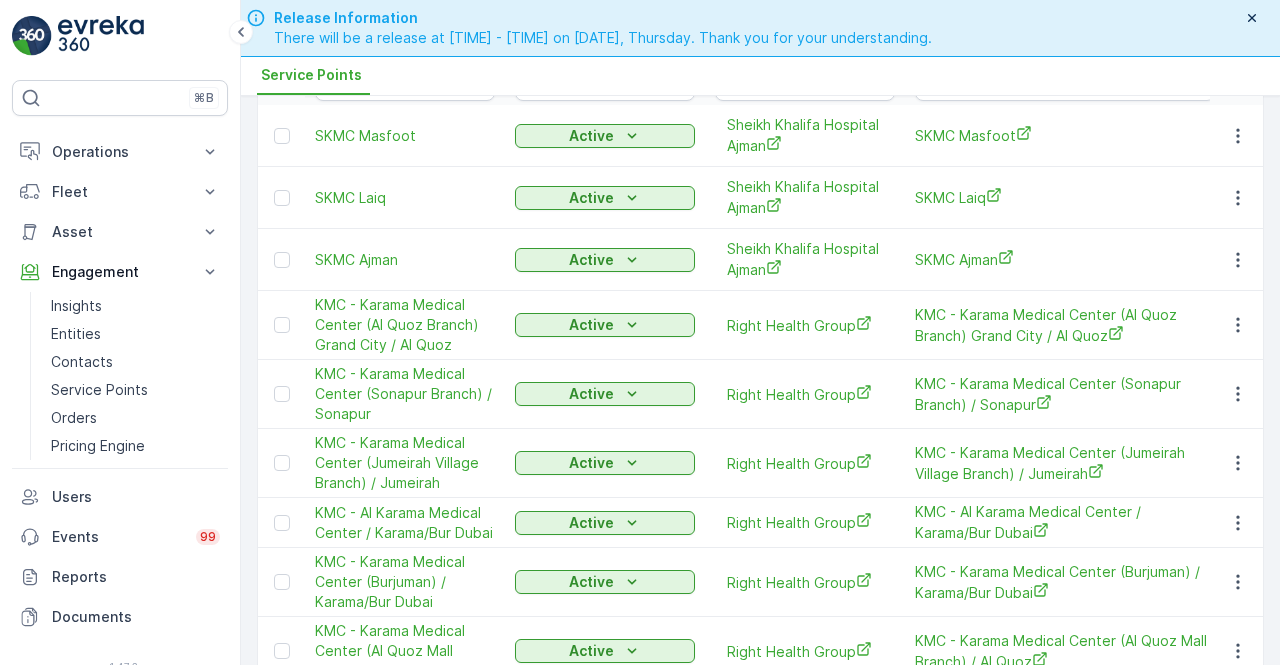 scroll, scrollTop: 200, scrollLeft: 0, axis: vertical 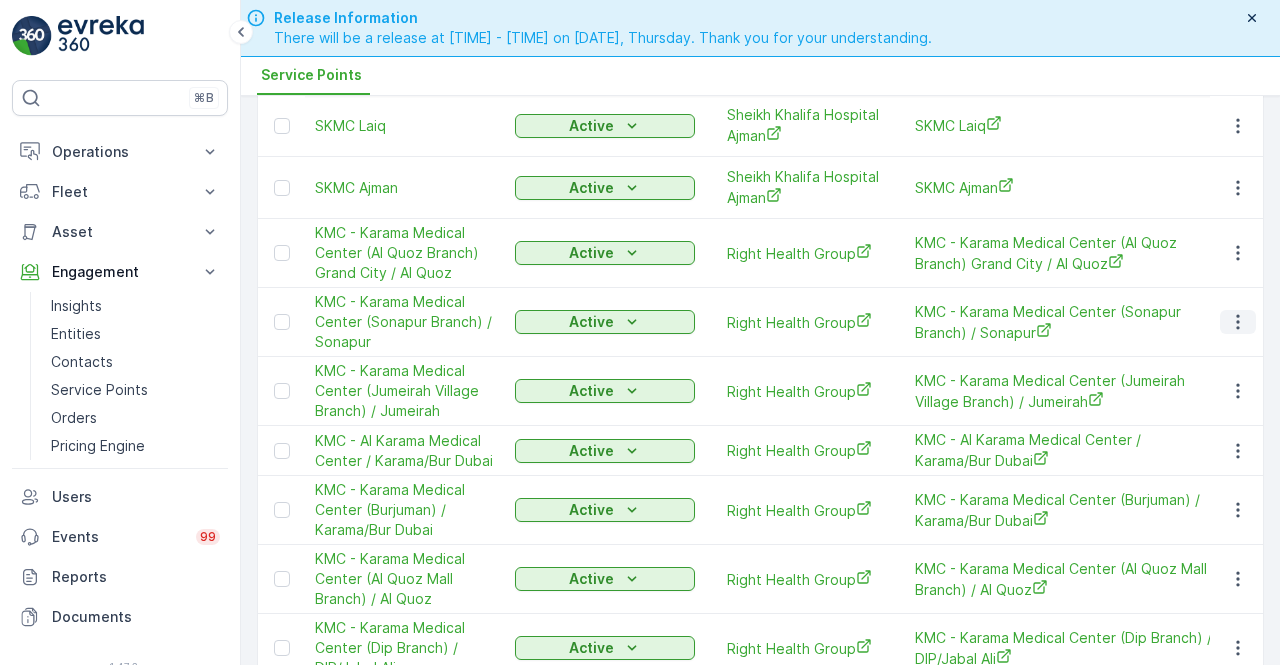 drag, startPoint x: 1228, startPoint y: 325, endPoint x: 1219, endPoint y: 330, distance: 10.29563 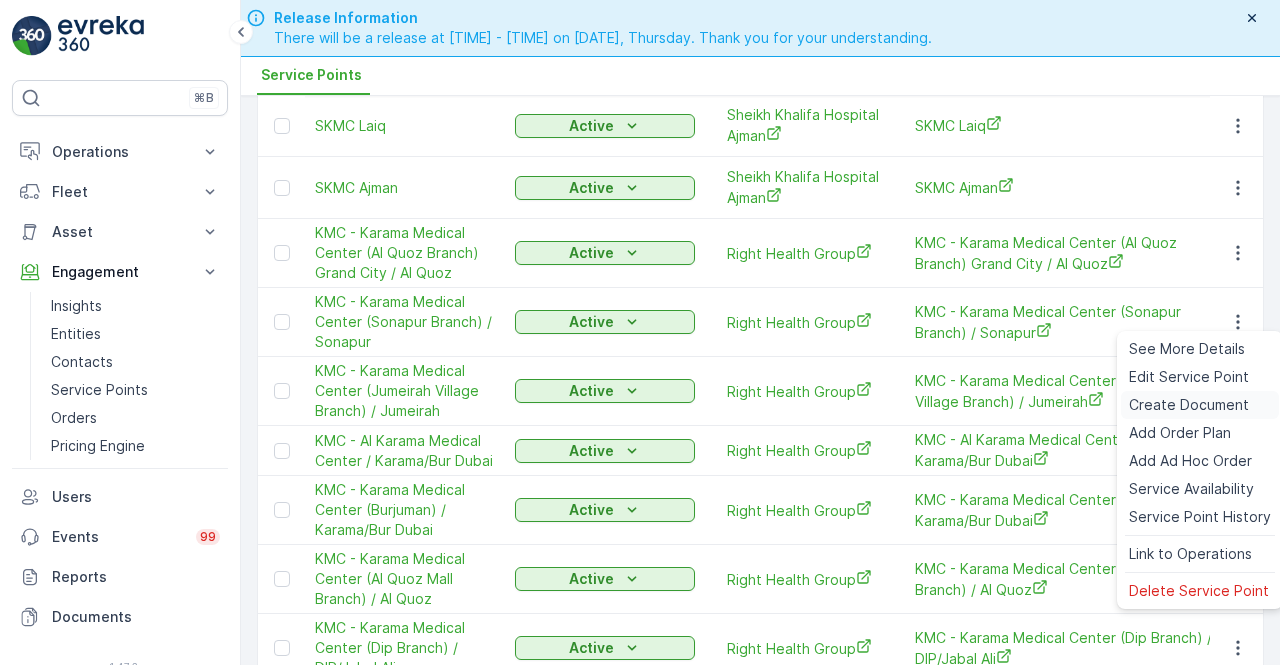 click on "Create Document" at bounding box center [1189, 405] 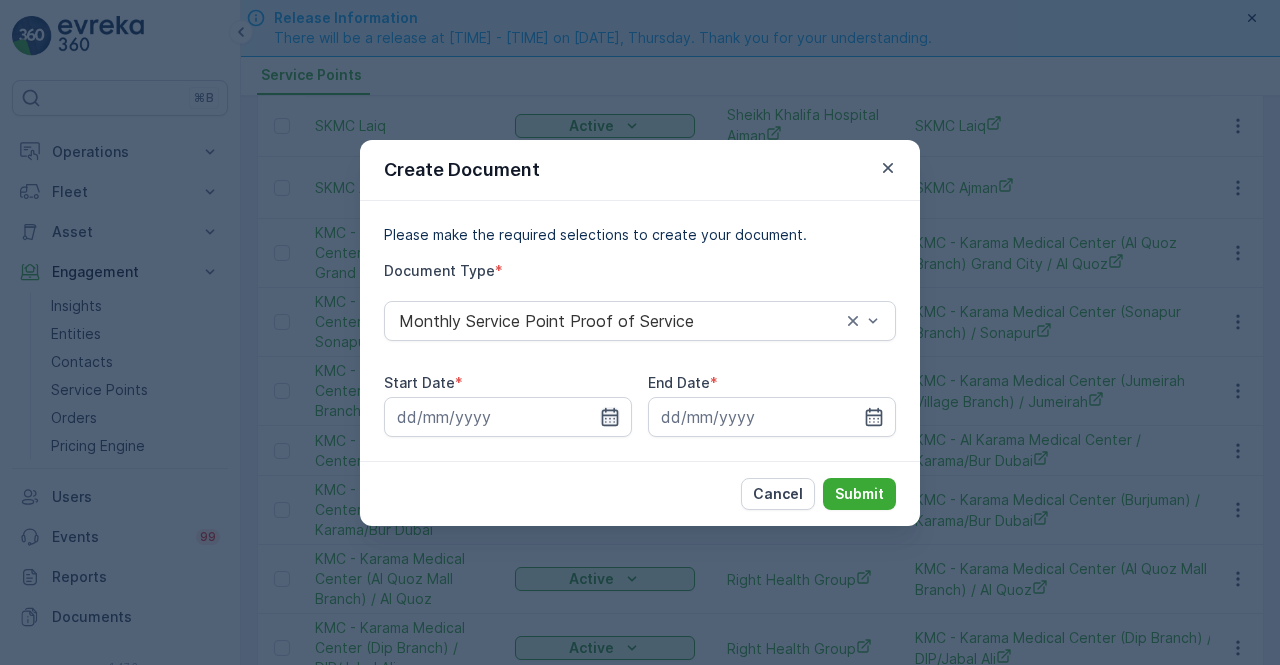 click 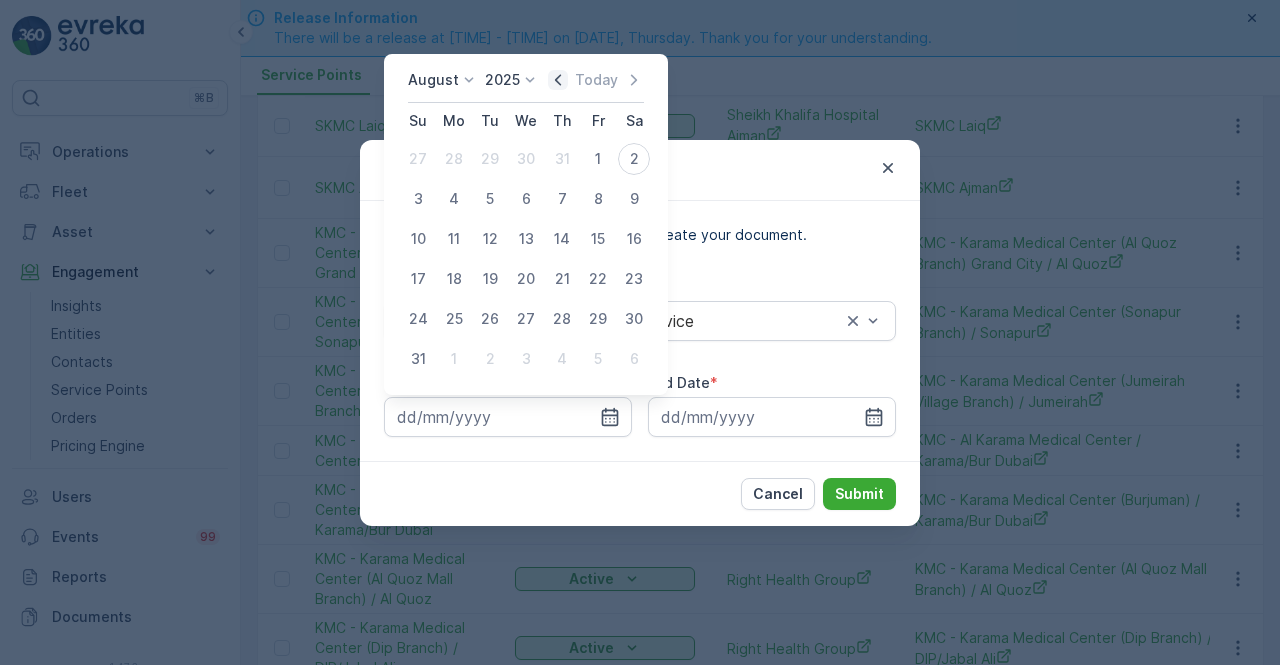 click 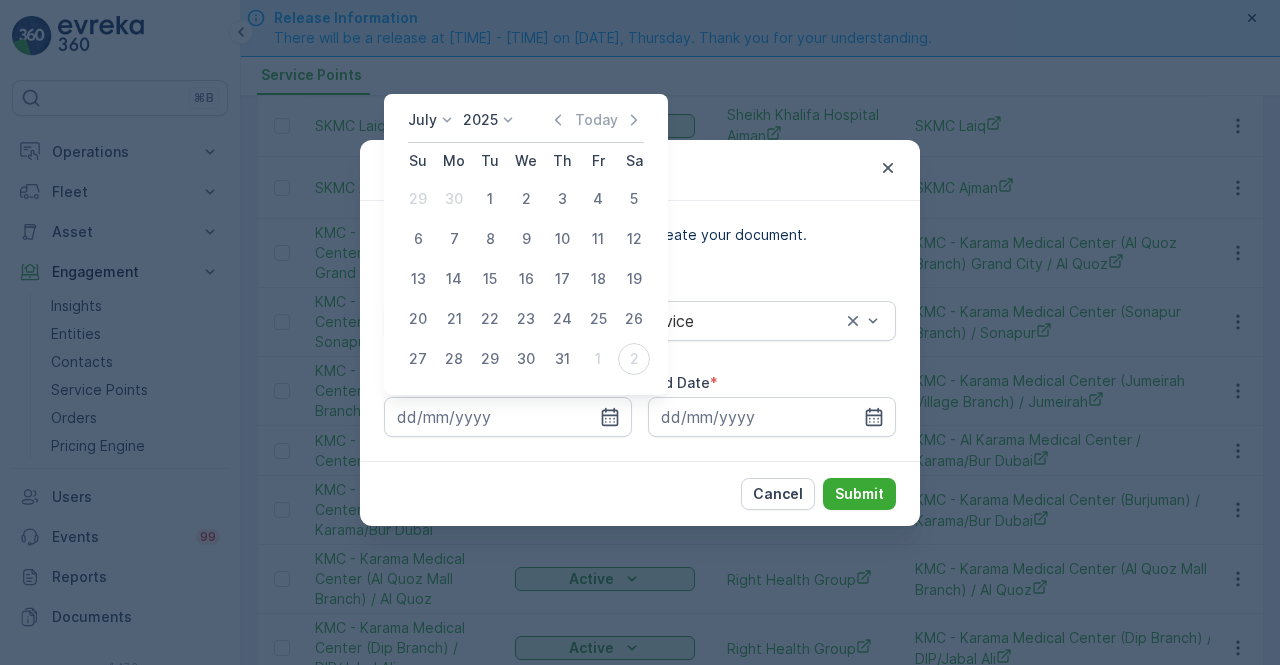click on "1" at bounding box center [490, 199] 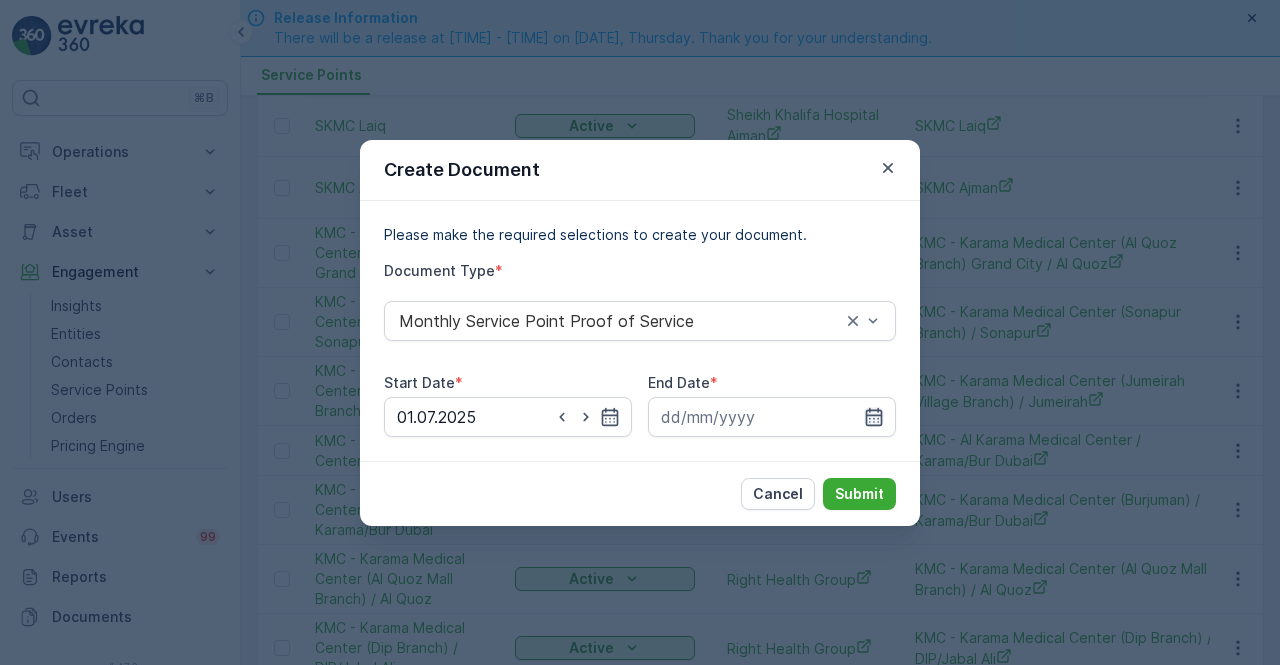 drag, startPoint x: 886, startPoint y: 437, endPoint x: 871, endPoint y: 425, distance: 19.209373 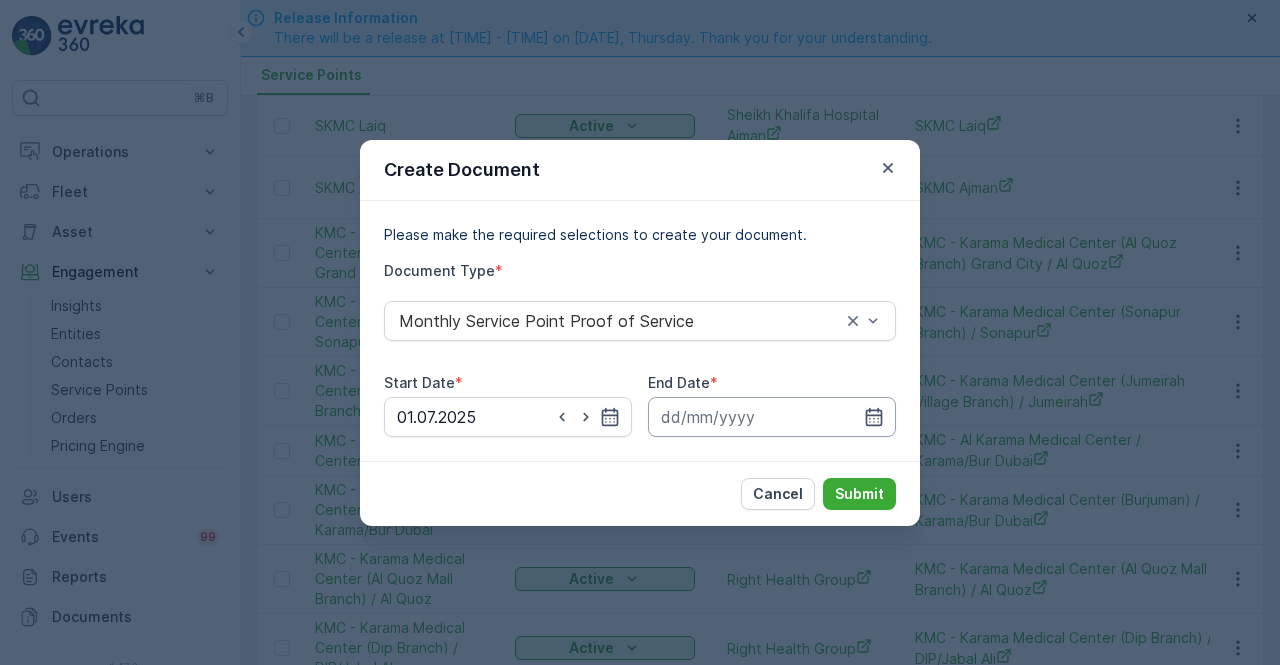drag, startPoint x: 870, startPoint y: 419, endPoint x: 870, endPoint y: 399, distance: 20 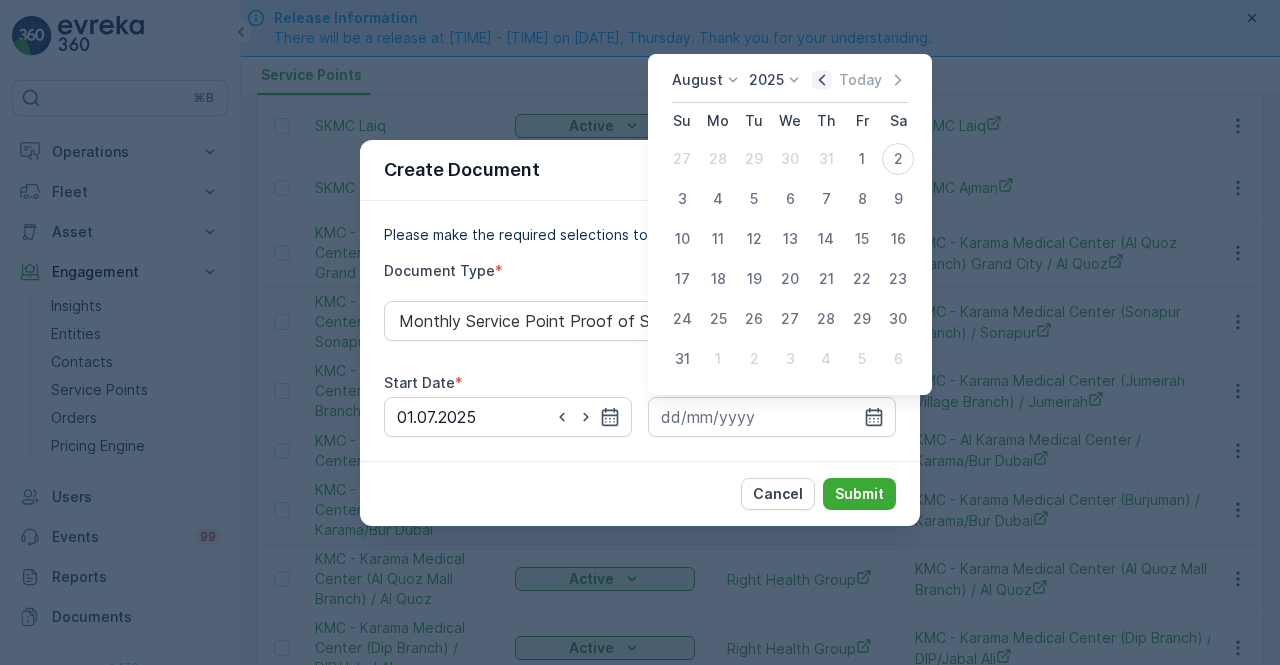 click 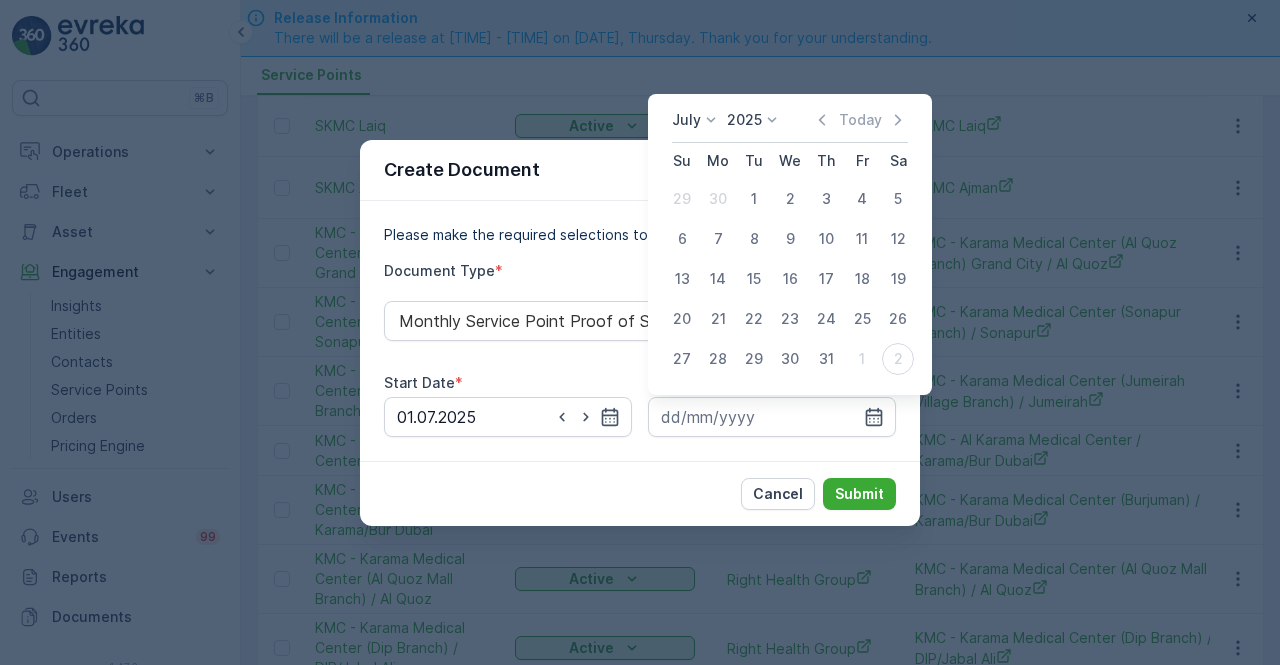 drag, startPoint x: 836, startPoint y: 369, endPoint x: 825, endPoint y: 368, distance: 11.045361 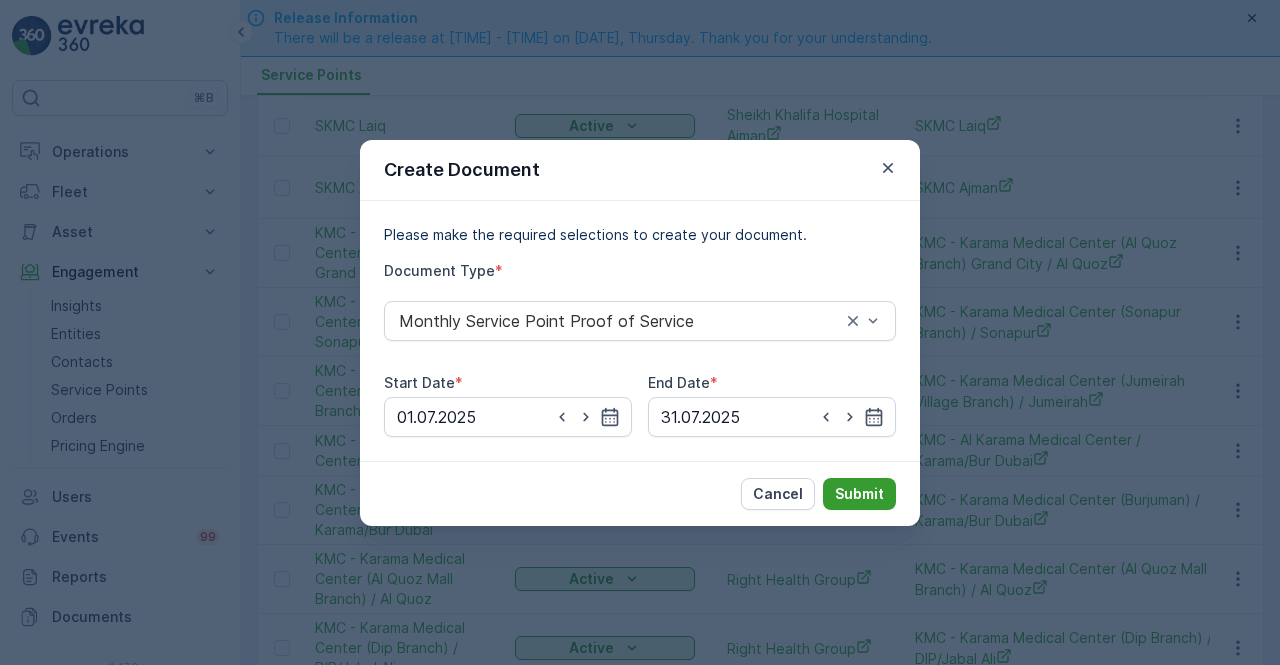 click on "Submit" at bounding box center [859, 494] 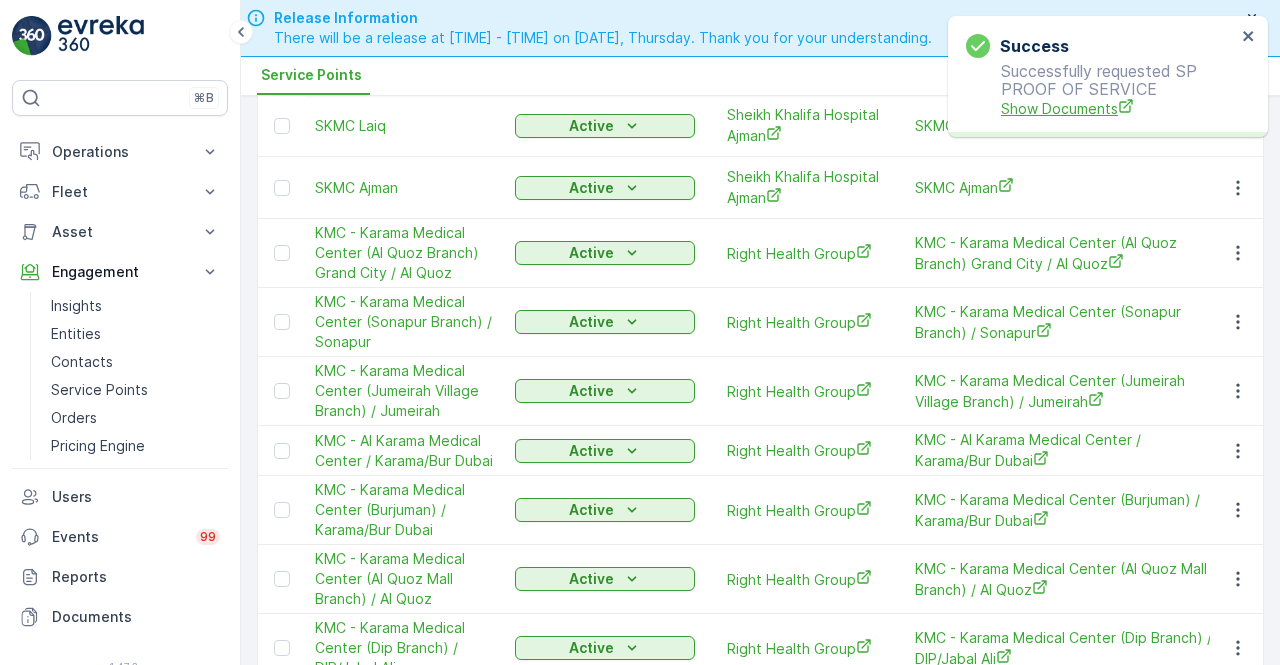 click on "Success Successfully requested SP PROOF OF SERVICE   Show Documents" at bounding box center (1101, 76) 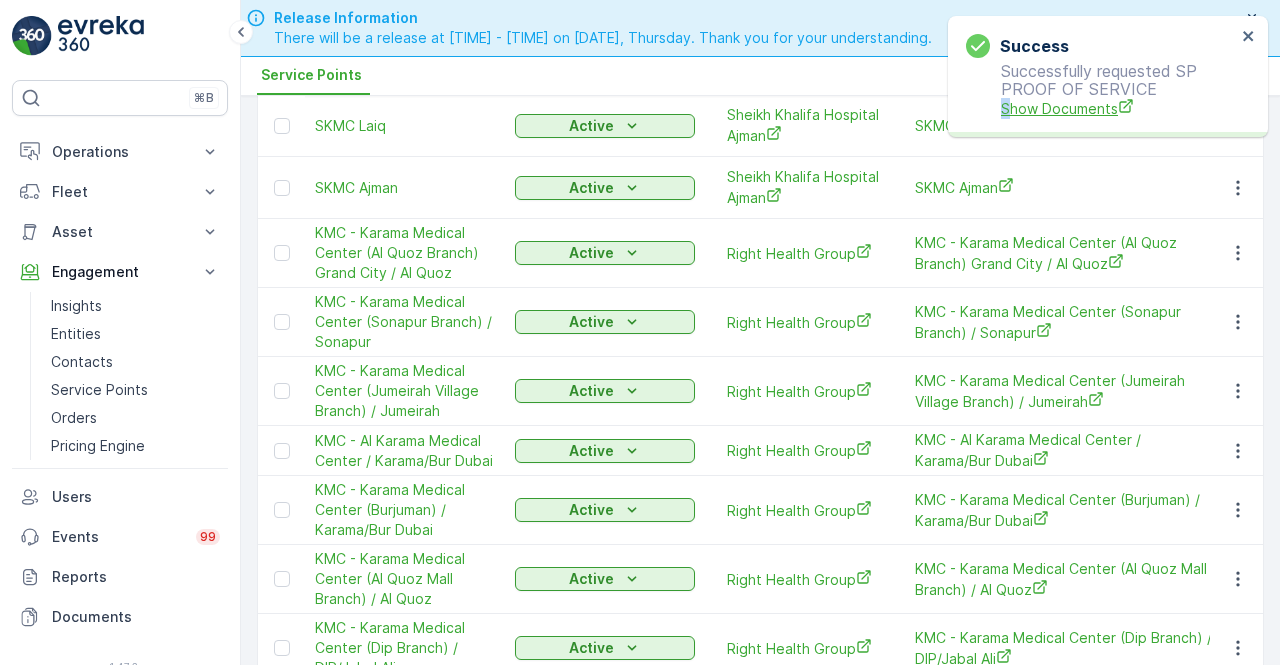 click on "Show Documents" at bounding box center (1118, 108) 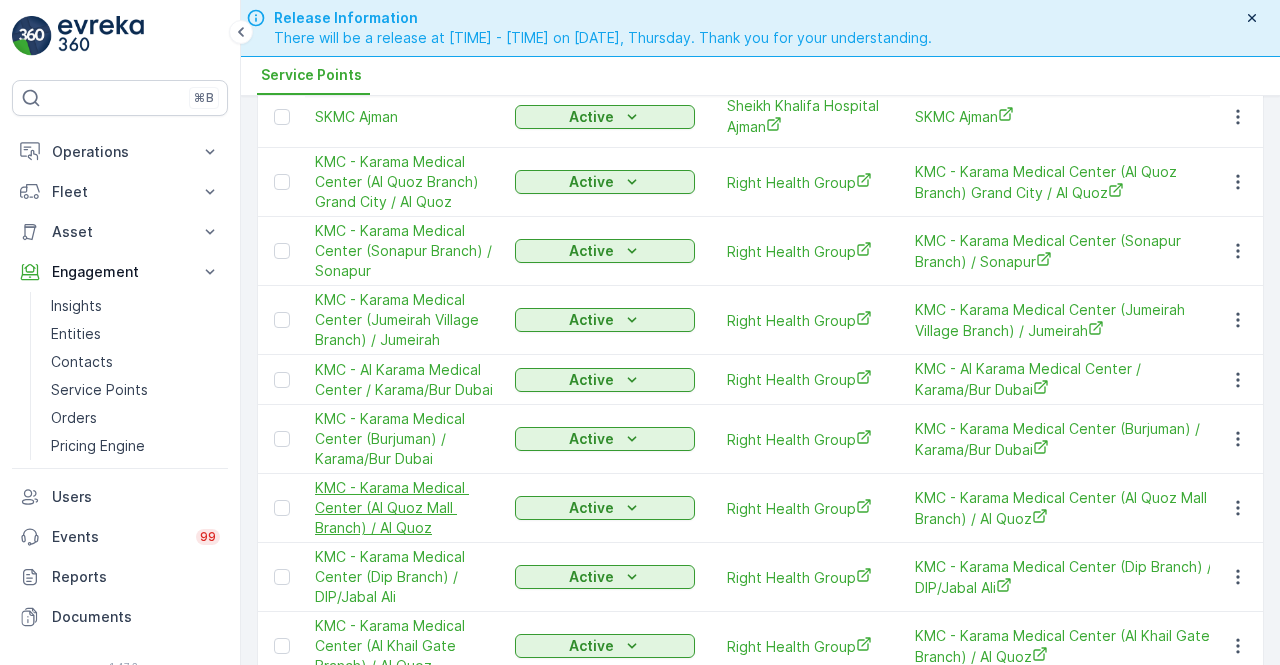 scroll, scrollTop: 300, scrollLeft: 0, axis: vertical 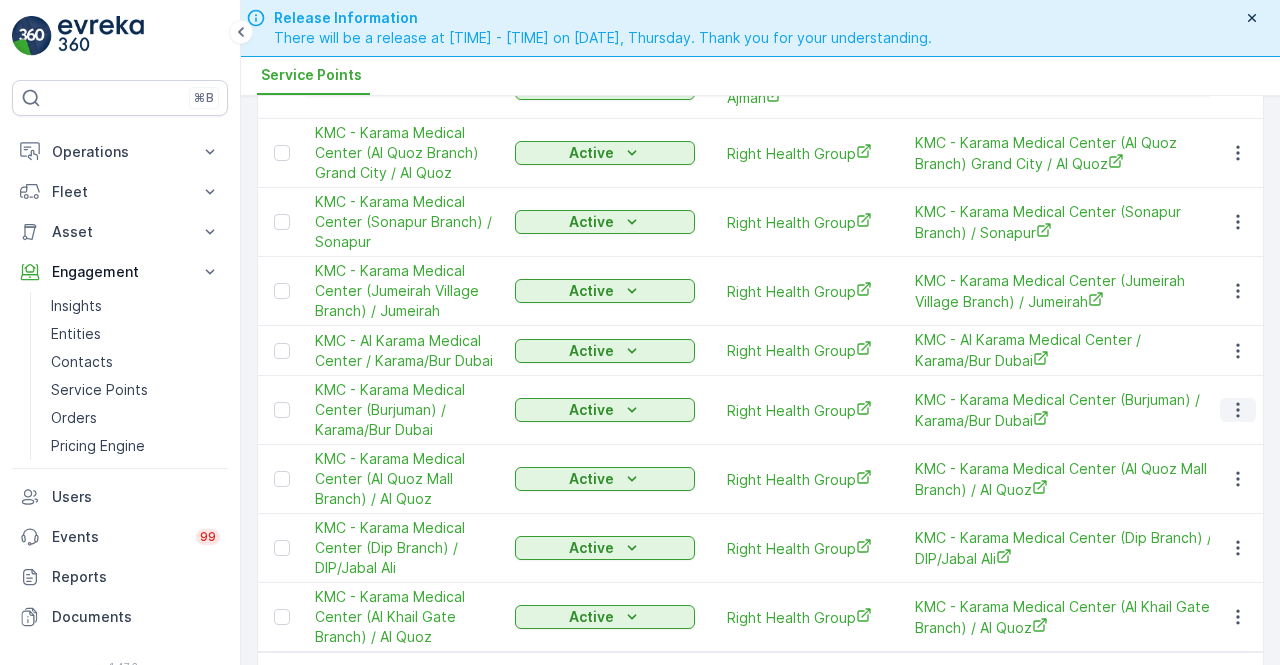 click 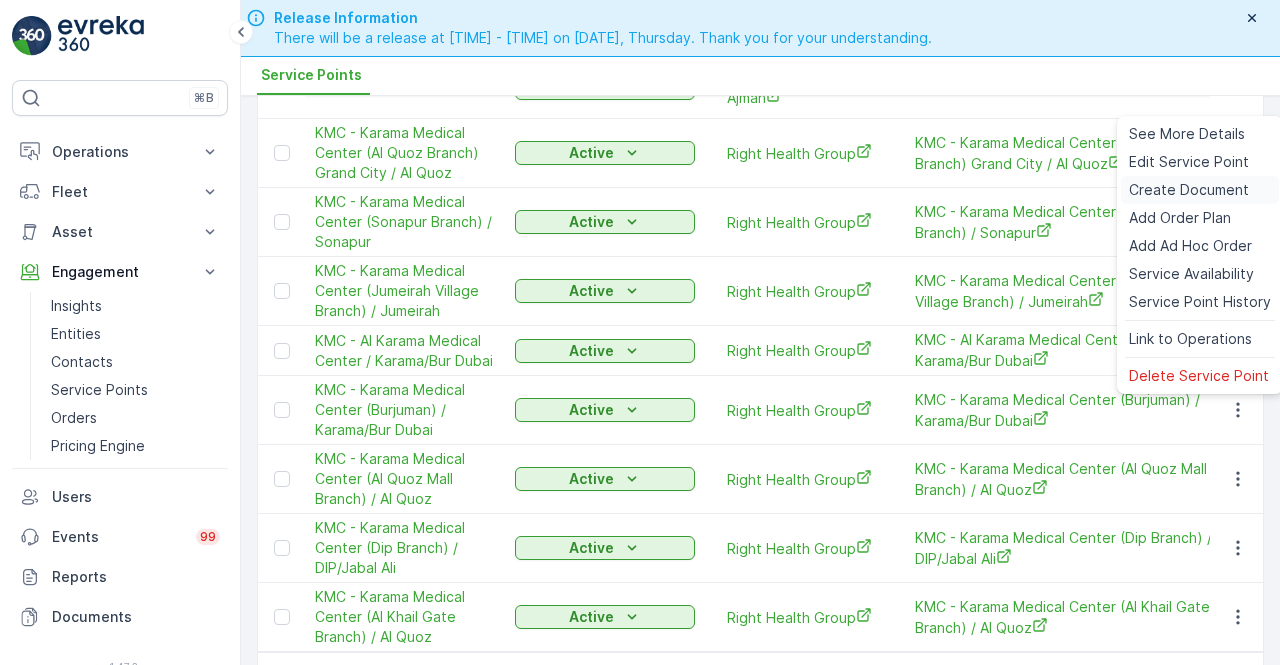 click on "Create Document" at bounding box center [1189, 190] 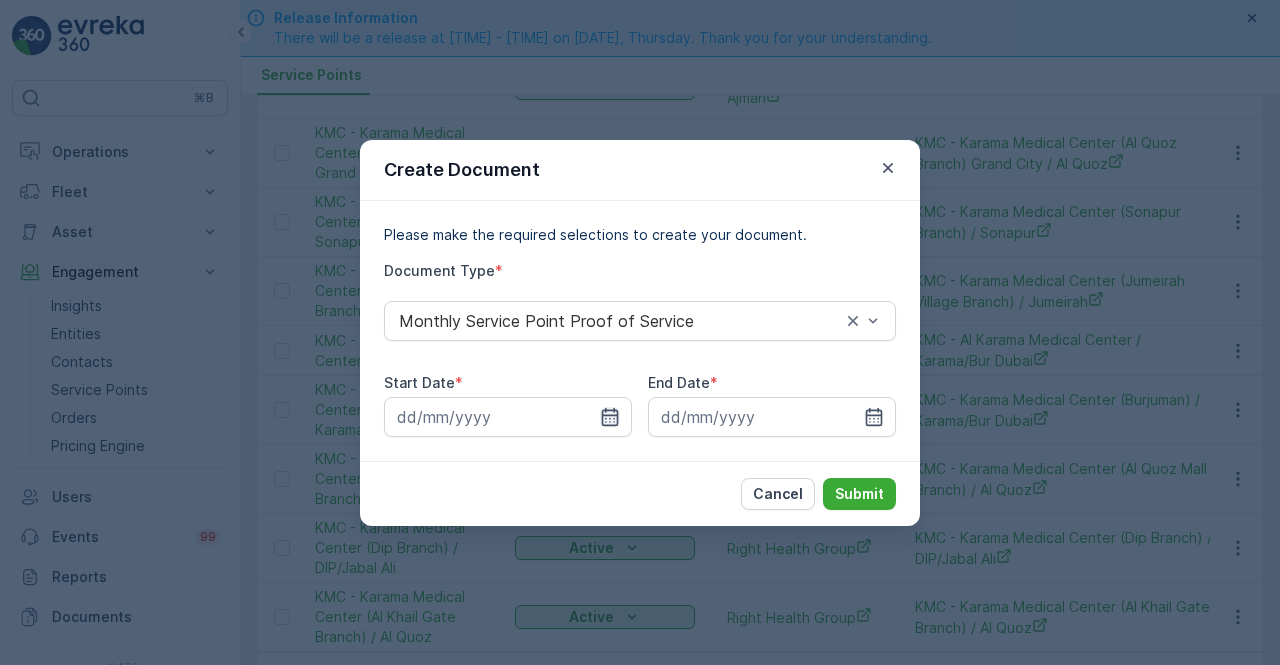 click 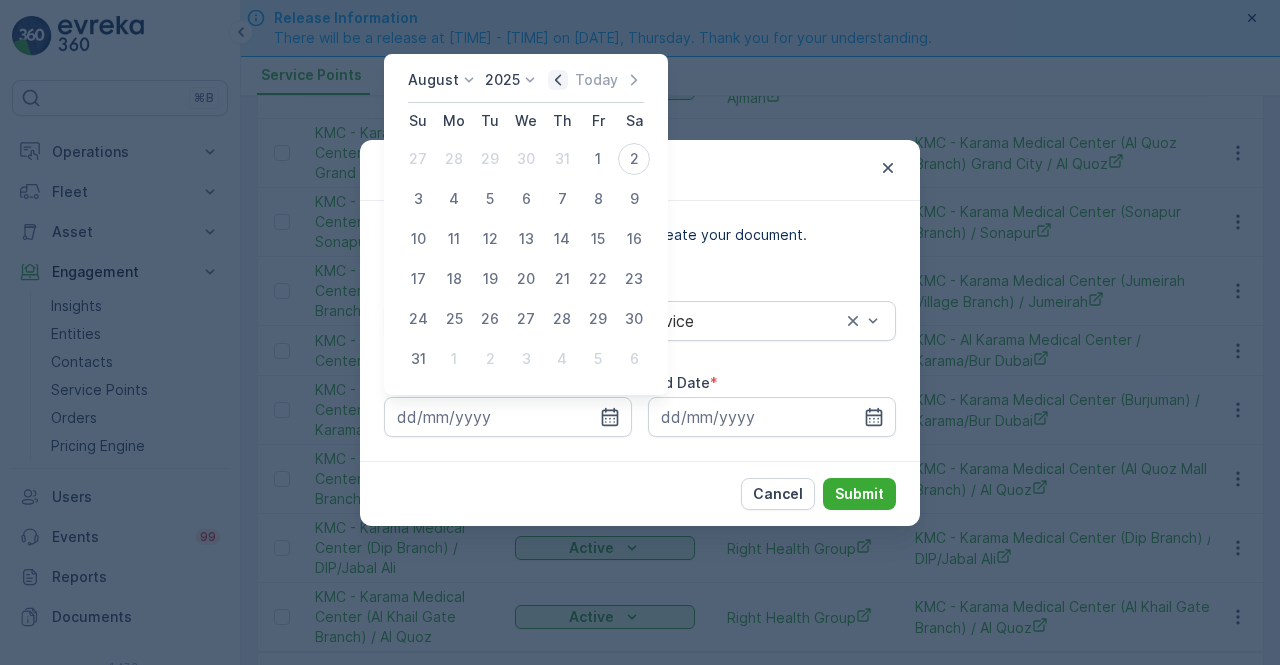 click 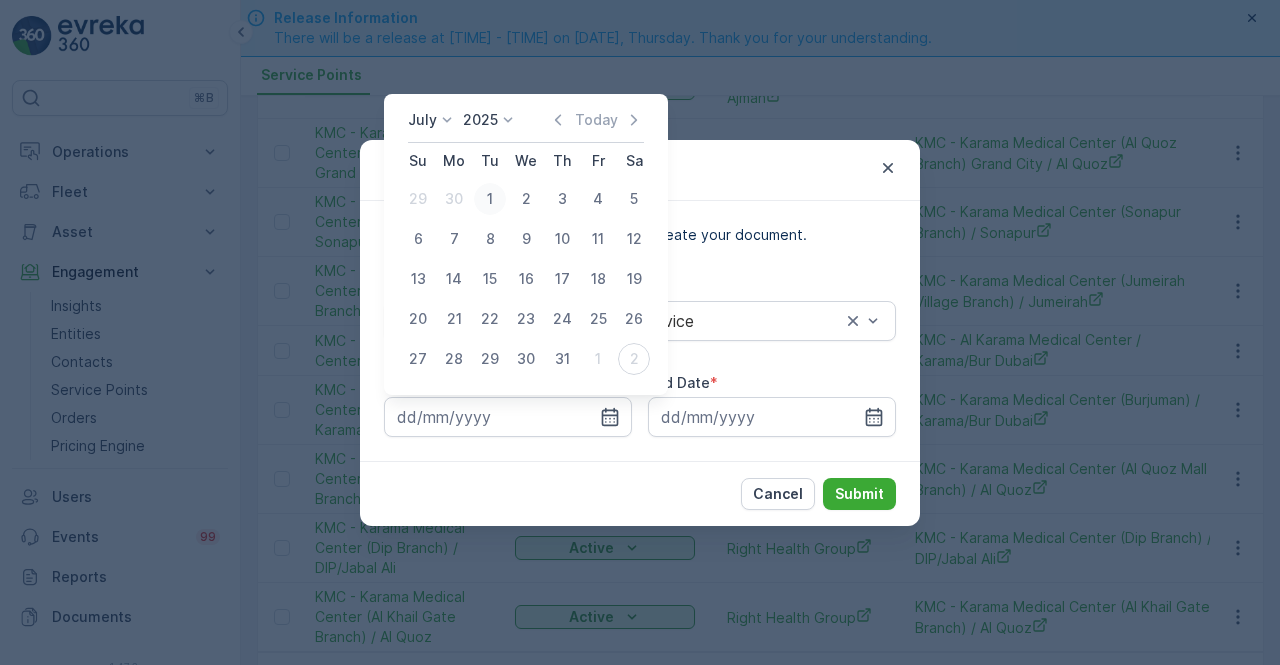 click on "1" at bounding box center [490, 199] 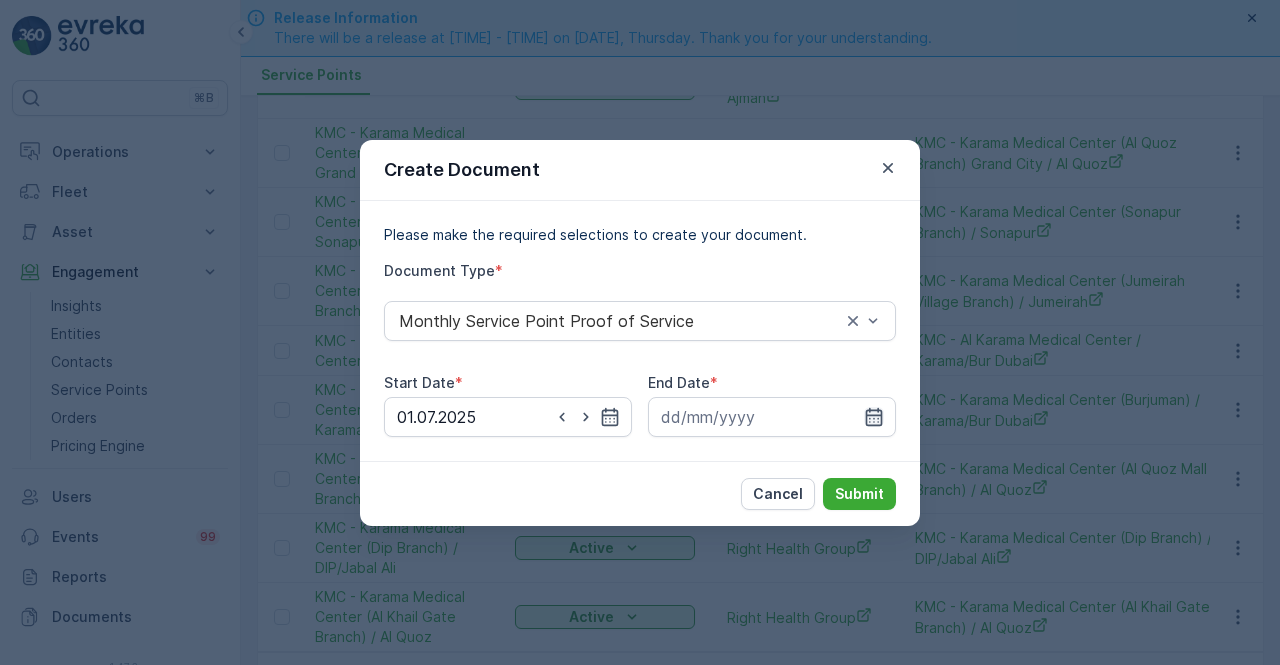 click 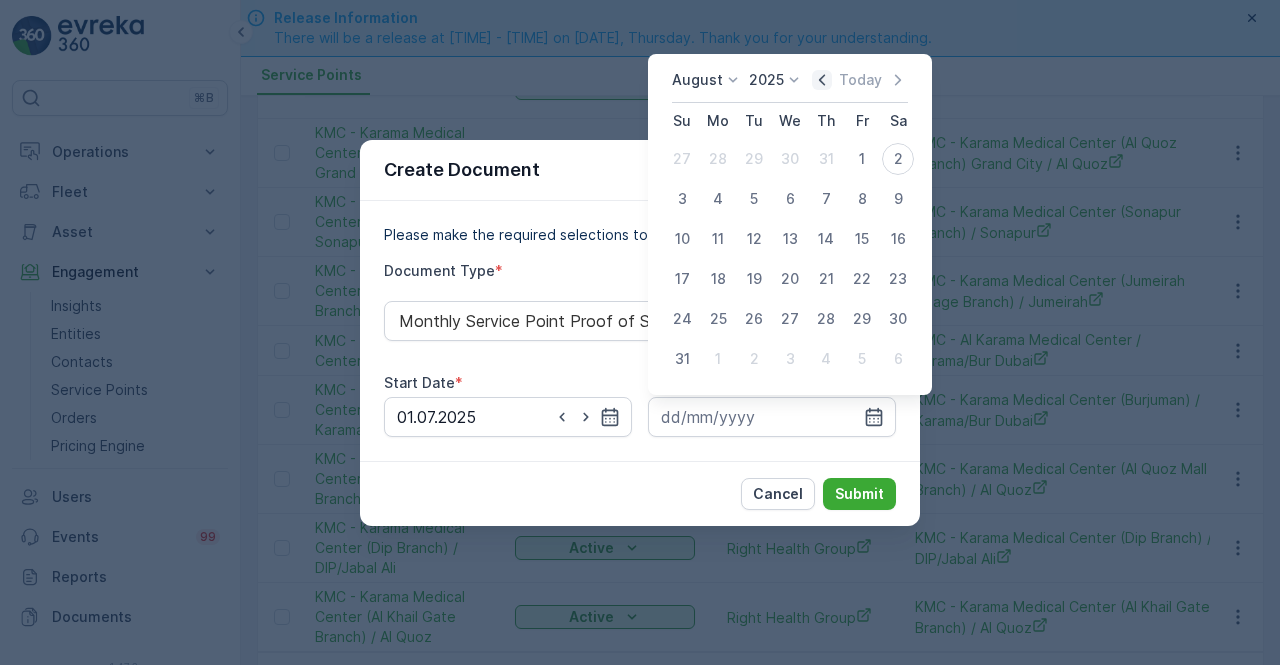 click 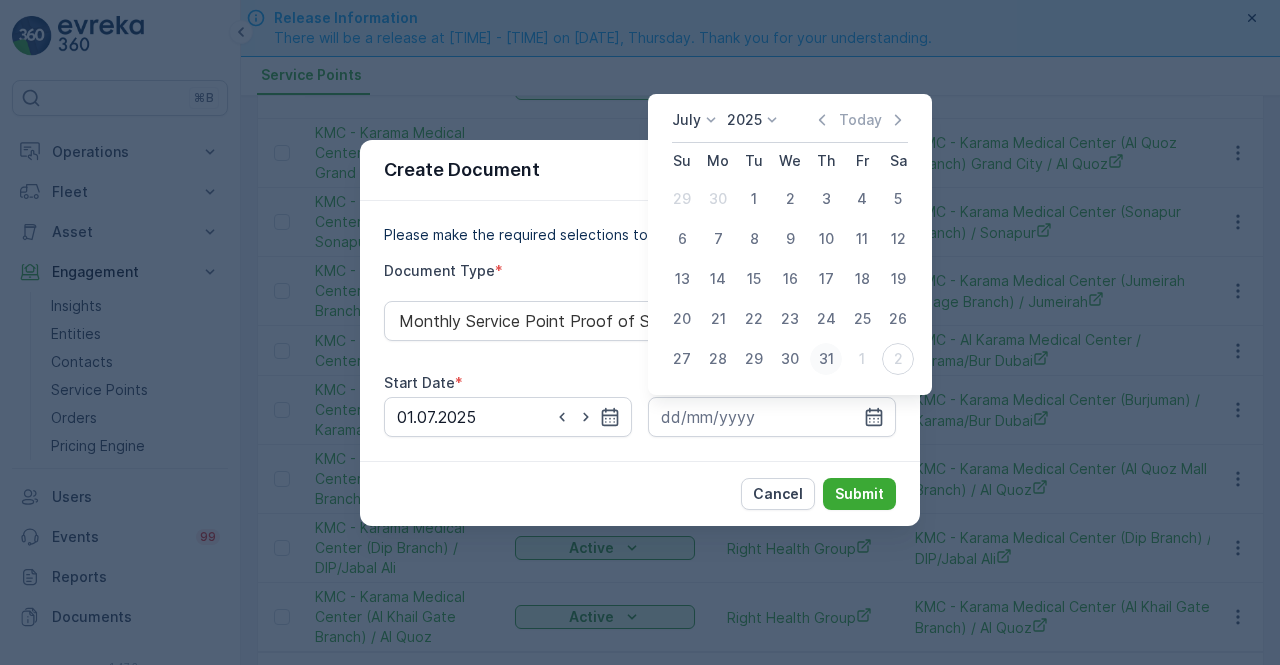 click on "31" at bounding box center [826, 359] 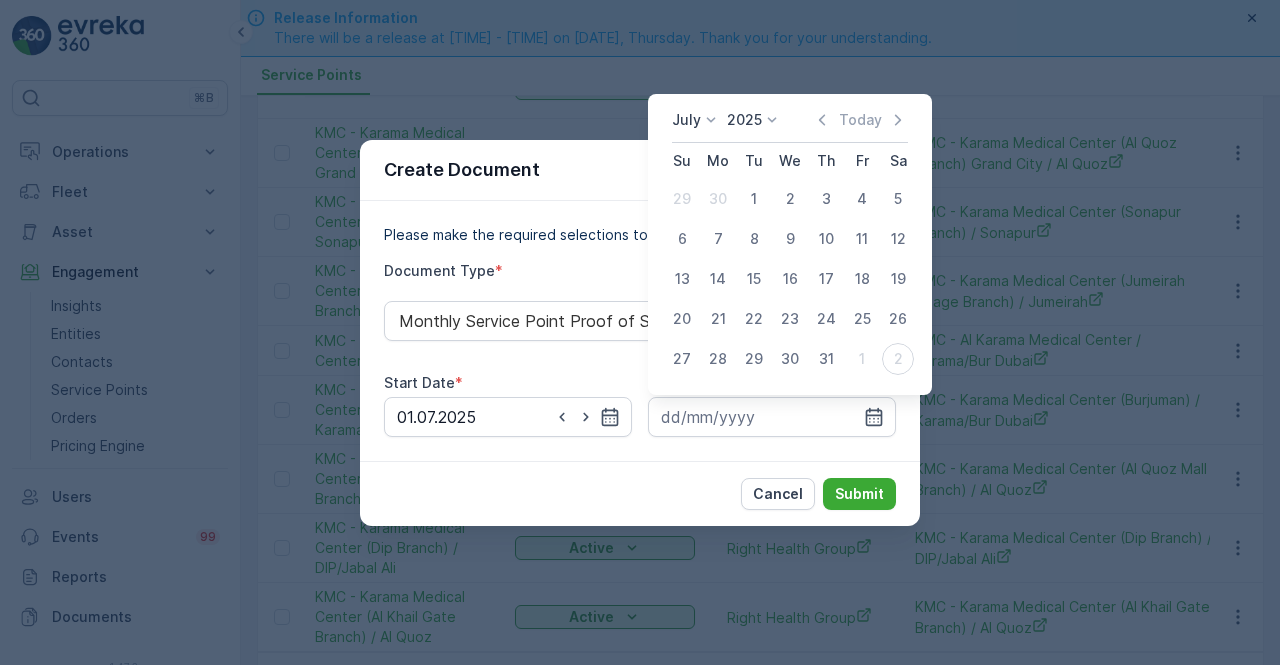 type on "31.07.2025" 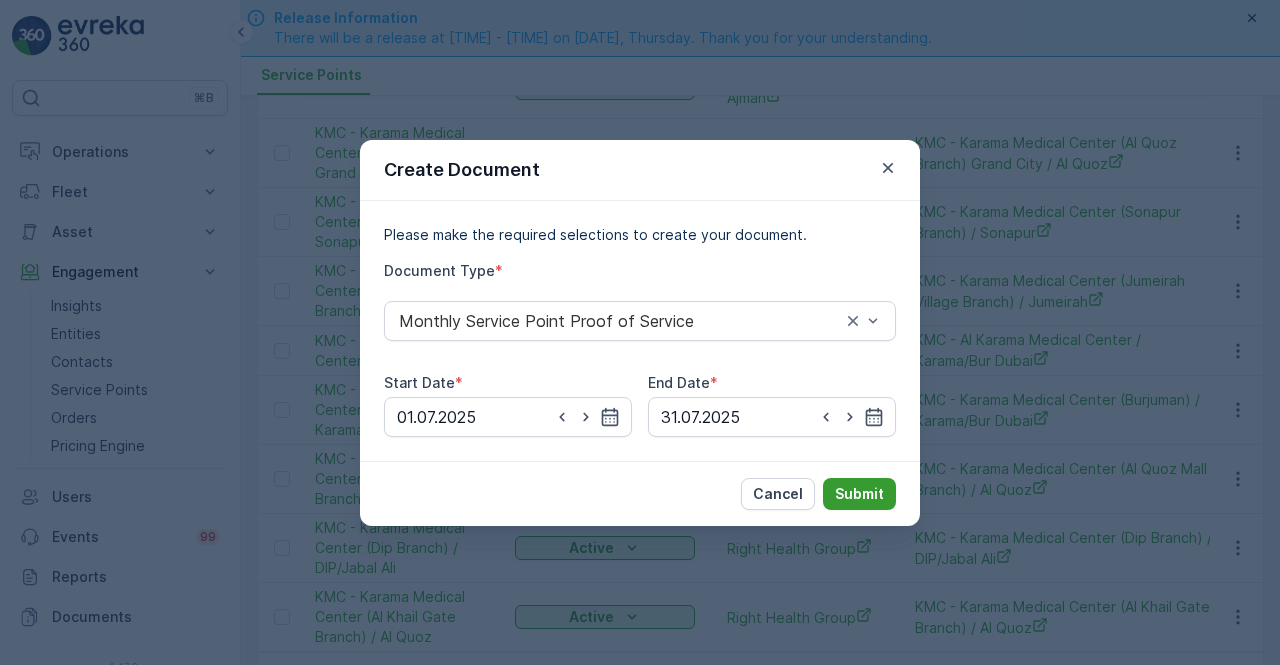 click on "Submit" at bounding box center [859, 494] 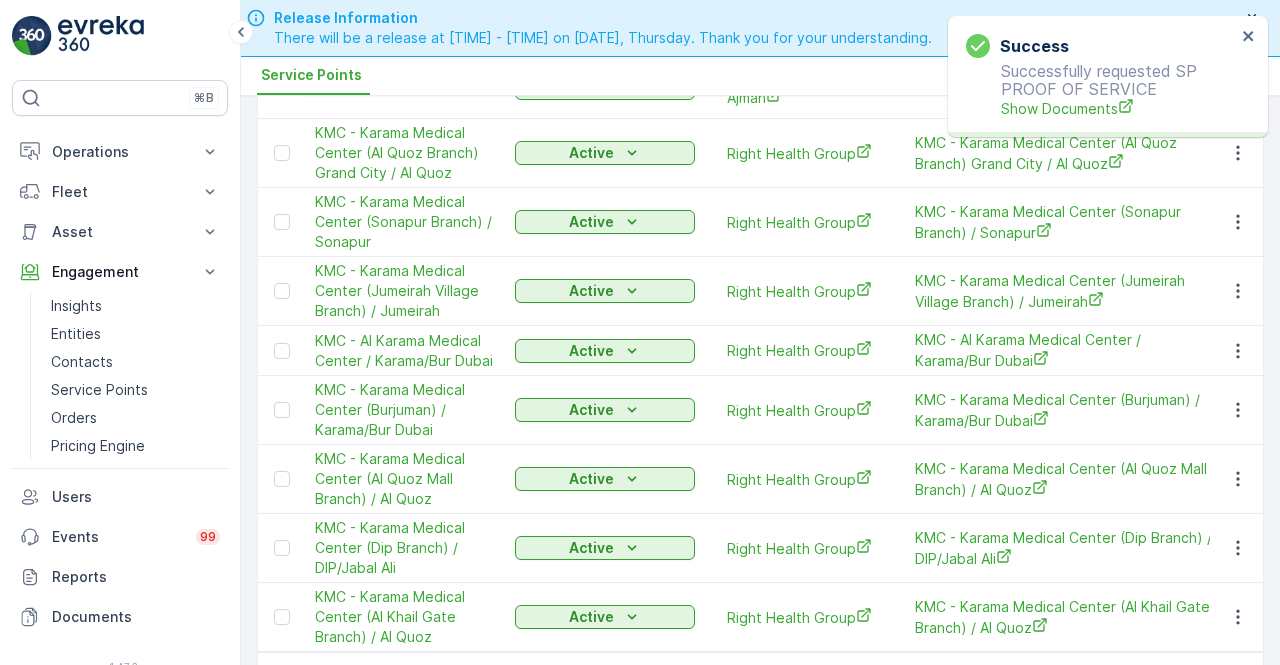 click on "Successfully requested SP PROOF OF SERVICE   Show Documents" at bounding box center (1101, 90) 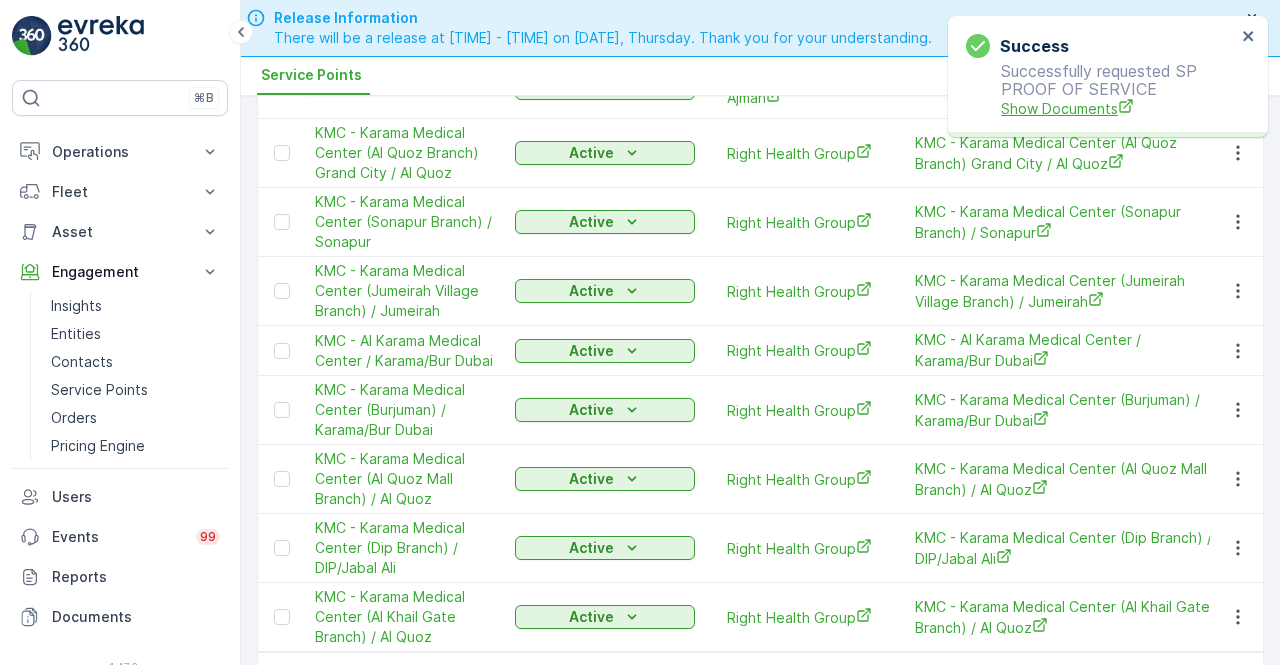 click on "Show Documents" at bounding box center [1118, 108] 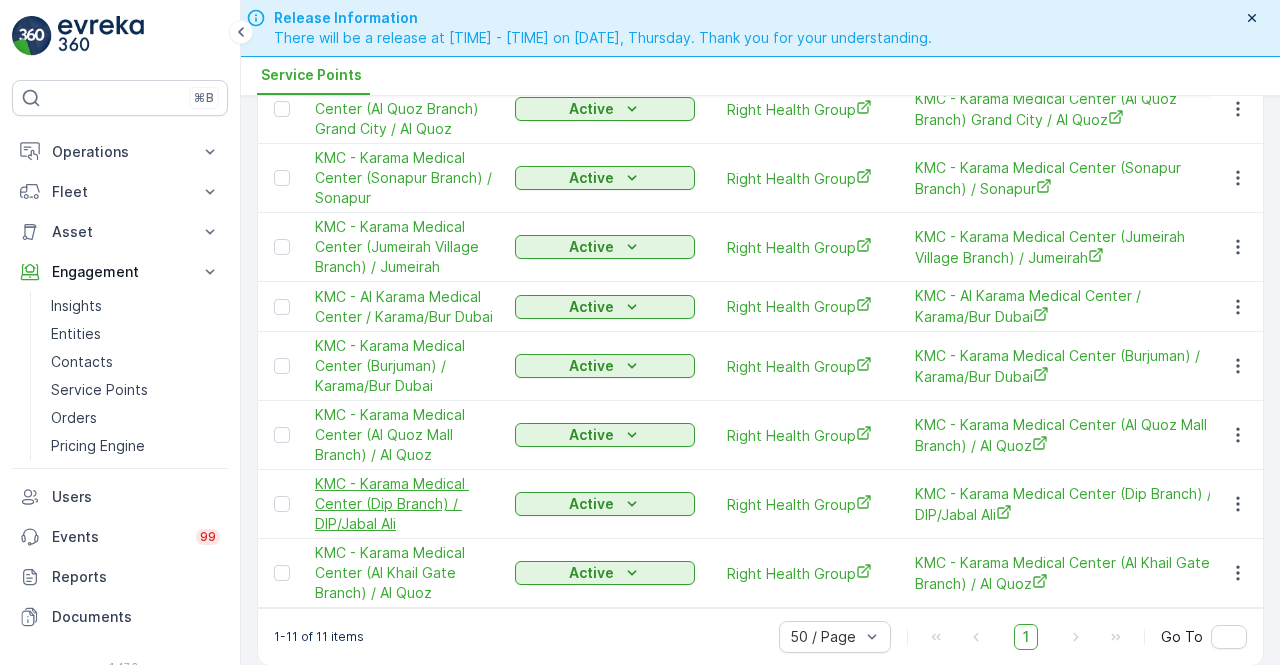 scroll, scrollTop: 365, scrollLeft: 0, axis: vertical 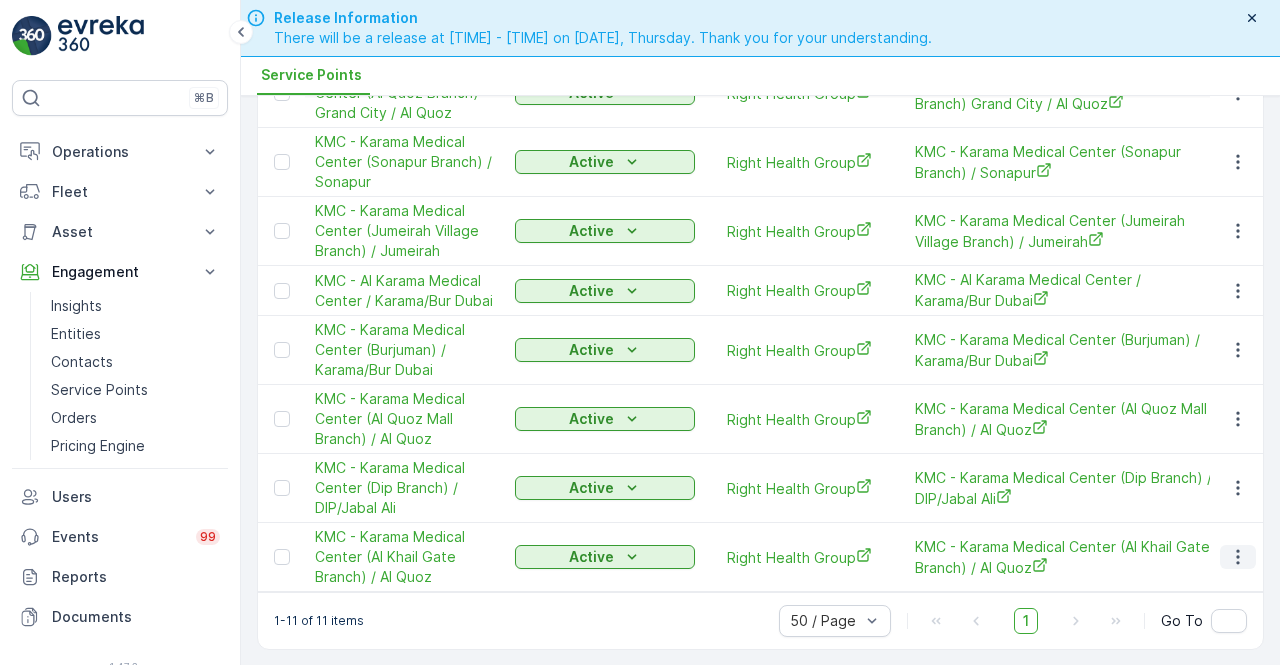 click 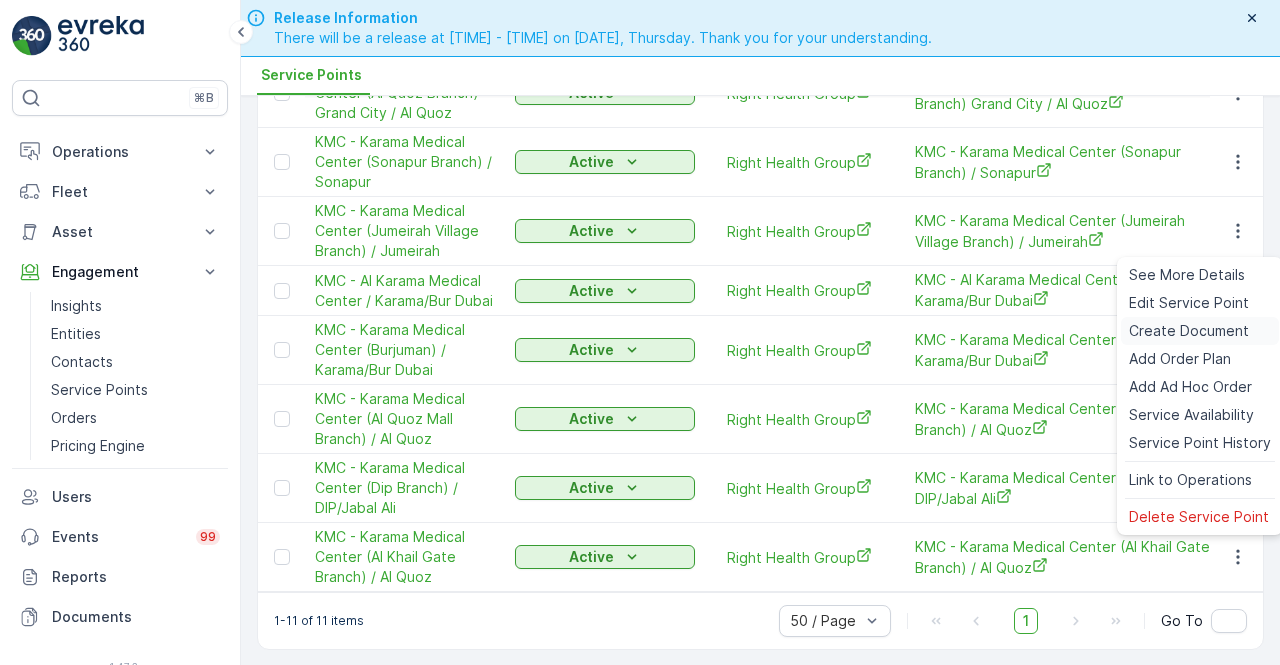 click on "Create Document" at bounding box center [1189, 331] 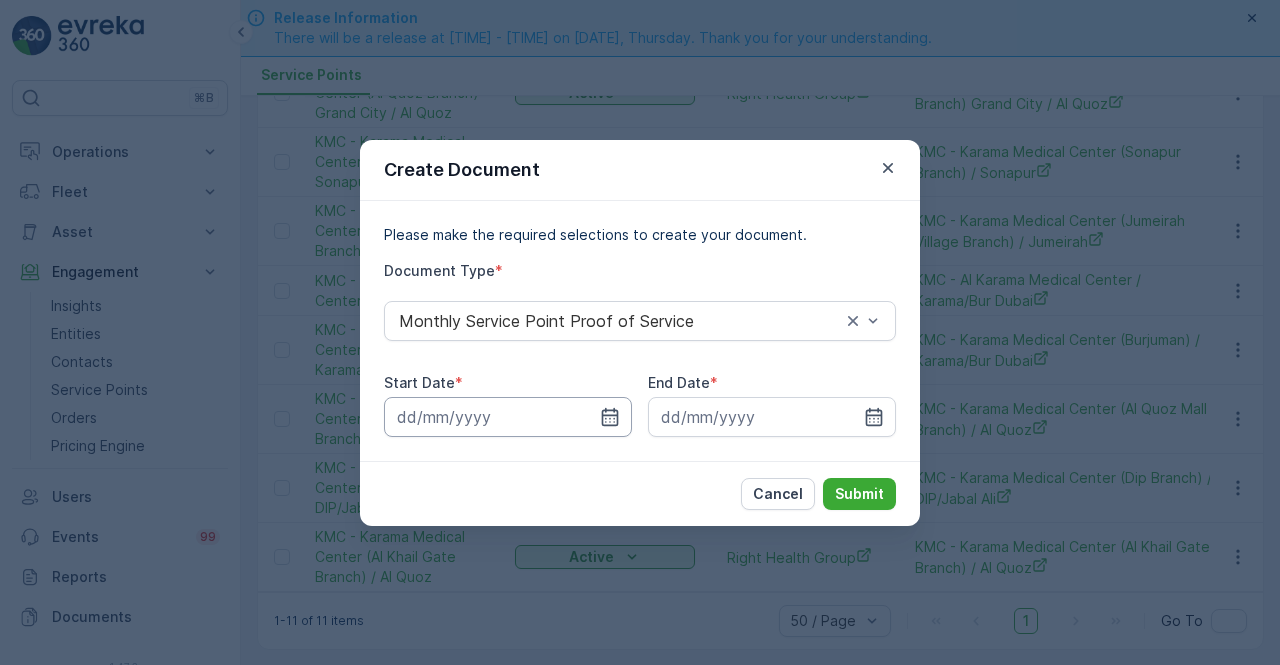 click at bounding box center [508, 417] 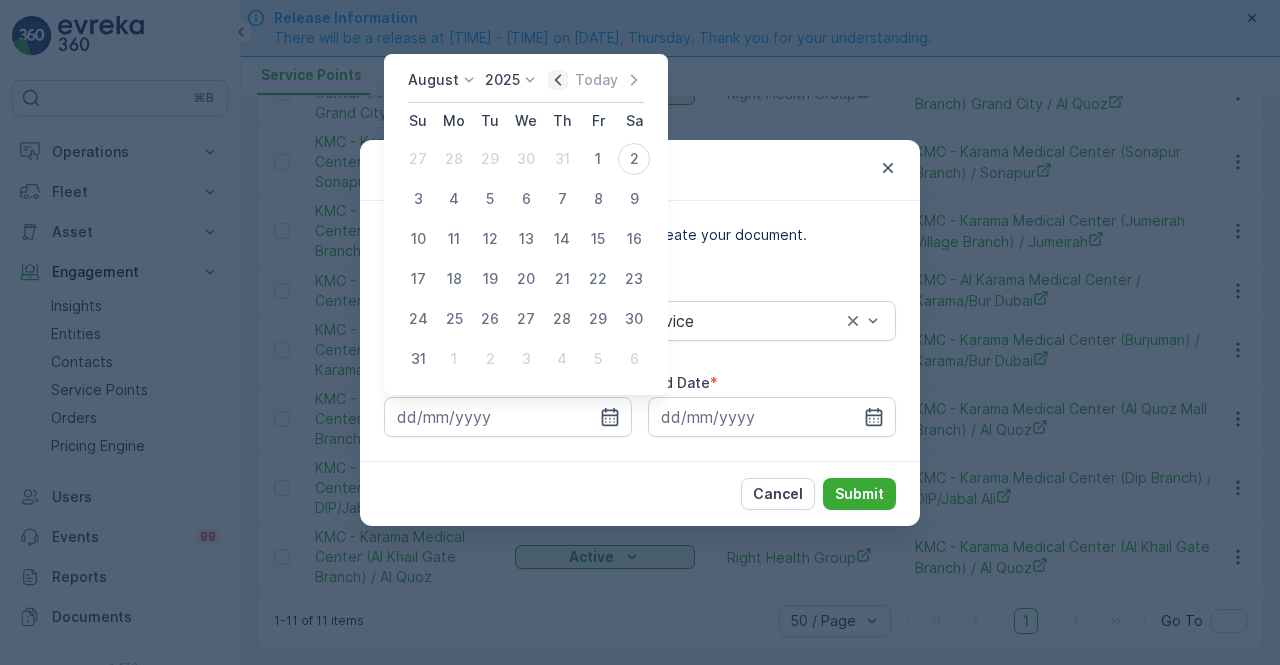 click 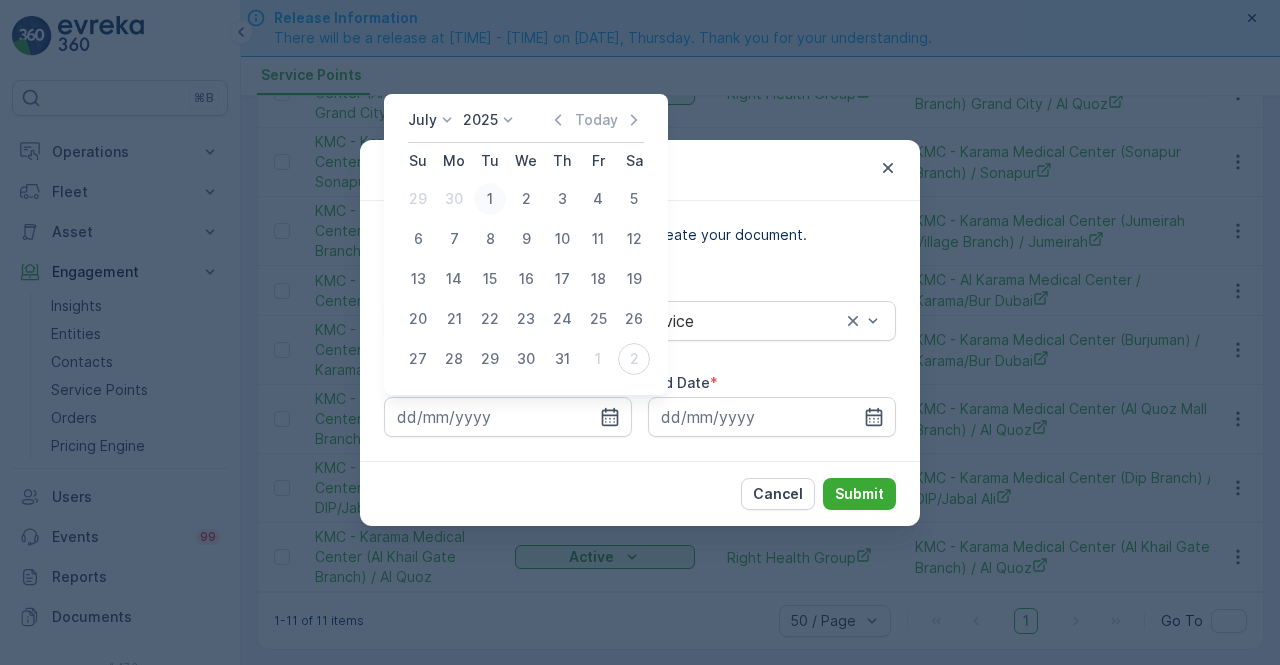 click on "1" at bounding box center [490, 199] 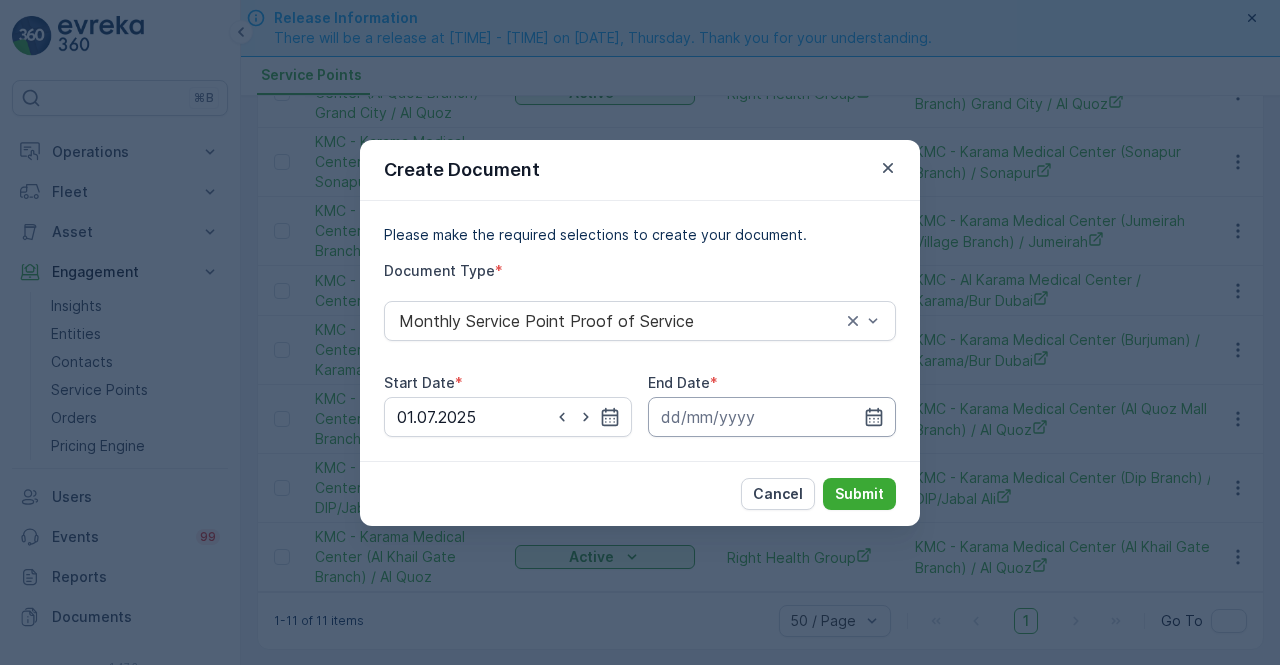 drag, startPoint x: 878, startPoint y: 417, endPoint x: 866, endPoint y: 396, distance: 24.186773 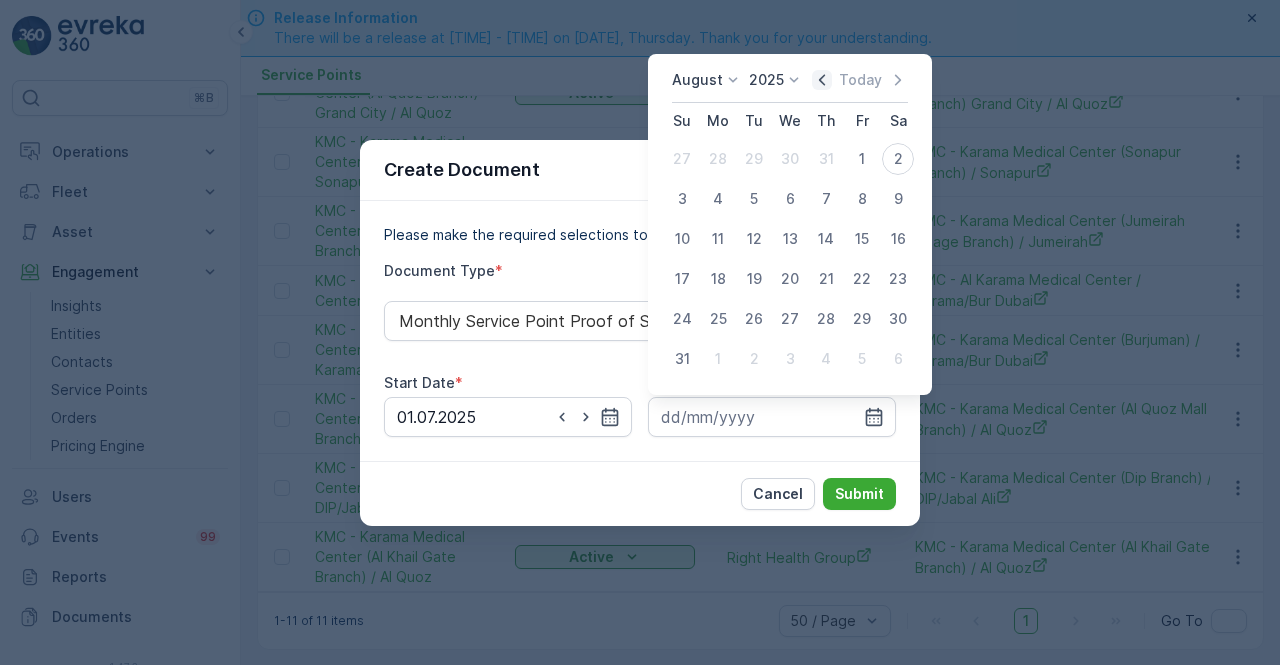 click 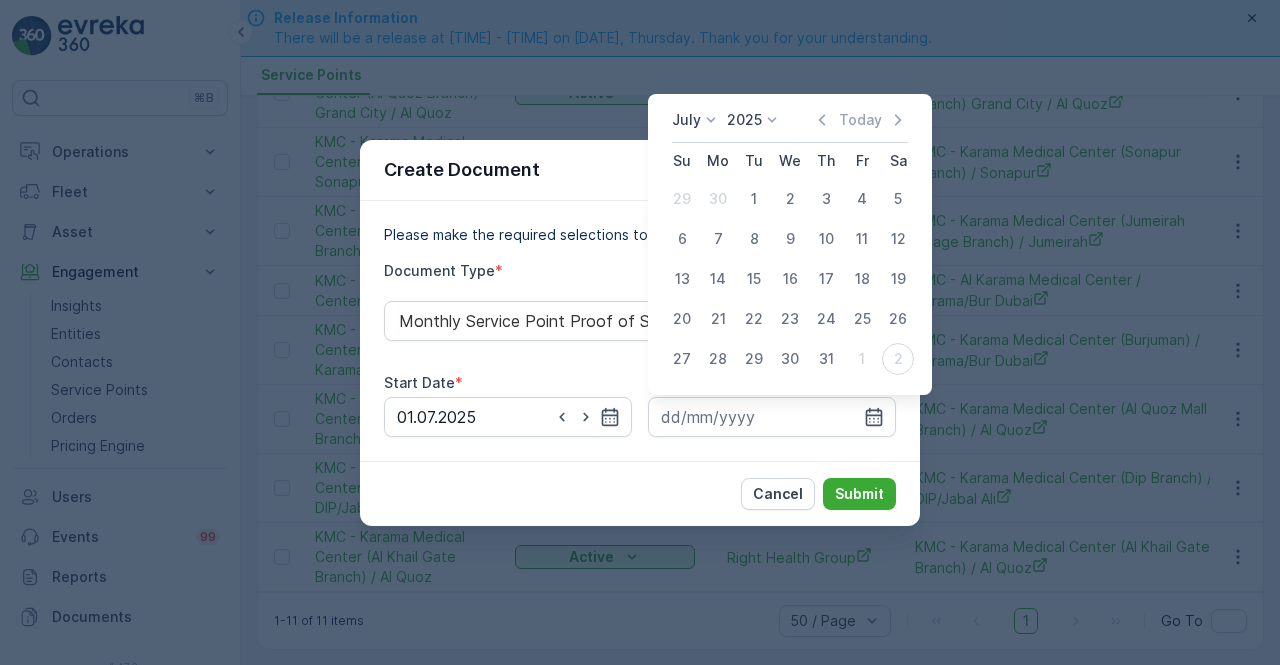 drag, startPoint x: 832, startPoint y: 345, endPoint x: 832, endPoint y: 363, distance: 18 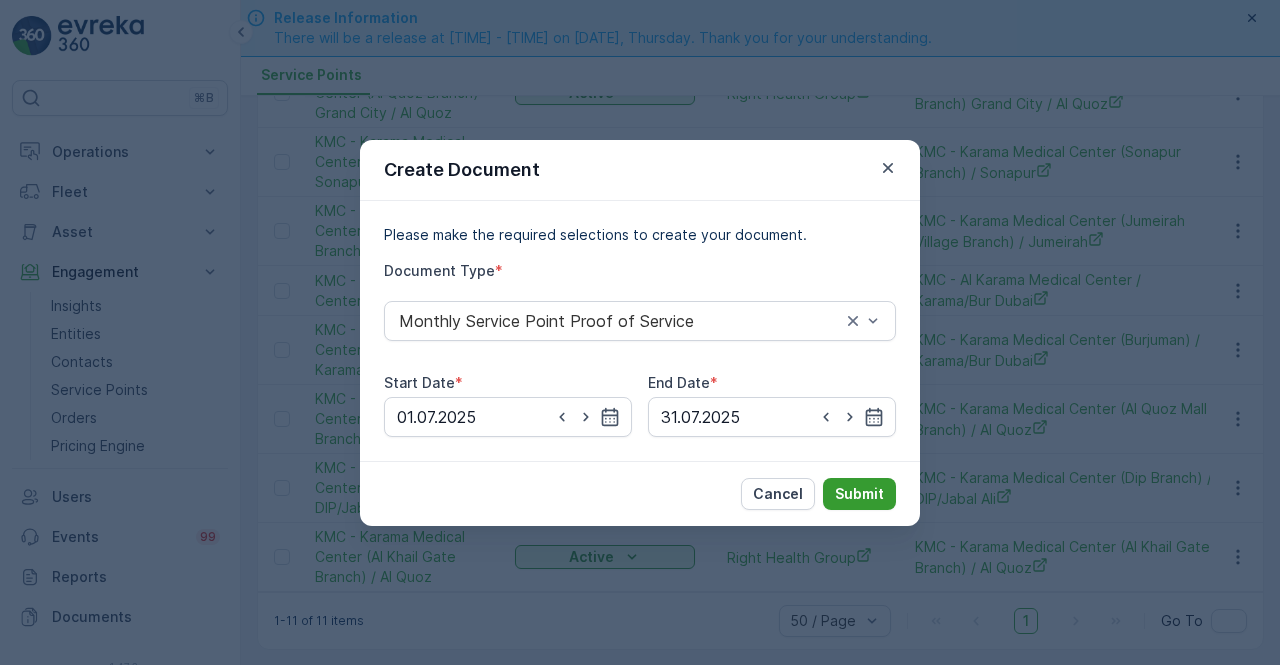 click on "Submit" at bounding box center [859, 494] 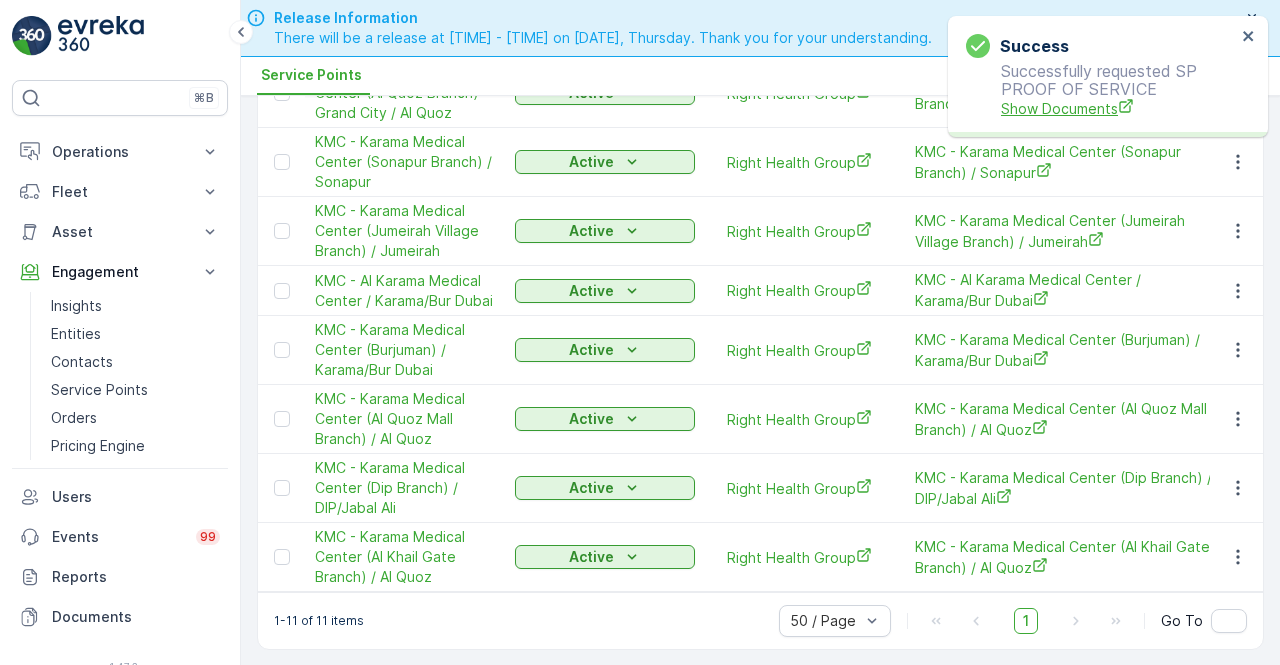 click on "Show Documents" at bounding box center (1118, 108) 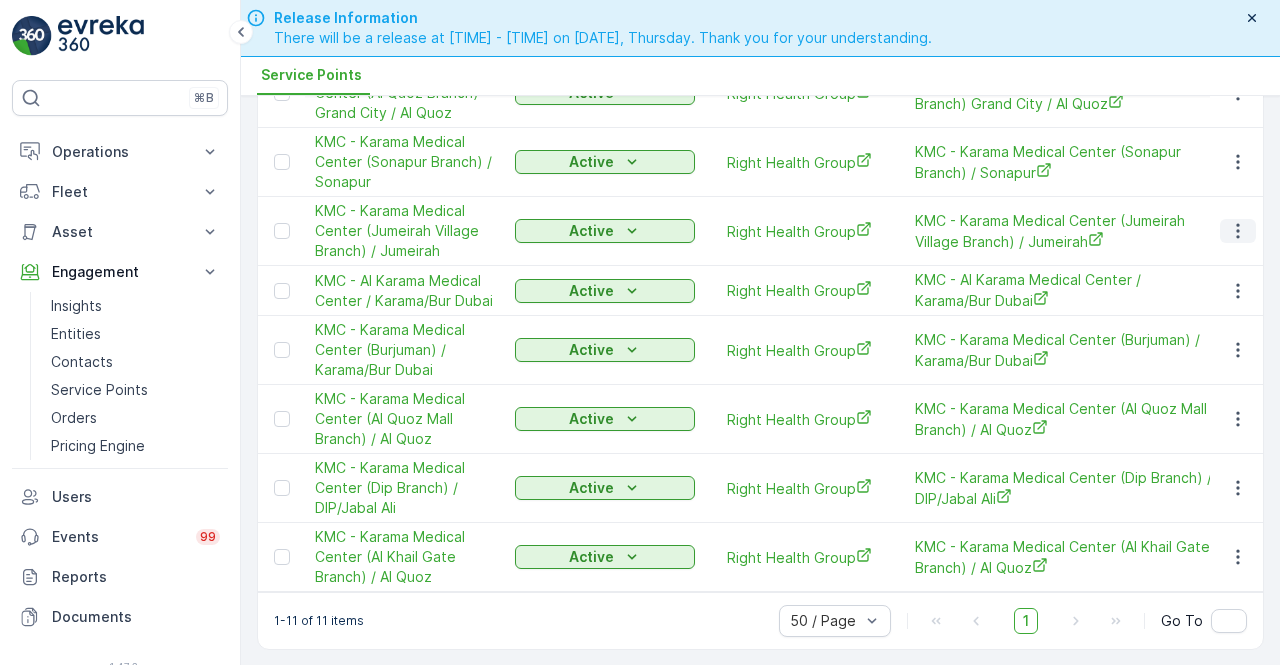 click 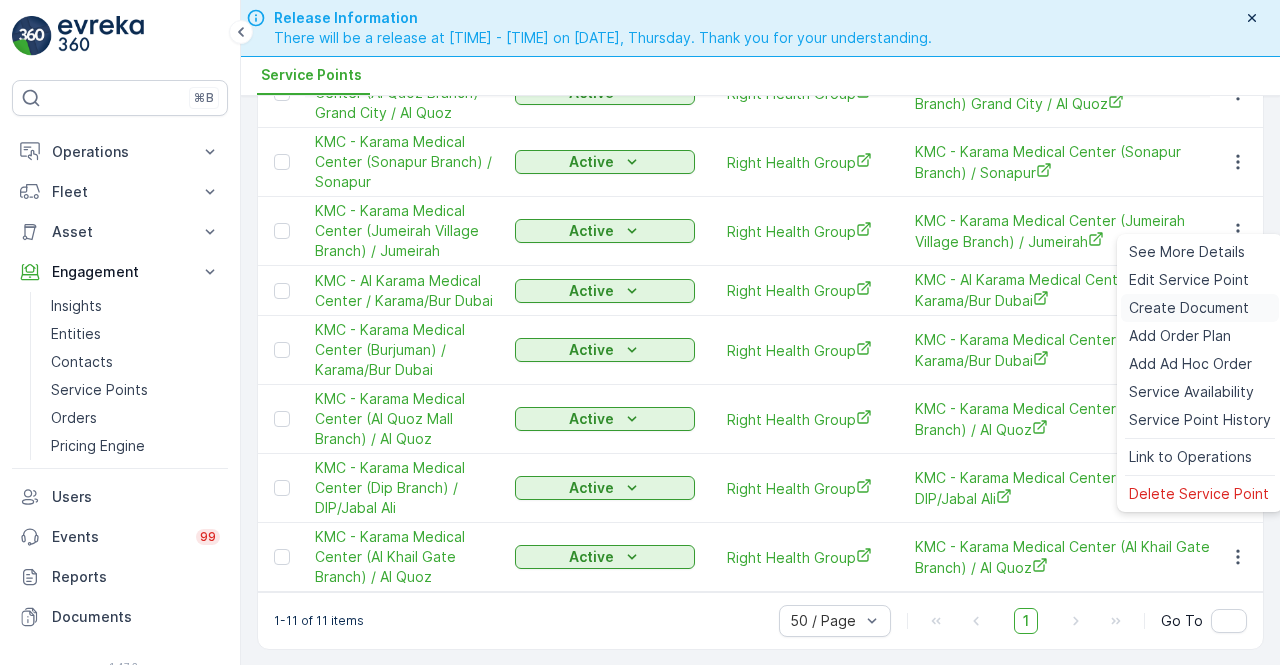 drag, startPoint x: 1162, startPoint y: 314, endPoint x: 1150, endPoint y: 313, distance: 12.0415945 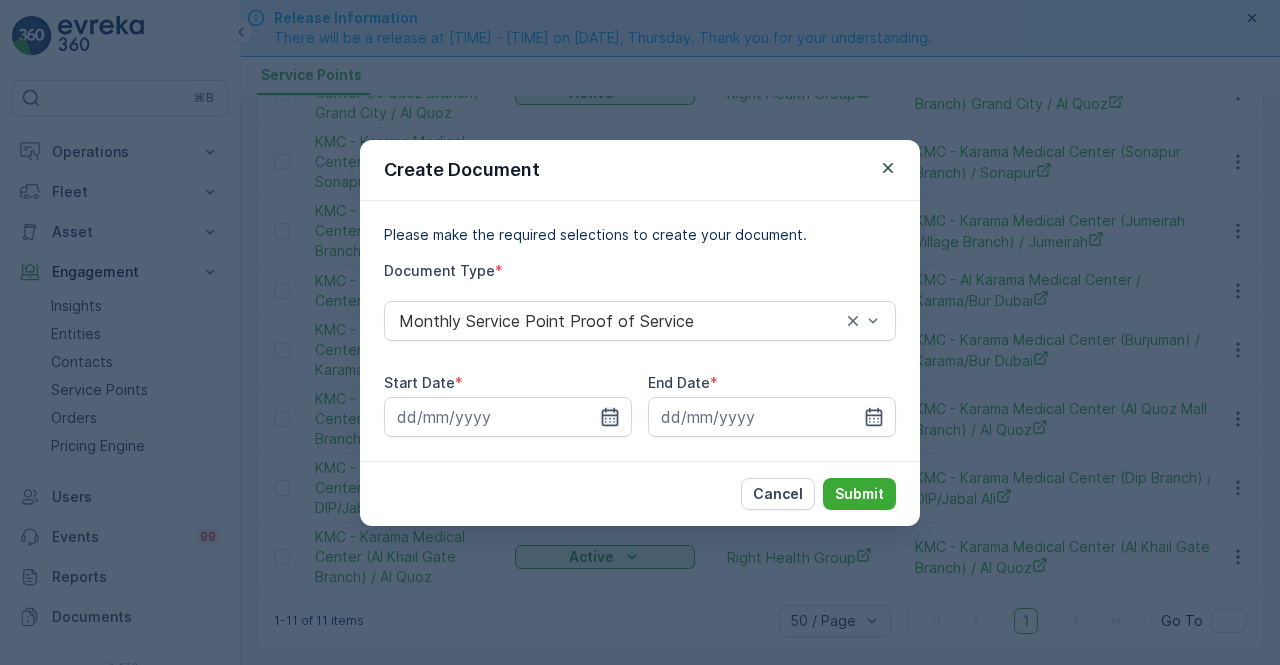 click 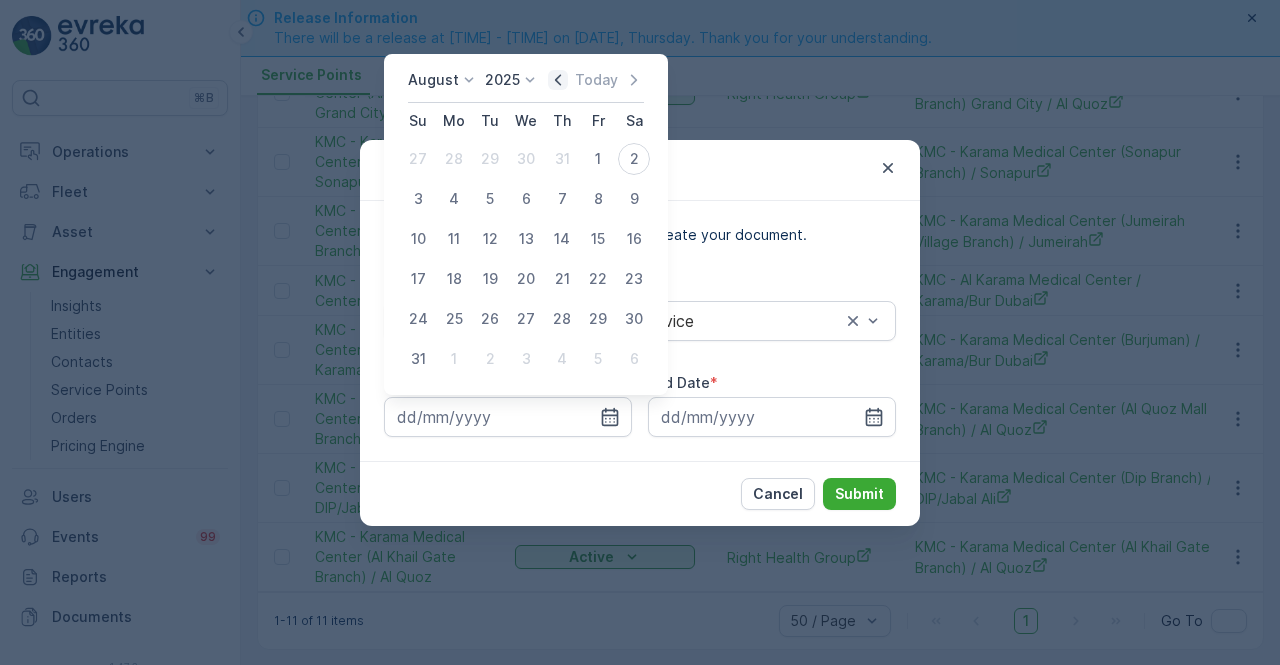 click 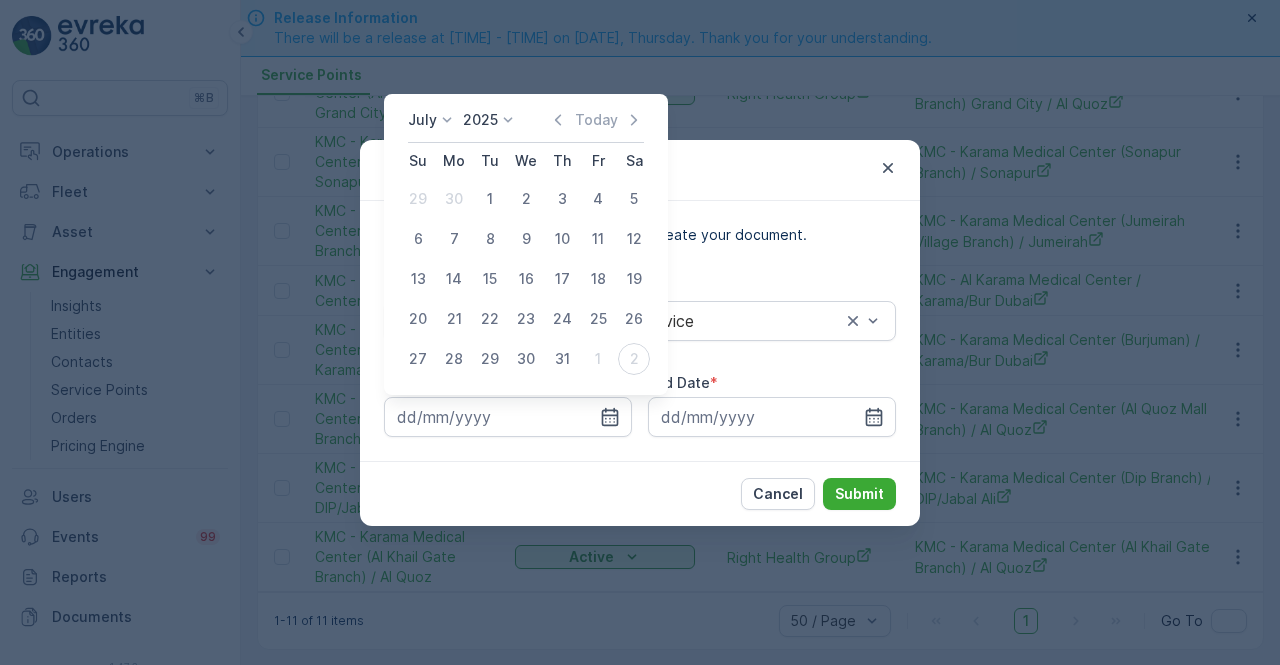 click on "1" at bounding box center [490, 199] 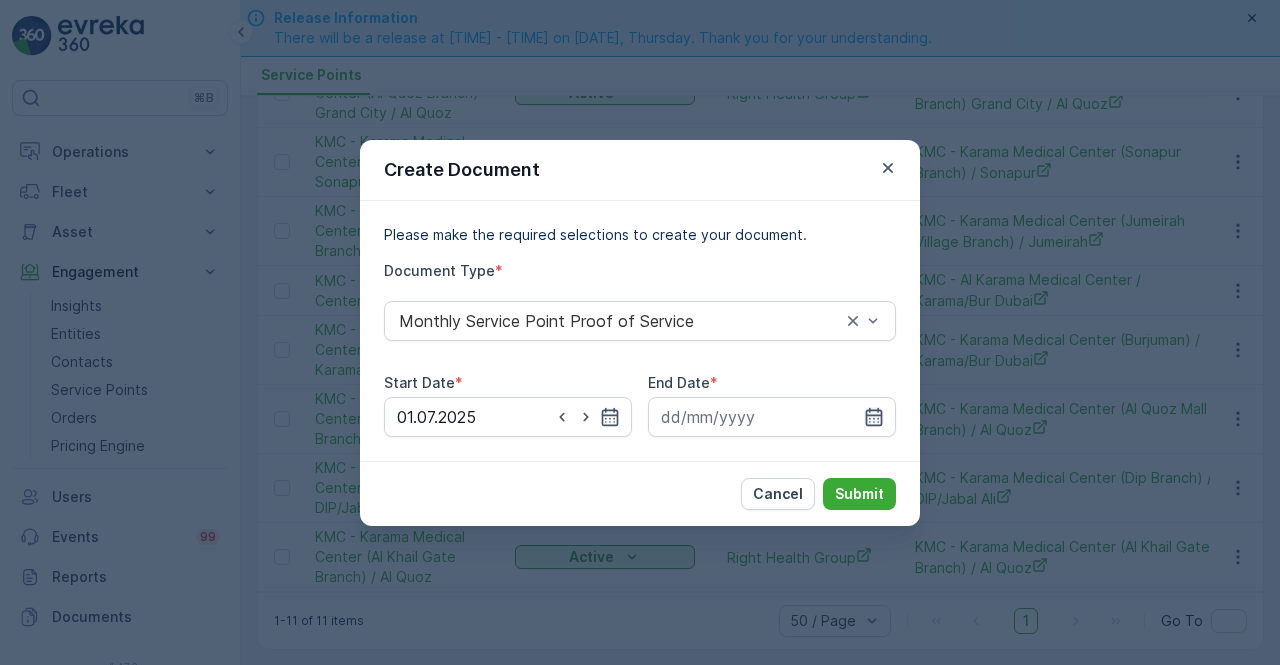 click at bounding box center (772, 417) 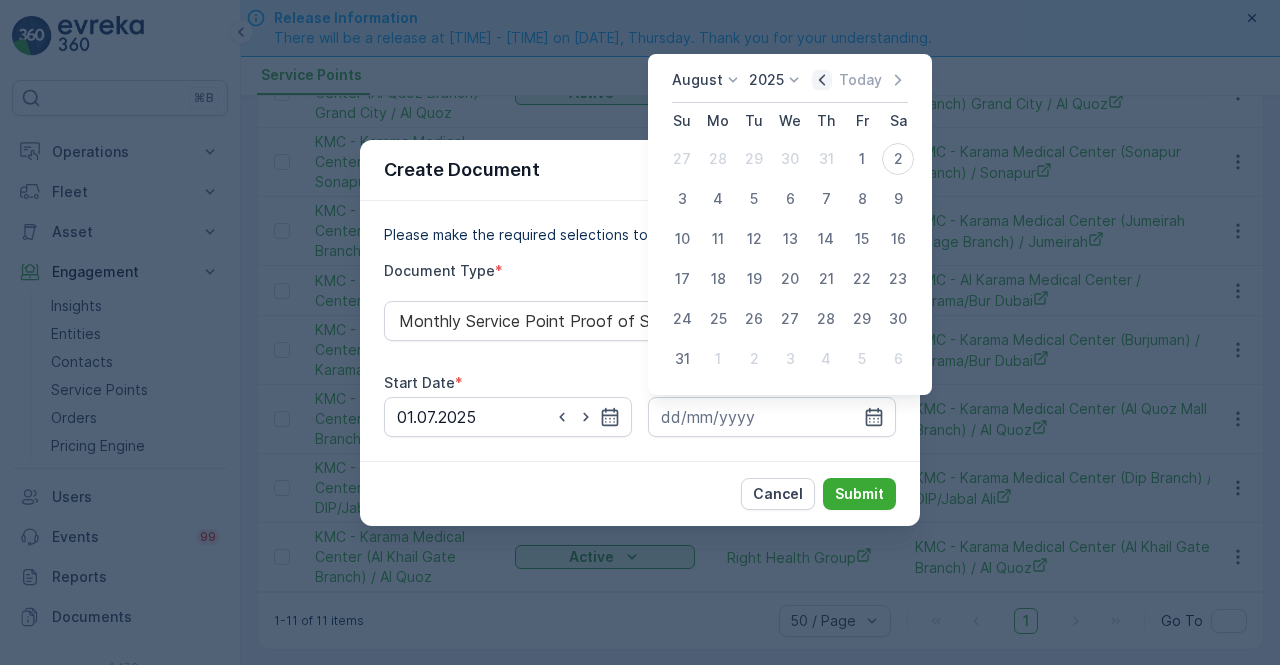 click 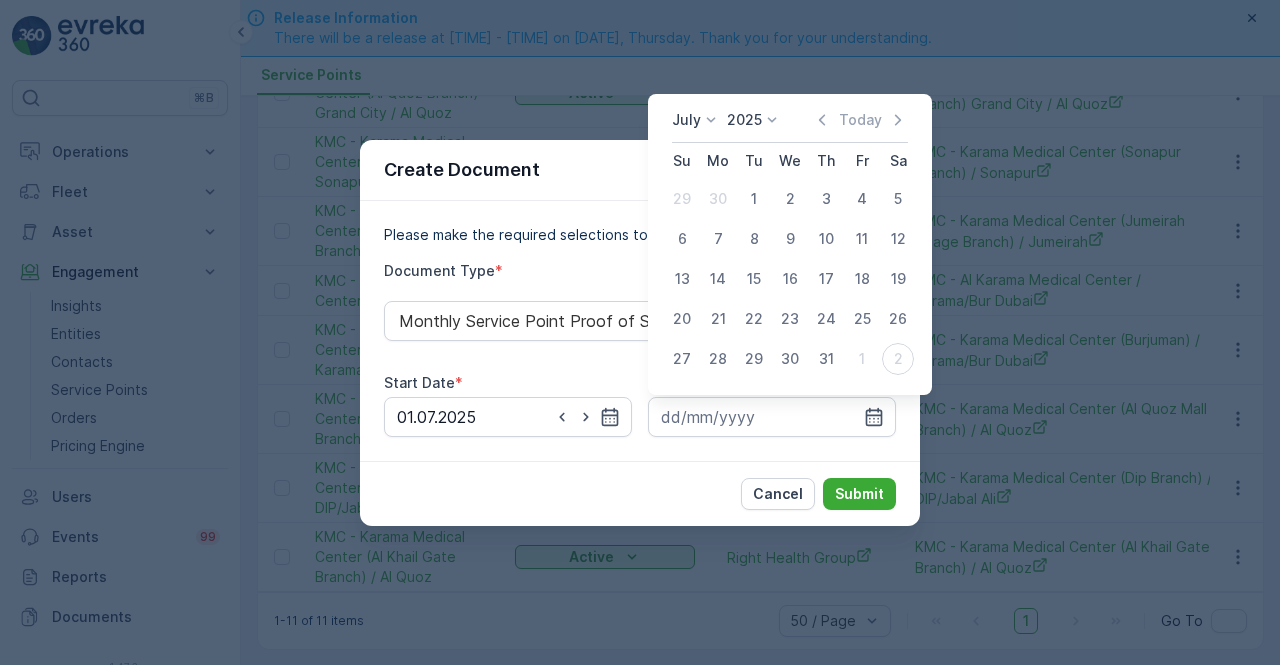drag, startPoint x: 820, startPoint y: 361, endPoint x: 836, endPoint y: 382, distance: 26.400757 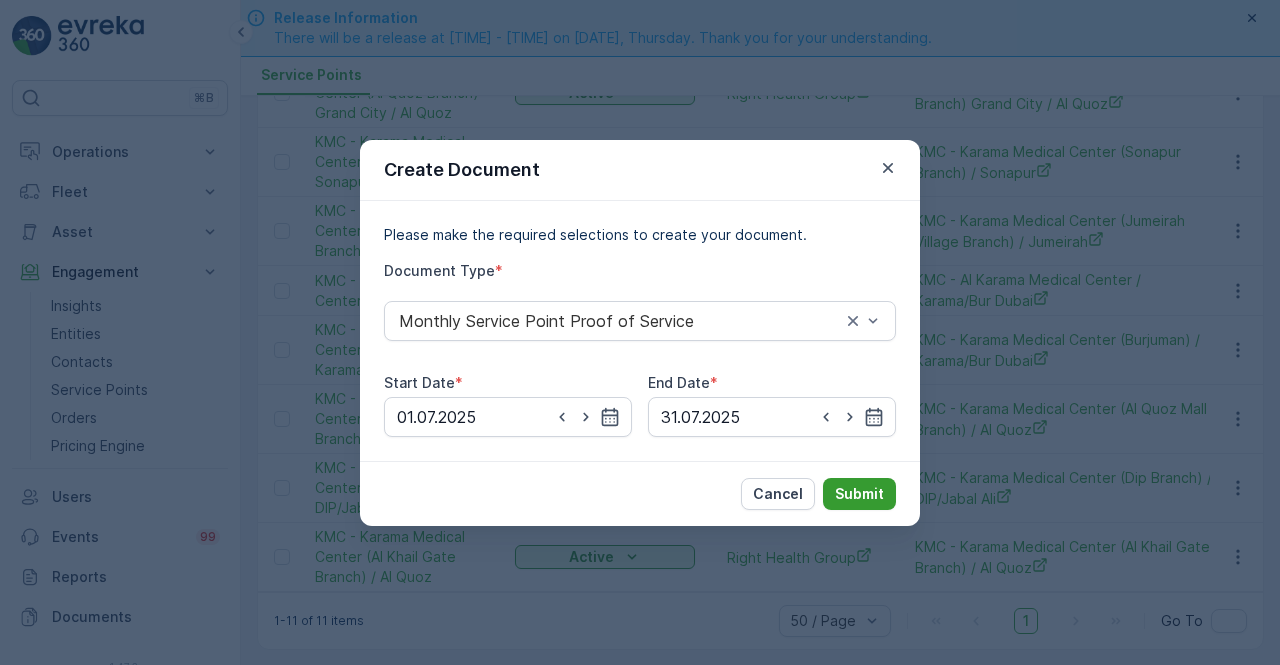 click on "Submit" at bounding box center [859, 494] 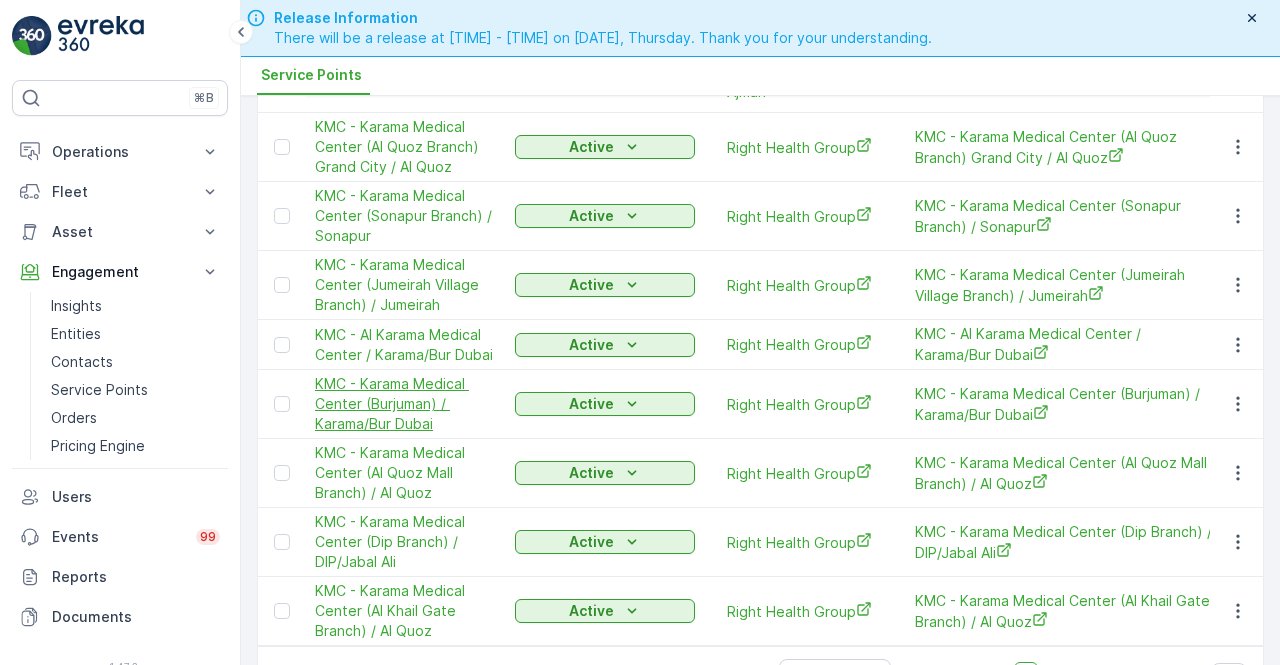 scroll, scrollTop: 365, scrollLeft: 0, axis: vertical 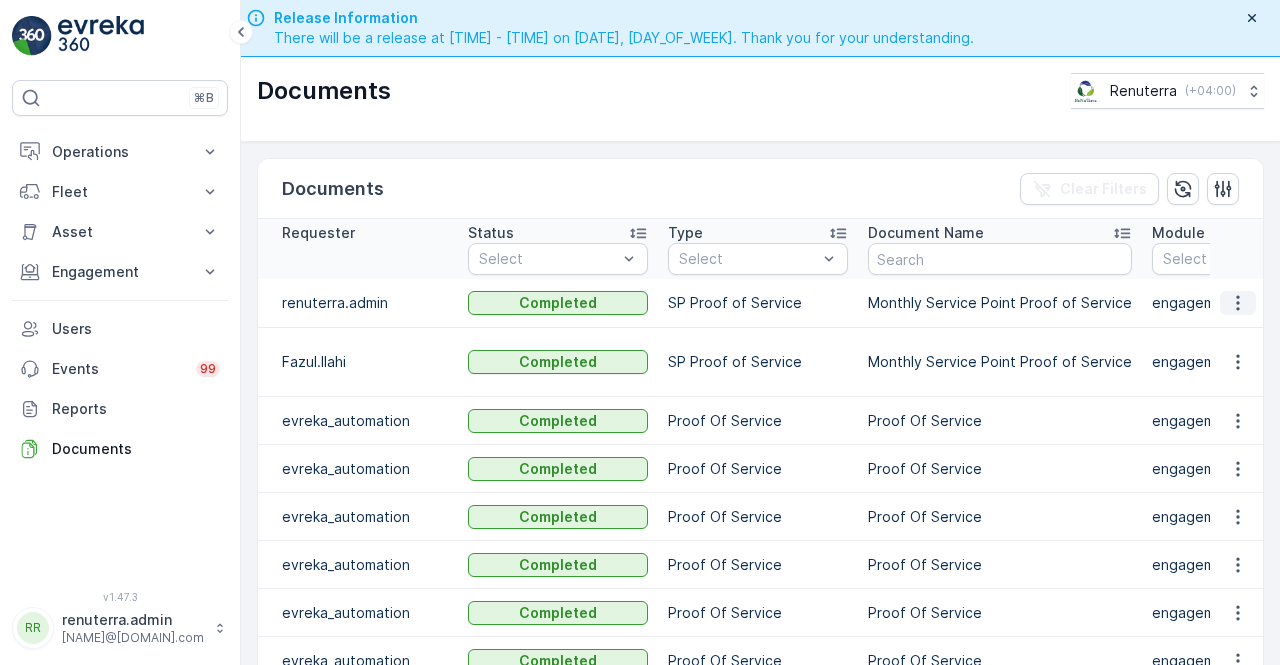 click 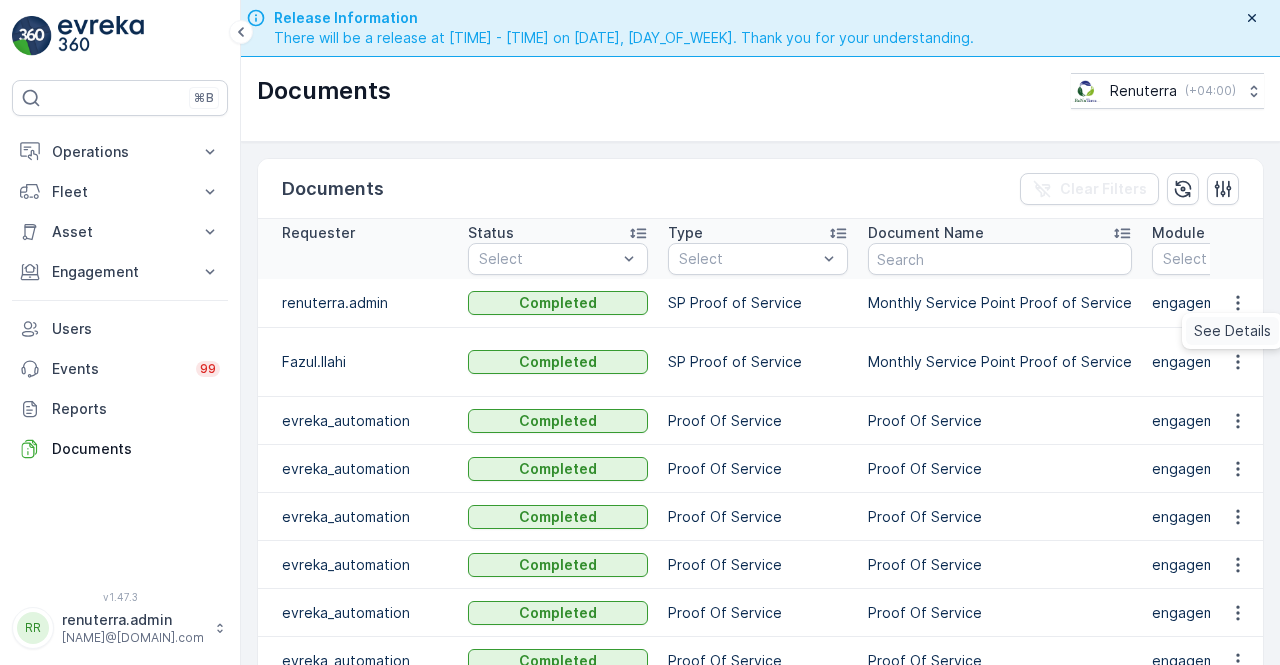 click on "See Details" at bounding box center [1232, 331] 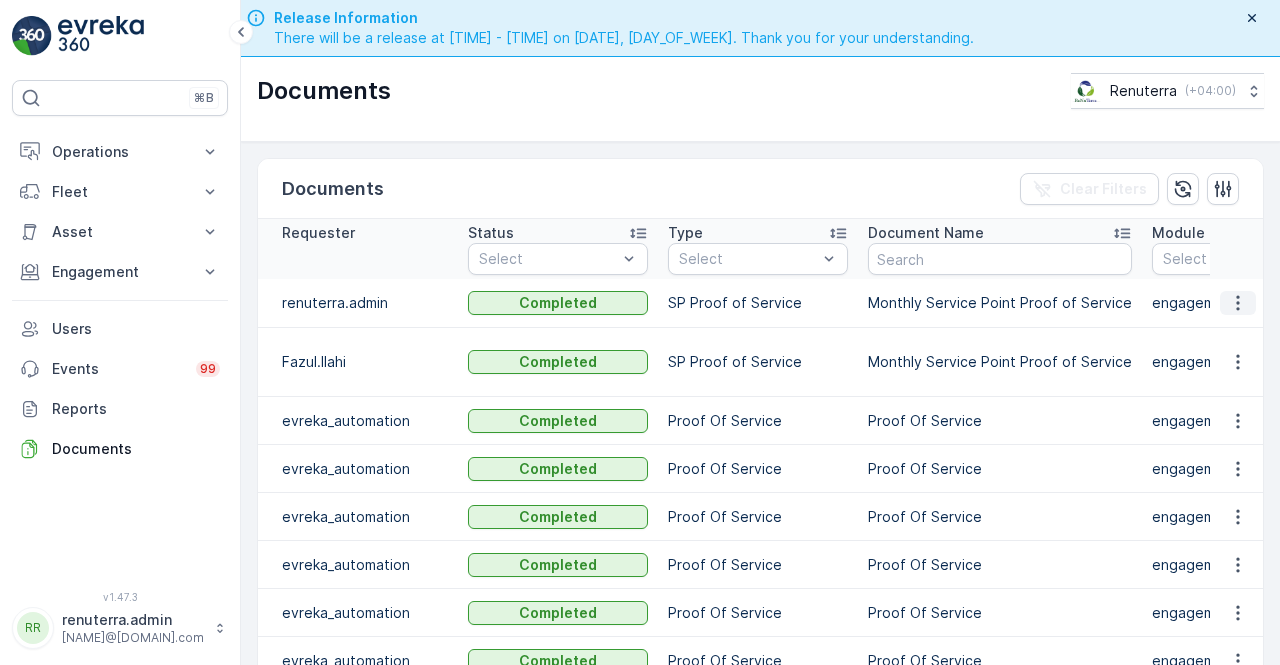 click 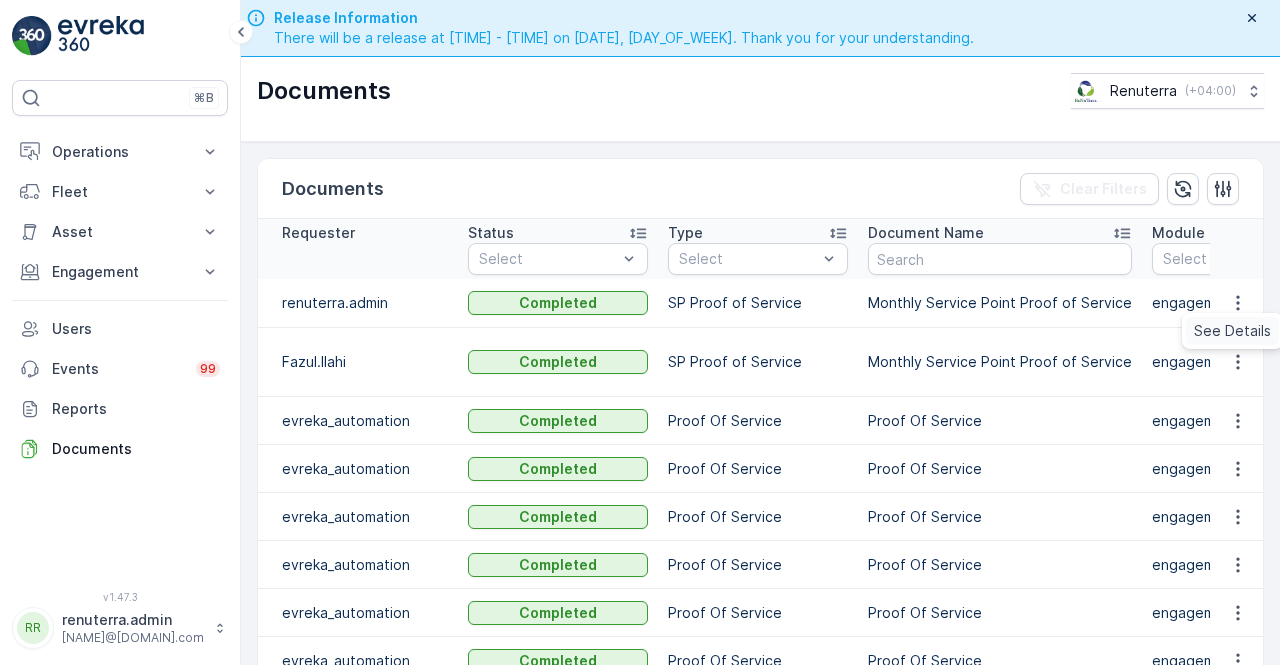 click on "See Details" at bounding box center (1232, 331) 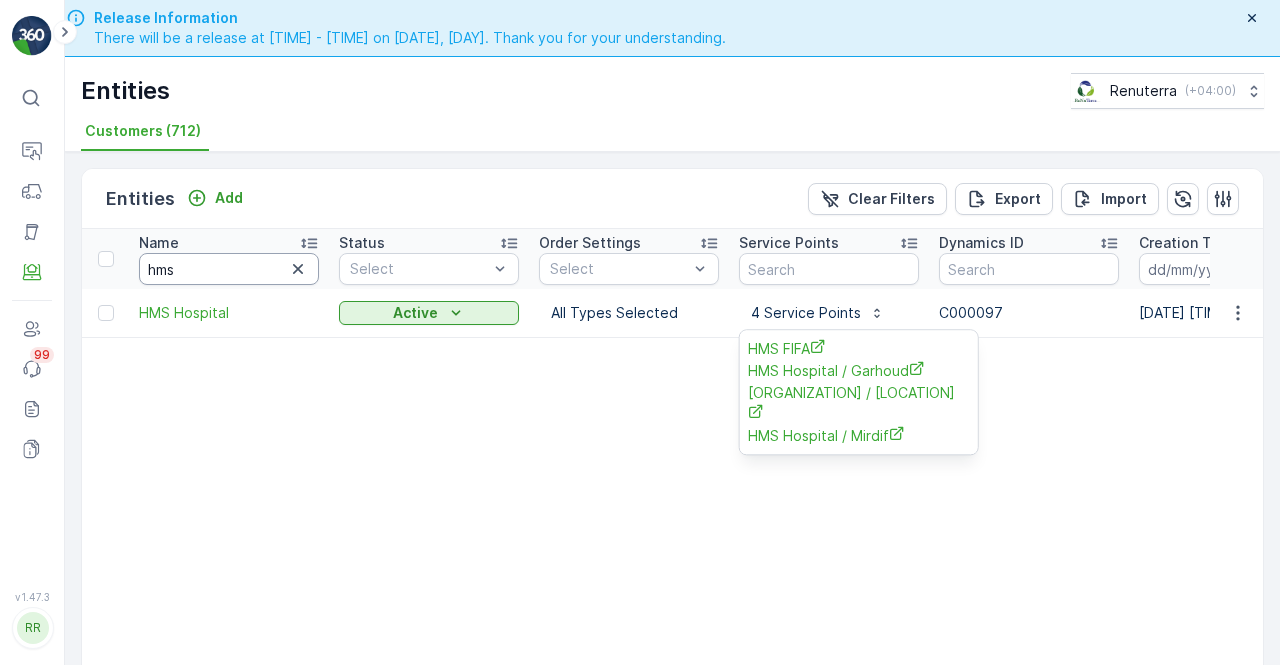 scroll, scrollTop: 0, scrollLeft: 0, axis: both 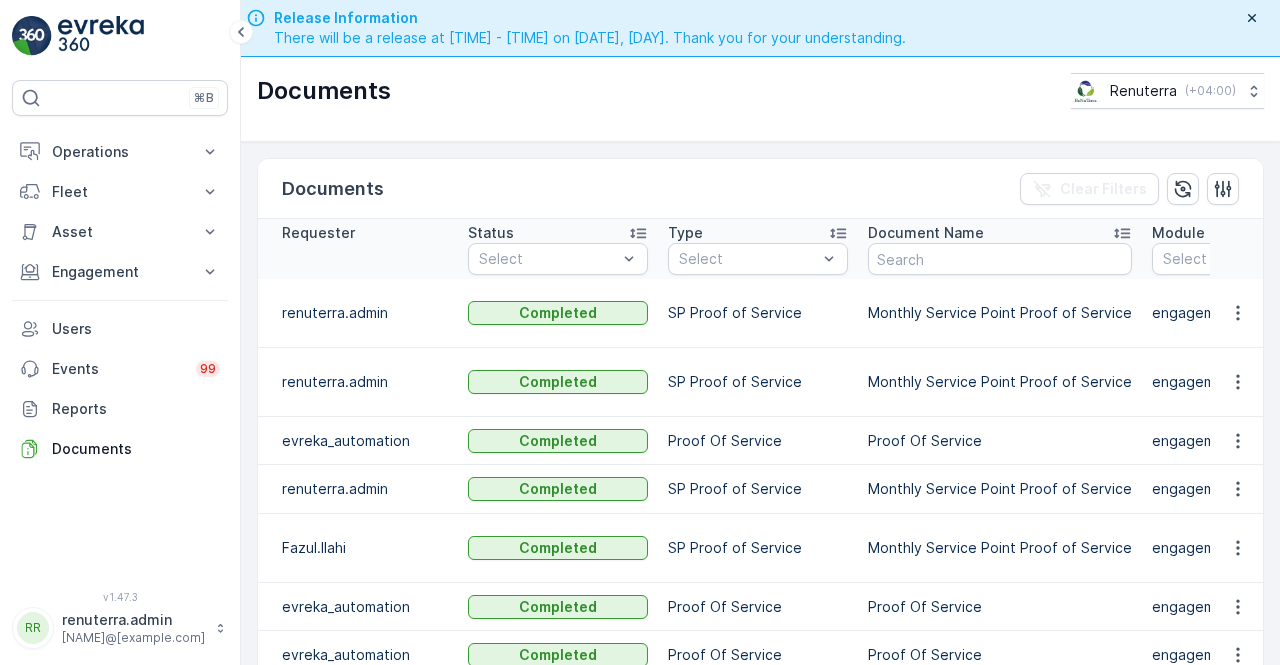 click 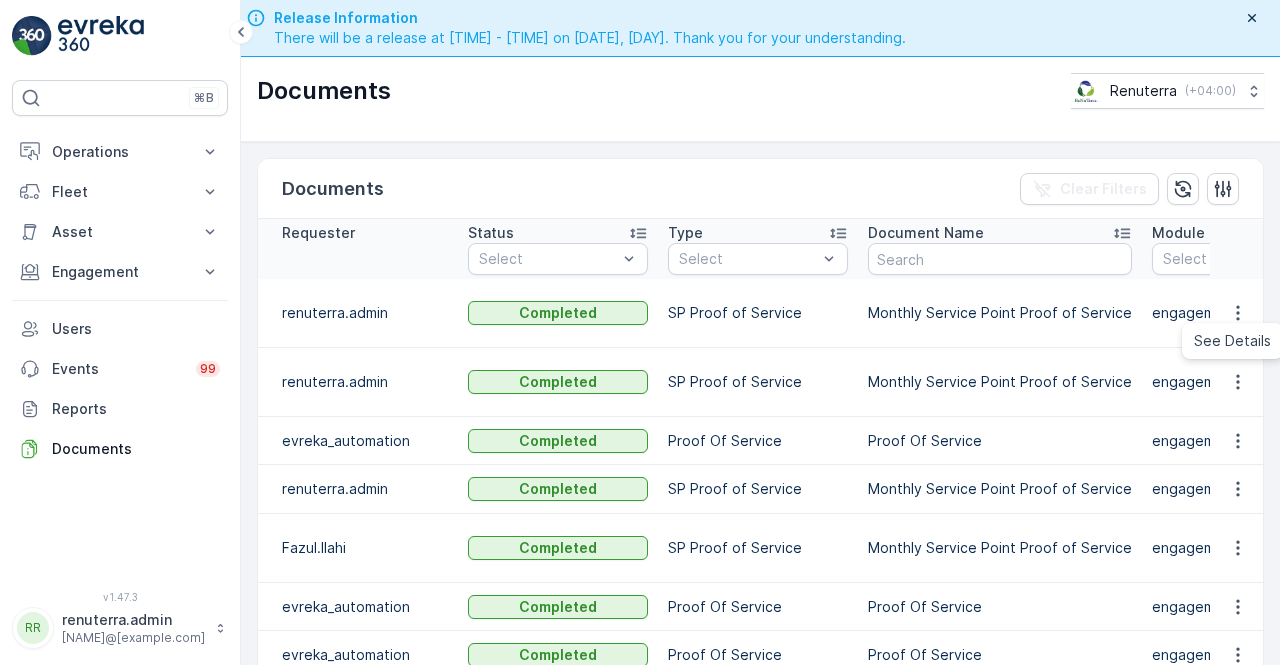 click at bounding box center (1237, 313) 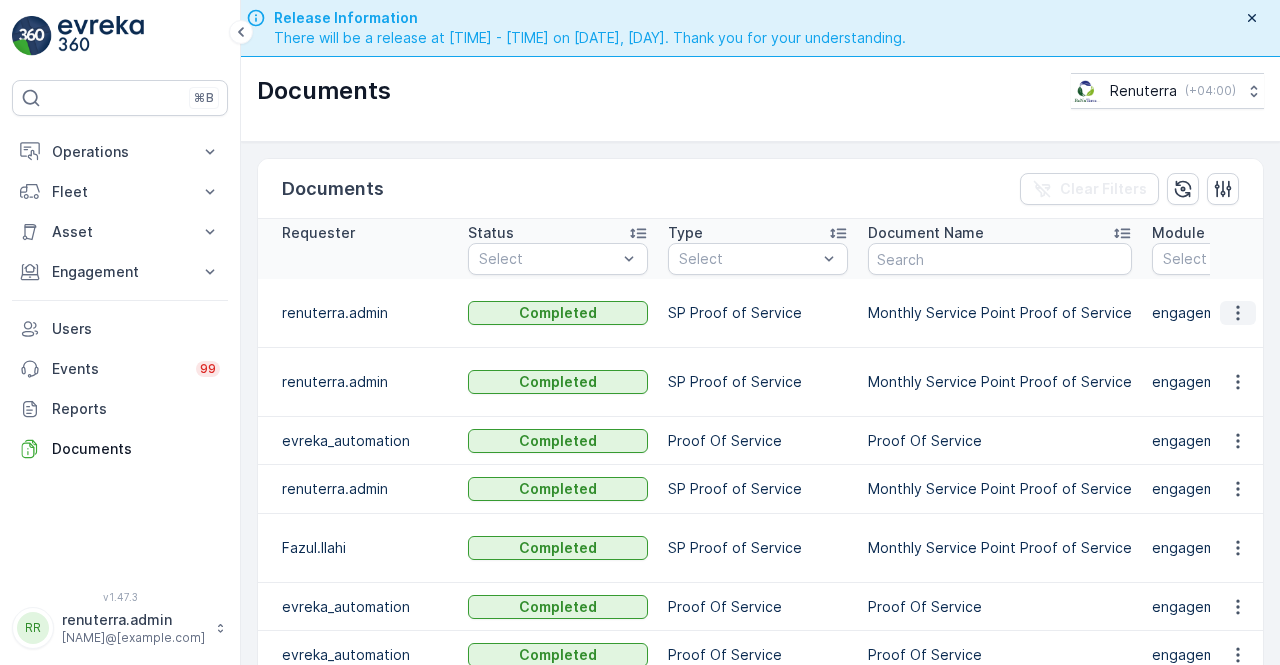 click 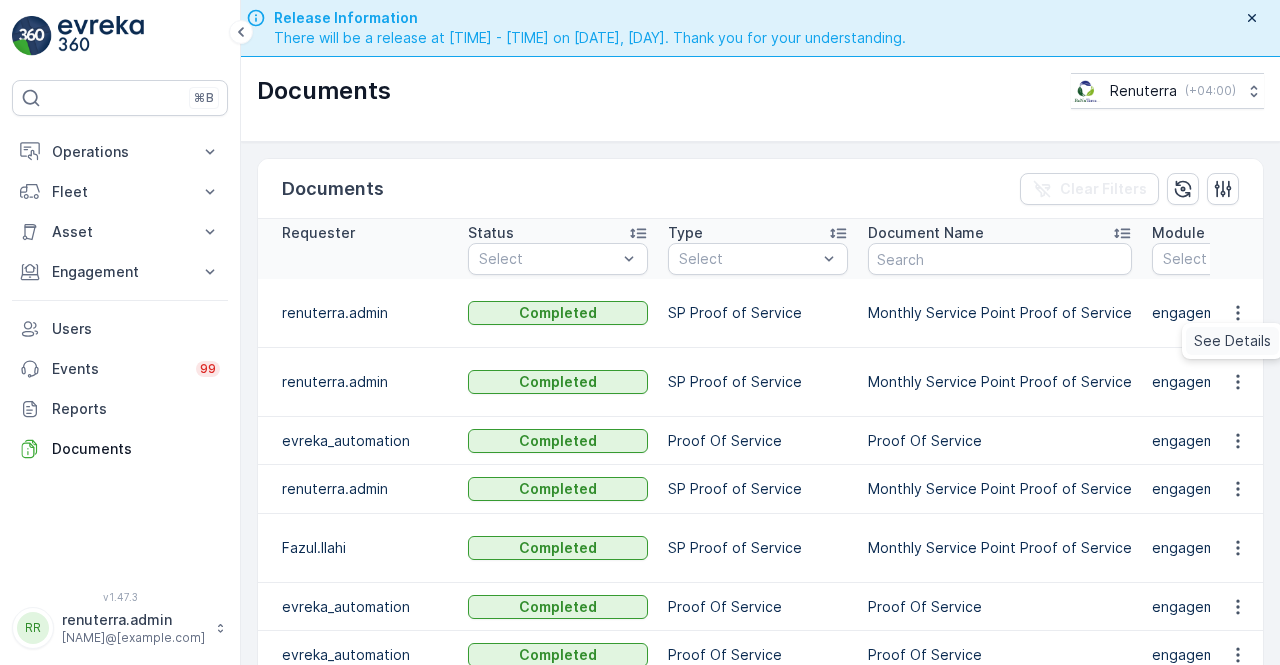 click on "See Details" at bounding box center [1232, 341] 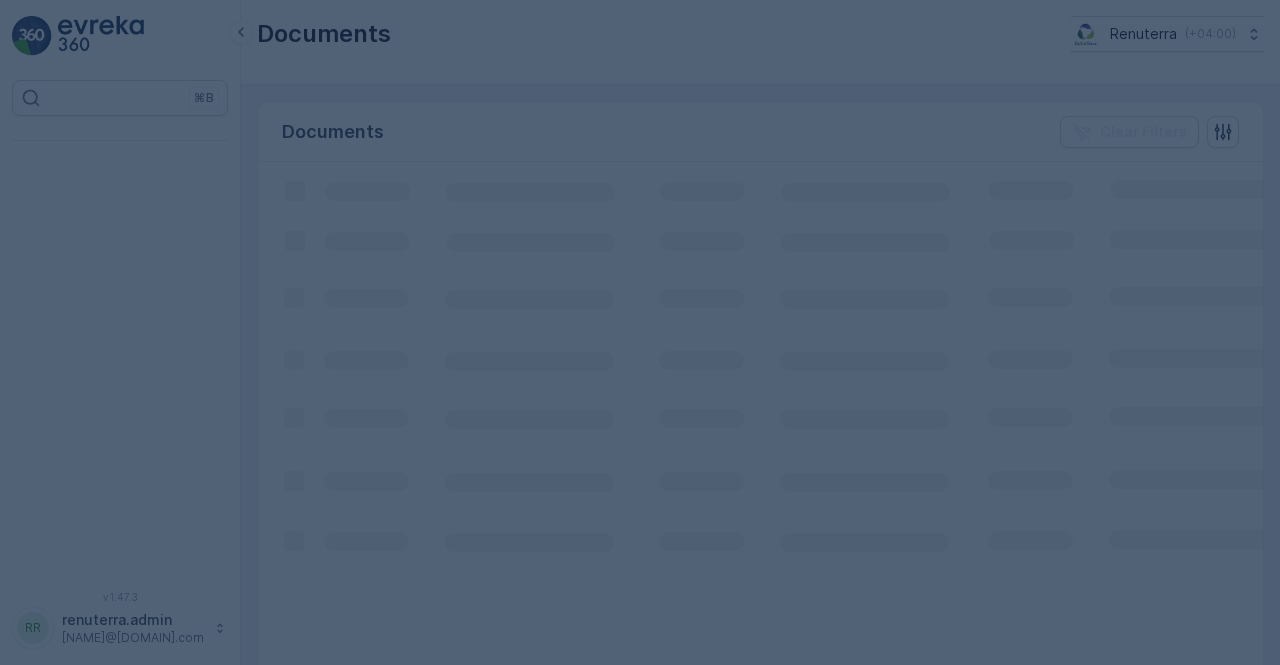 scroll, scrollTop: 0, scrollLeft: 0, axis: both 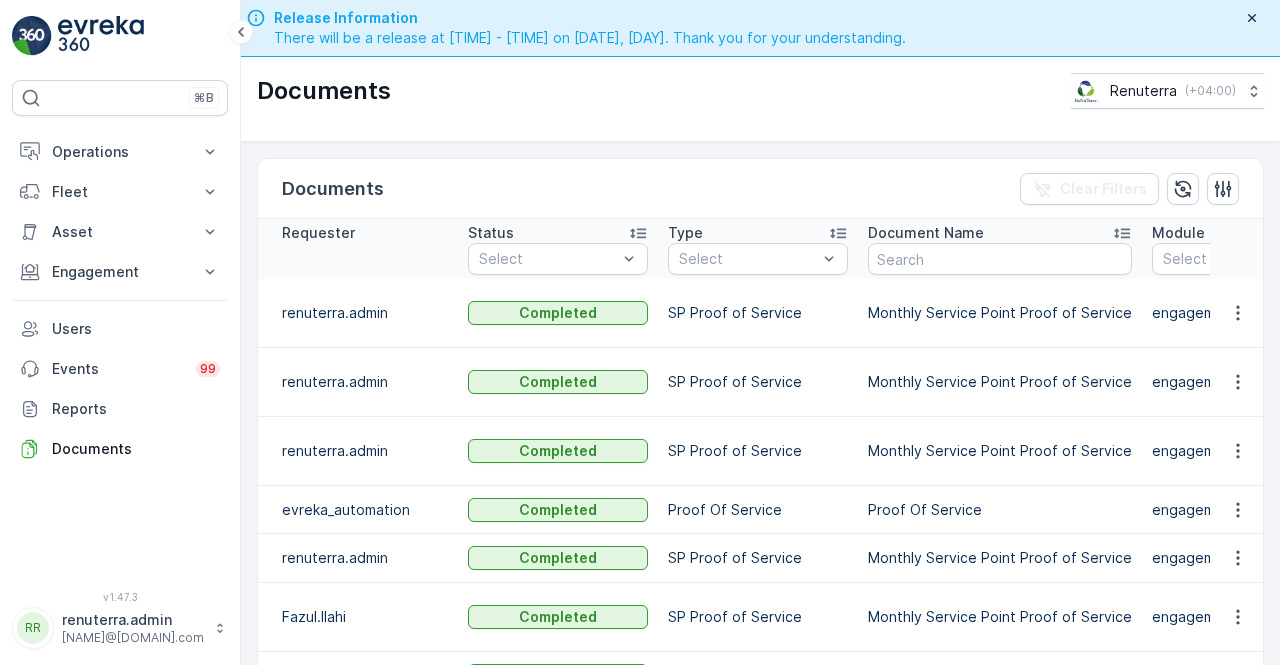 click at bounding box center (1238, 313) 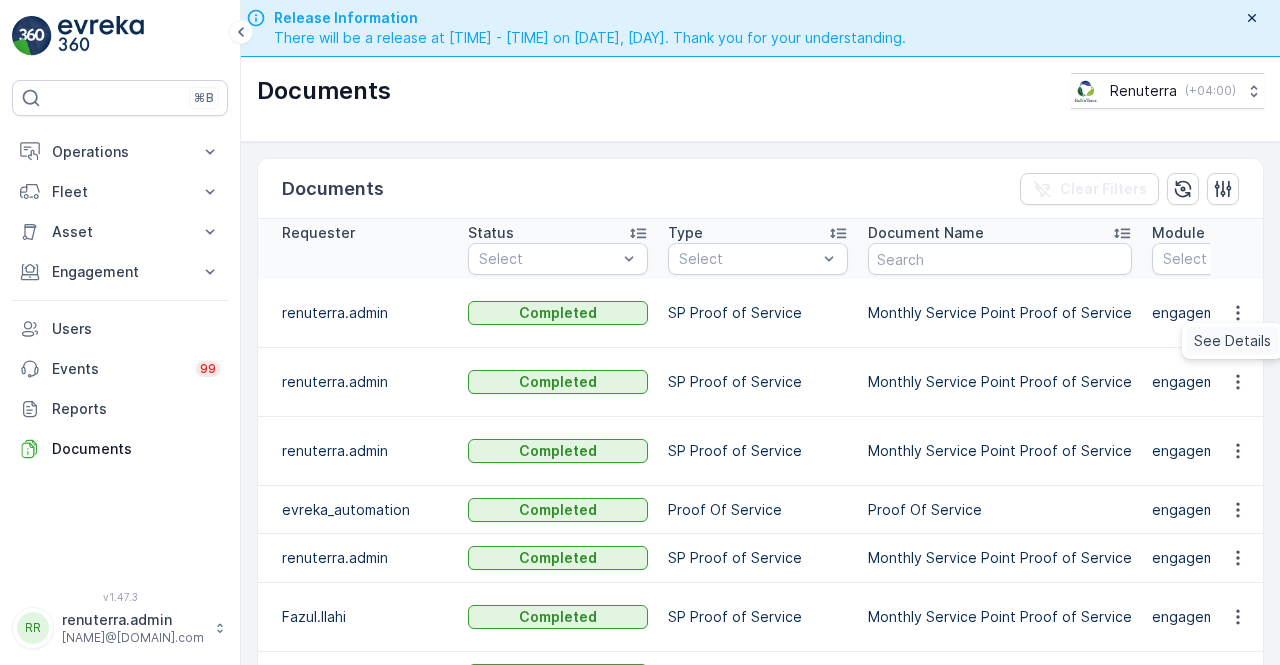click on "See Details" at bounding box center [1232, 341] 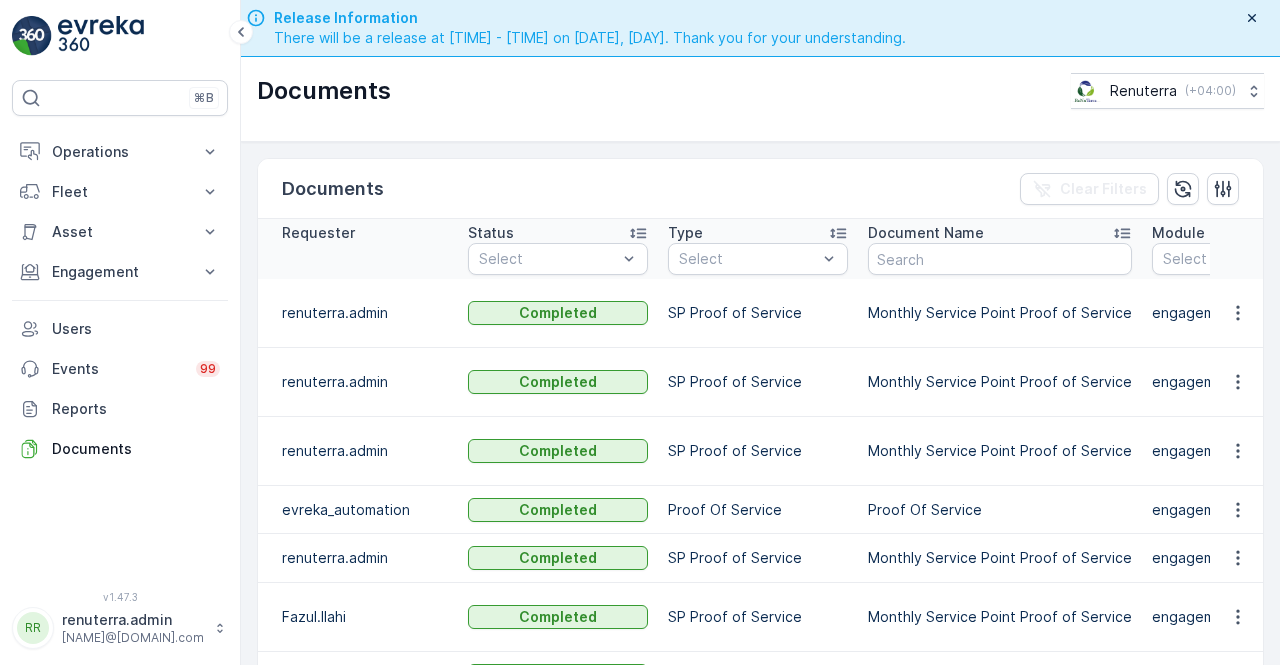 click on "Monthly Service Point Proof of Service" at bounding box center (1000, 382) 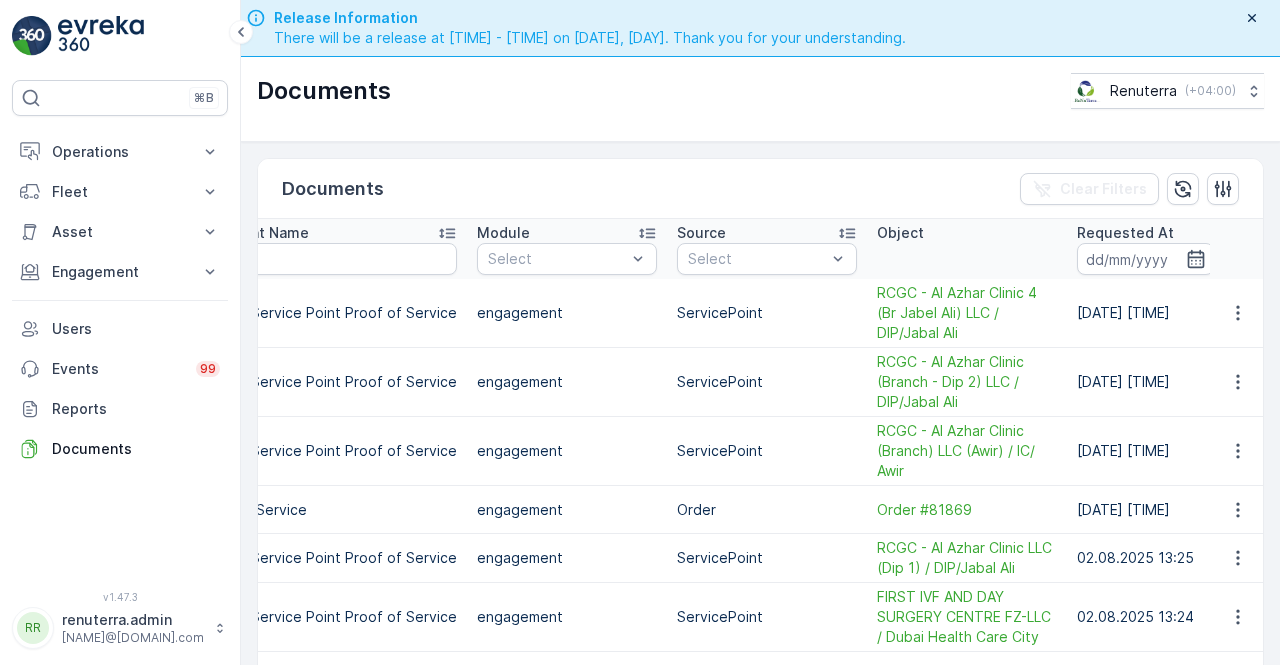 scroll, scrollTop: 0, scrollLeft: 720, axis: horizontal 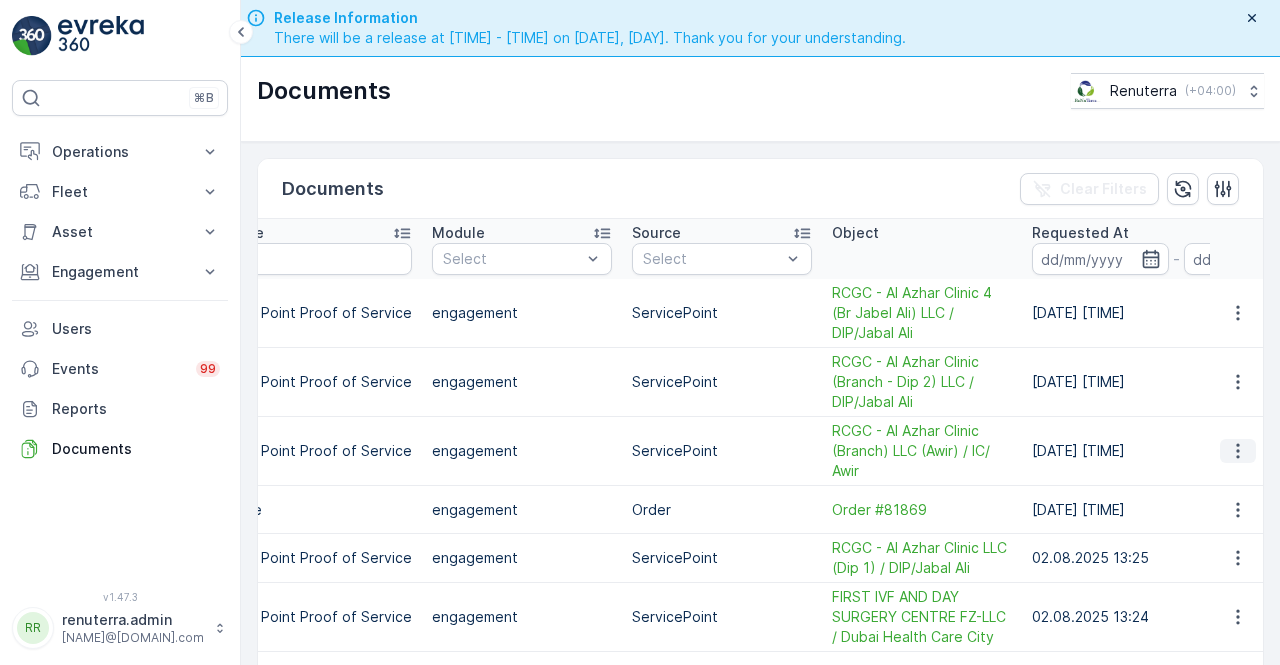 click 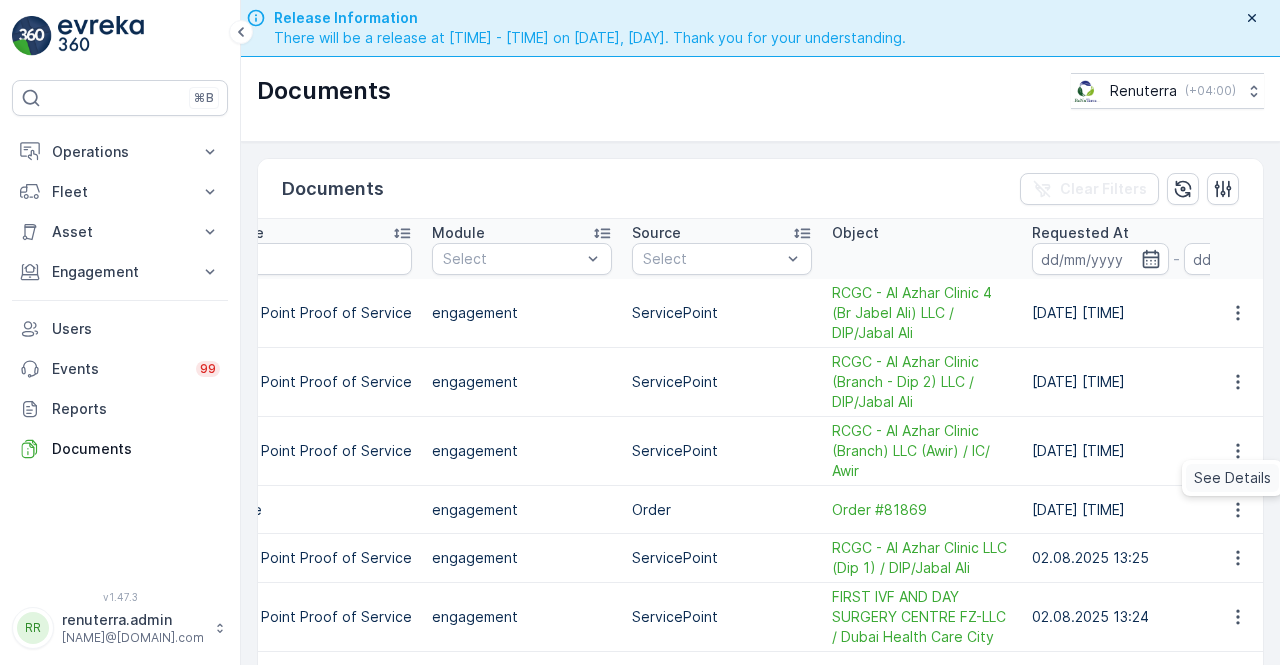 click on "See Details" at bounding box center [1232, 478] 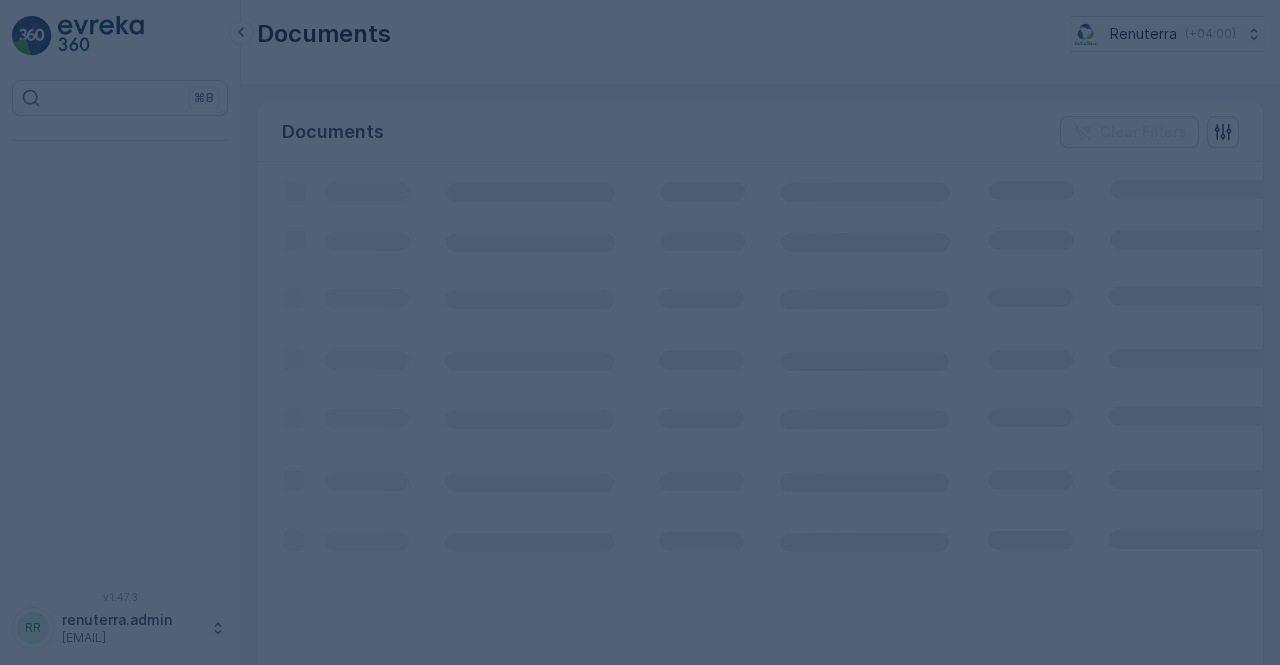 scroll, scrollTop: 0, scrollLeft: 0, axis: both 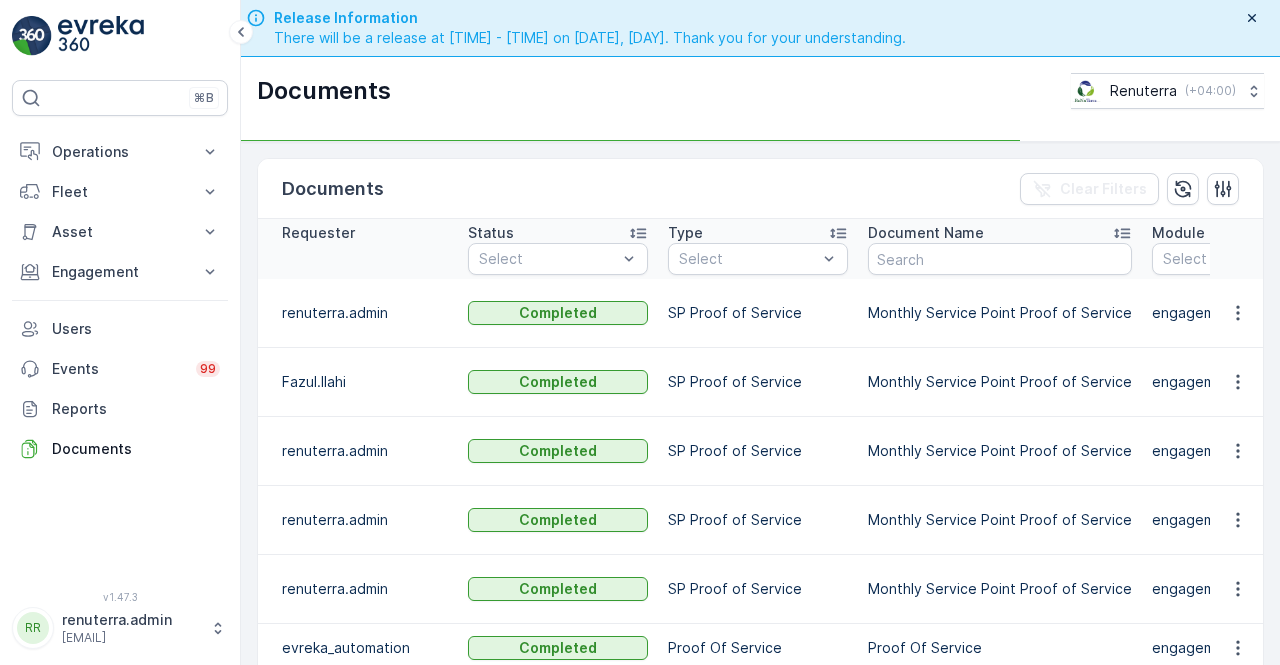 drag, startPoint x: 1226, startPoint y: 319, endPoint x: 1218, endPoint y: 328, distance: 12.0415945 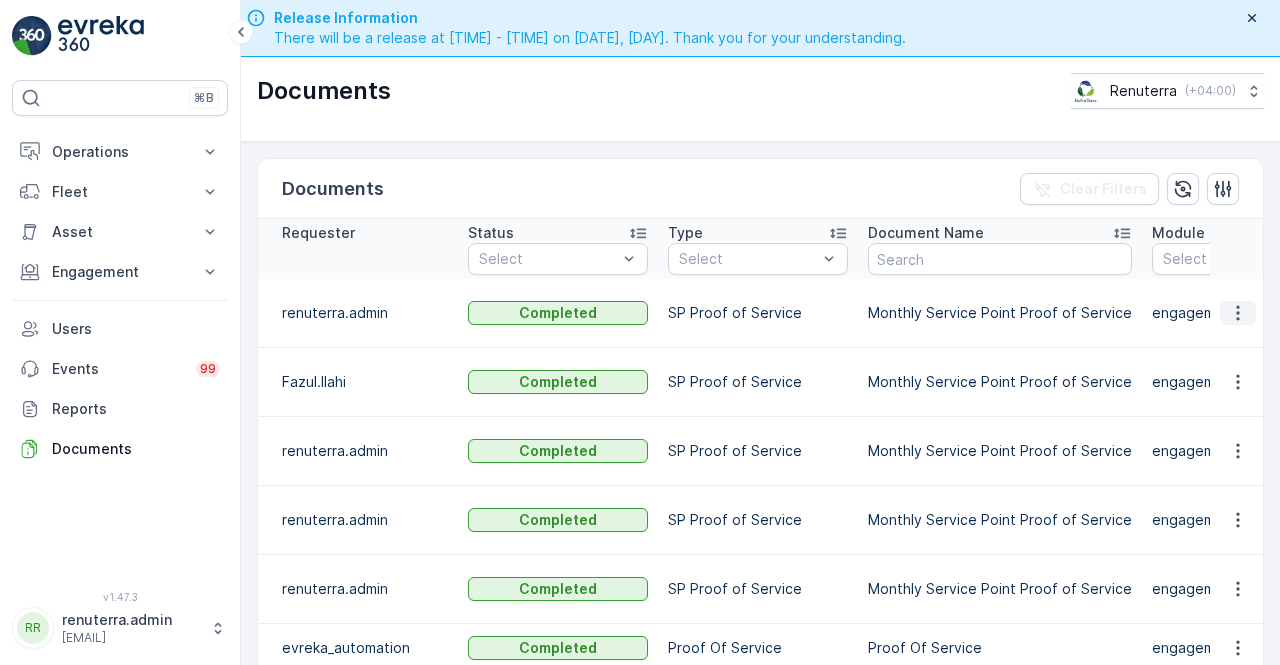 click 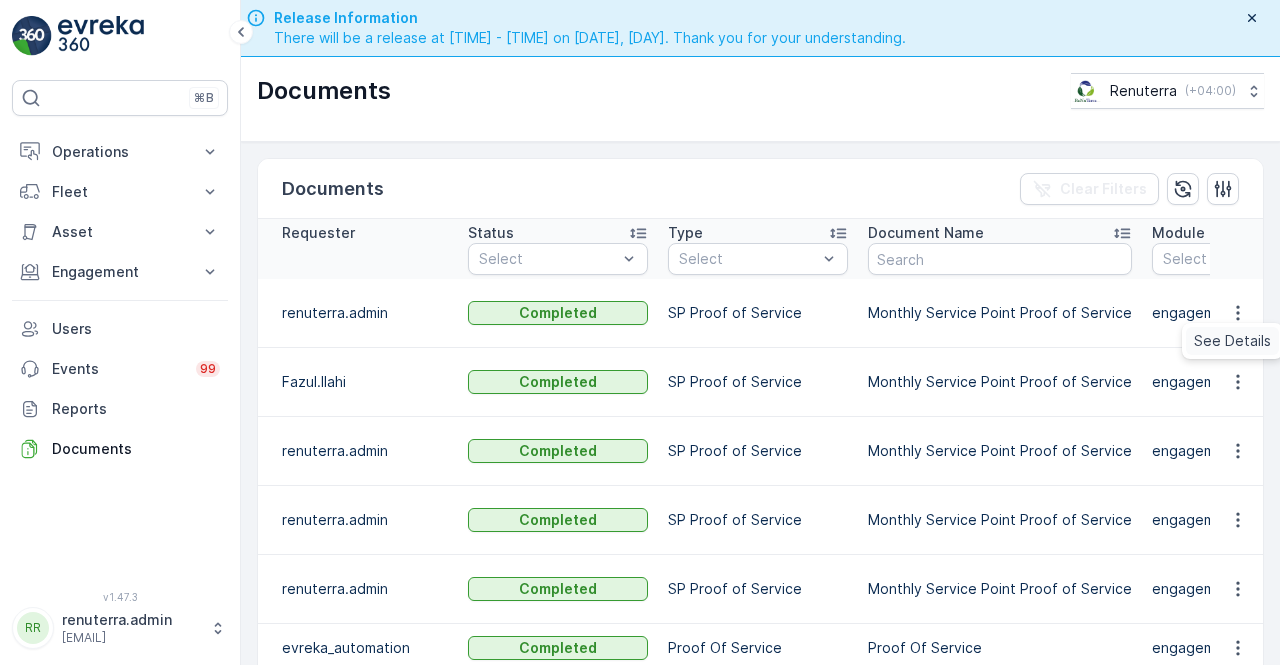 click on "See Details" at bounding box center [1232, 341] 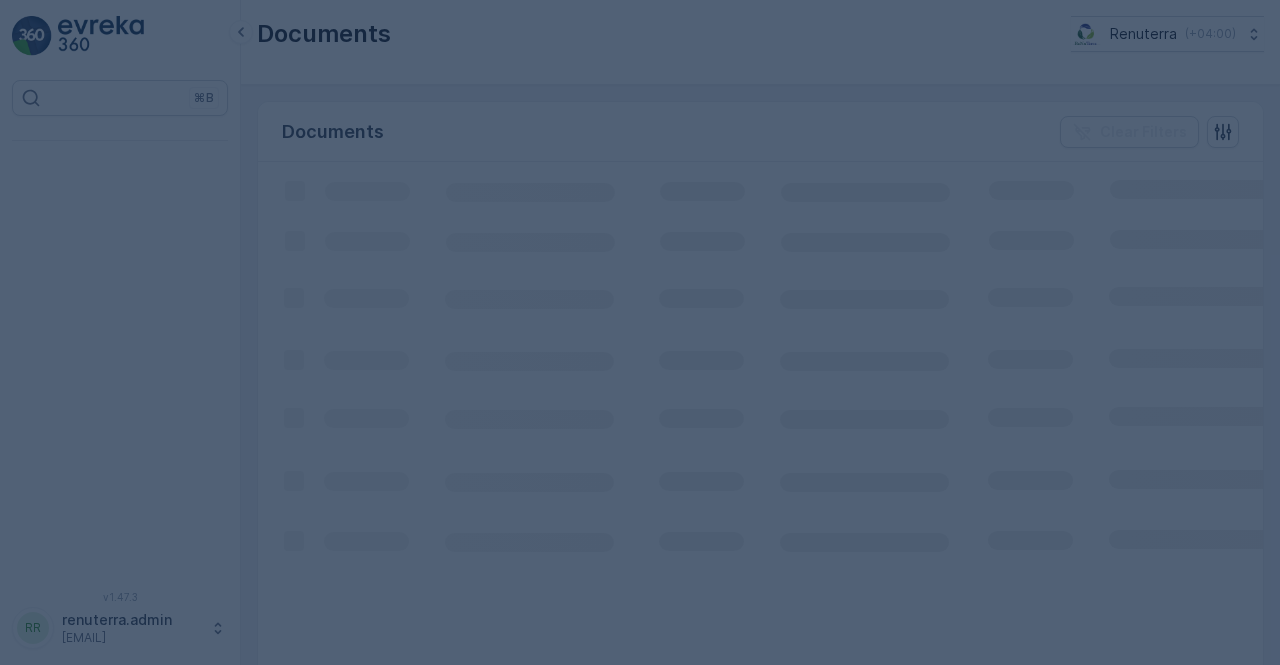 scroll, scrollTop: 0, scrollLeft: 0, axis: both 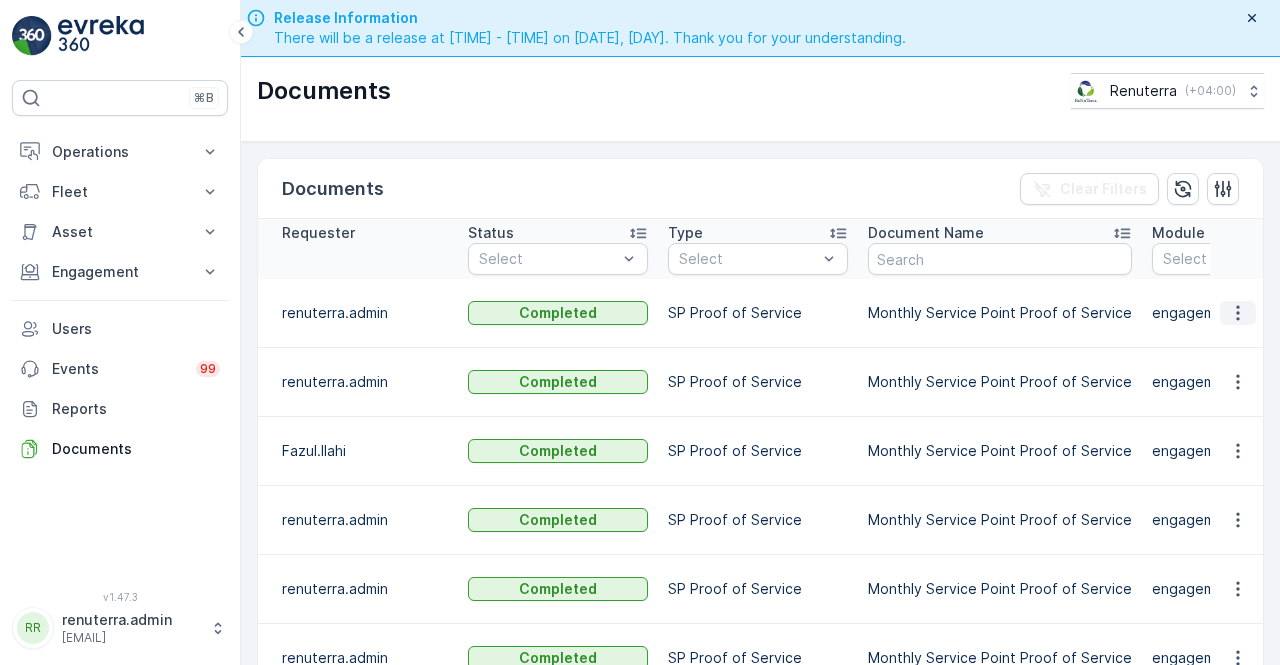 click 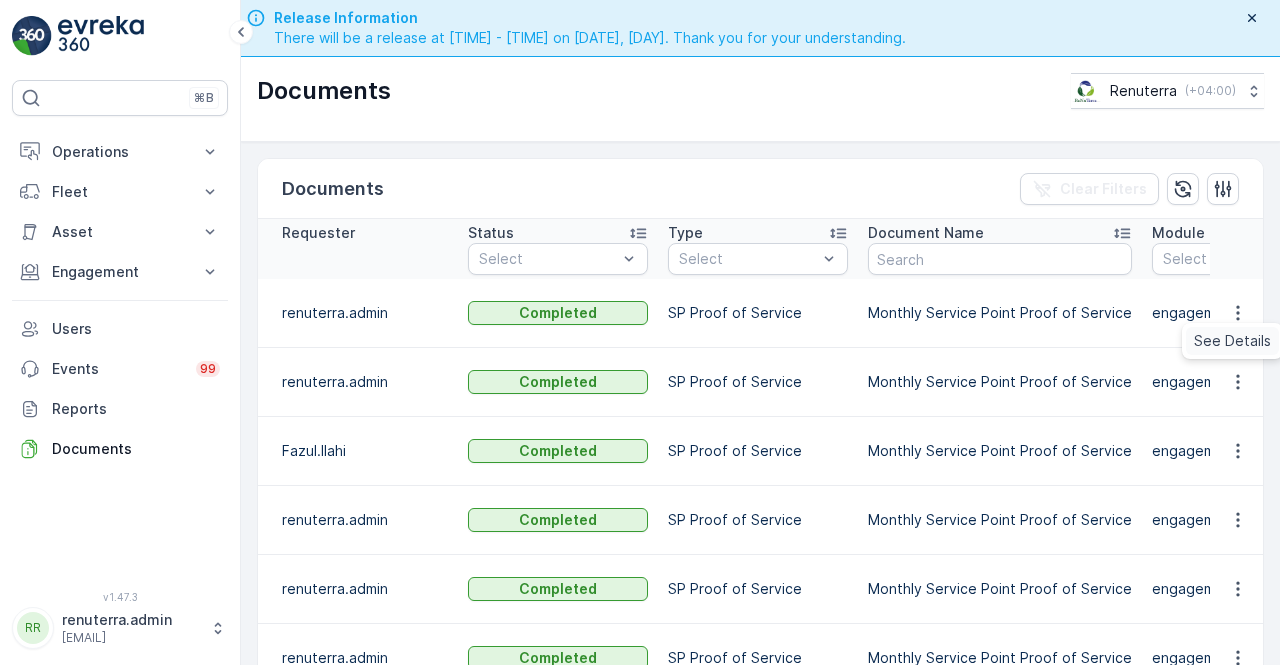 click on "See Details" at bounding box center [1232, 341] 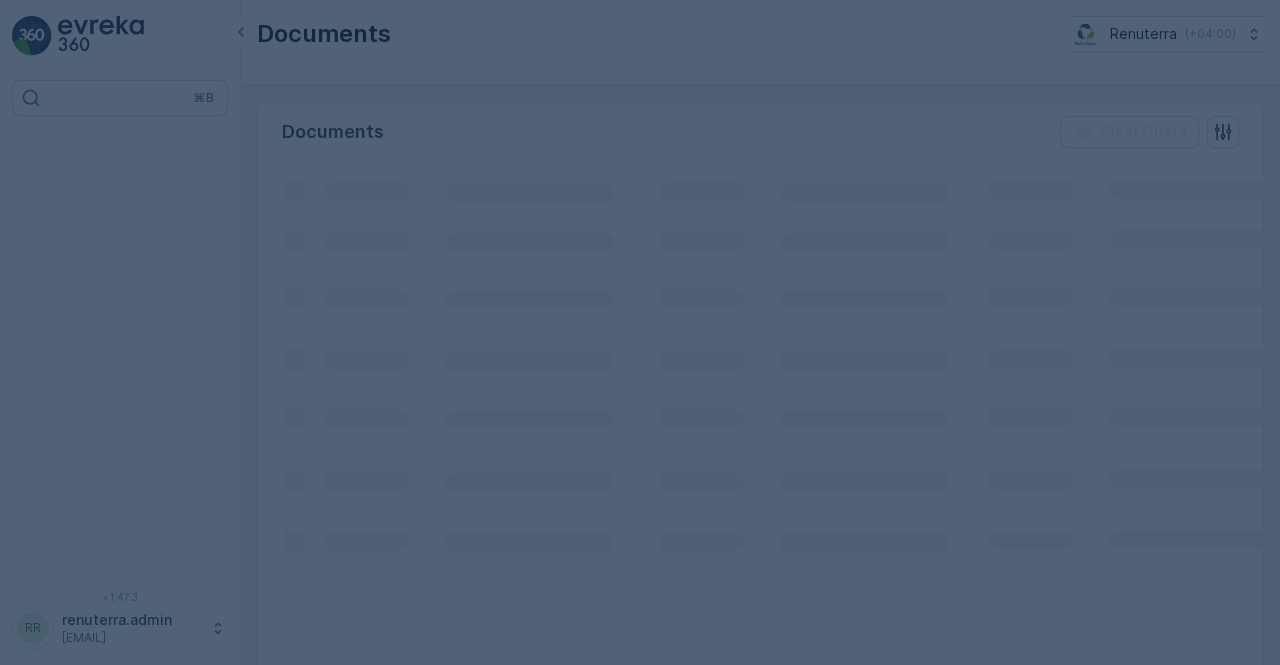 scroll, scrollTop: 0, scrollLeft: 0, axis: both 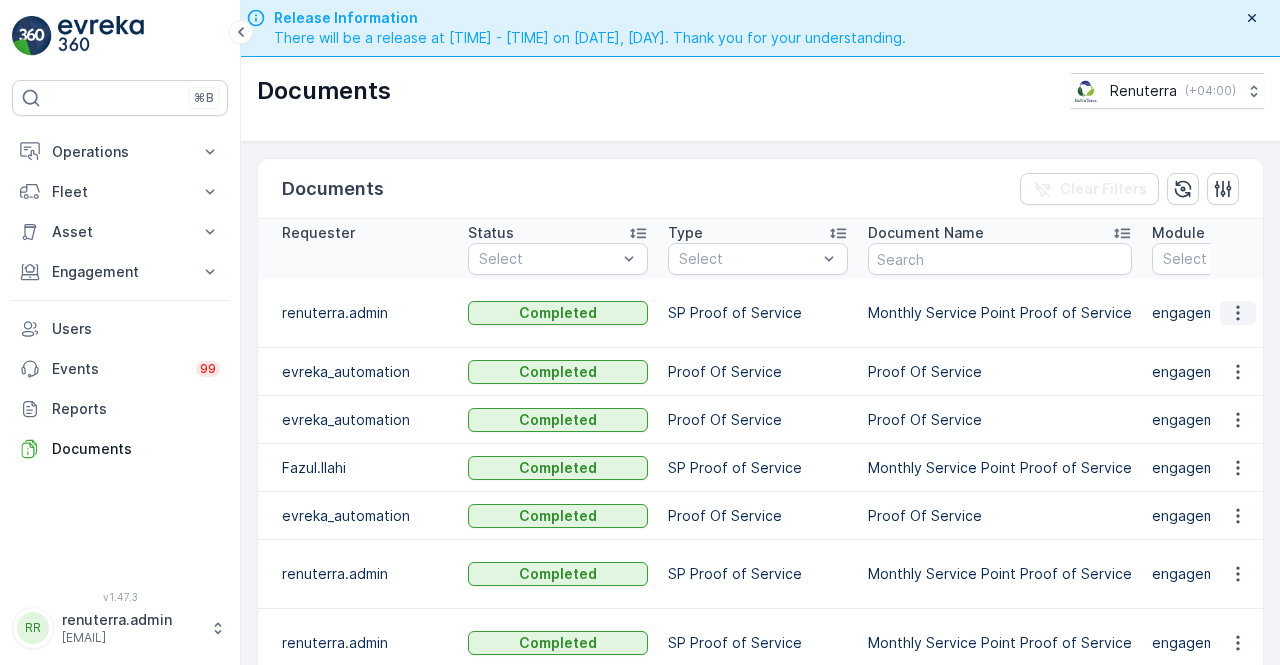 click at bounding box center (1238, 313) 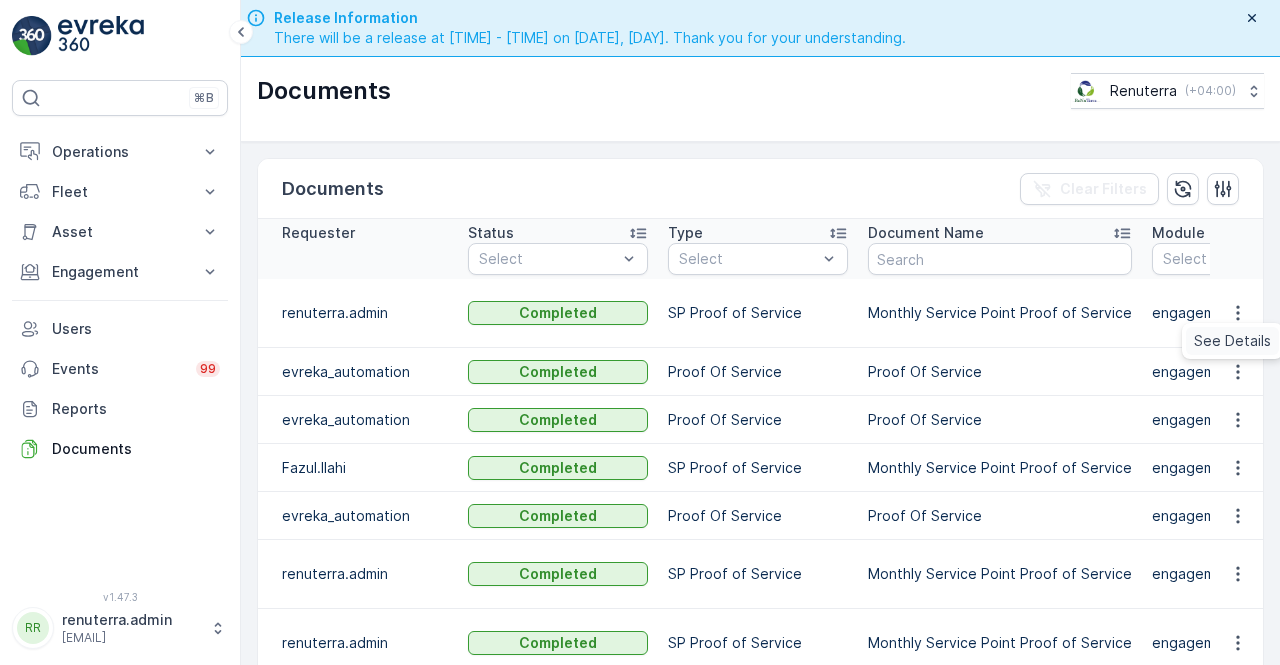 click on "See Details" at bounding box center (1232, 341) 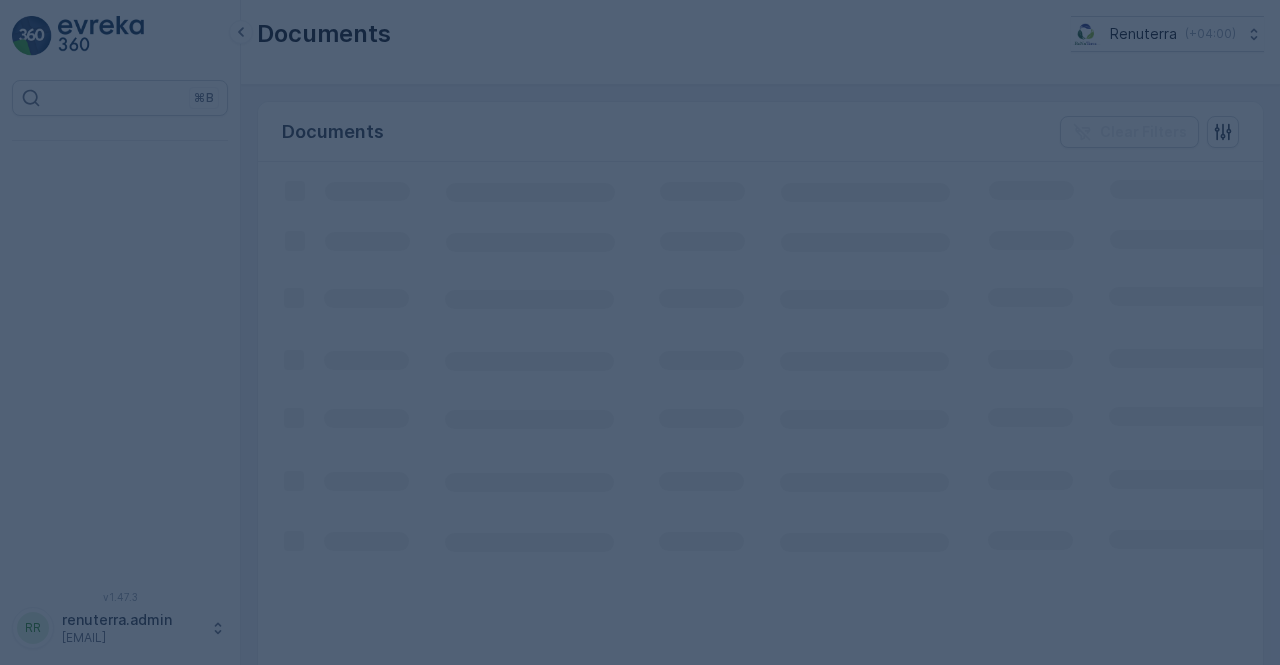 scroll, scrollTop: 0, scrollLeft: 0, axis: both 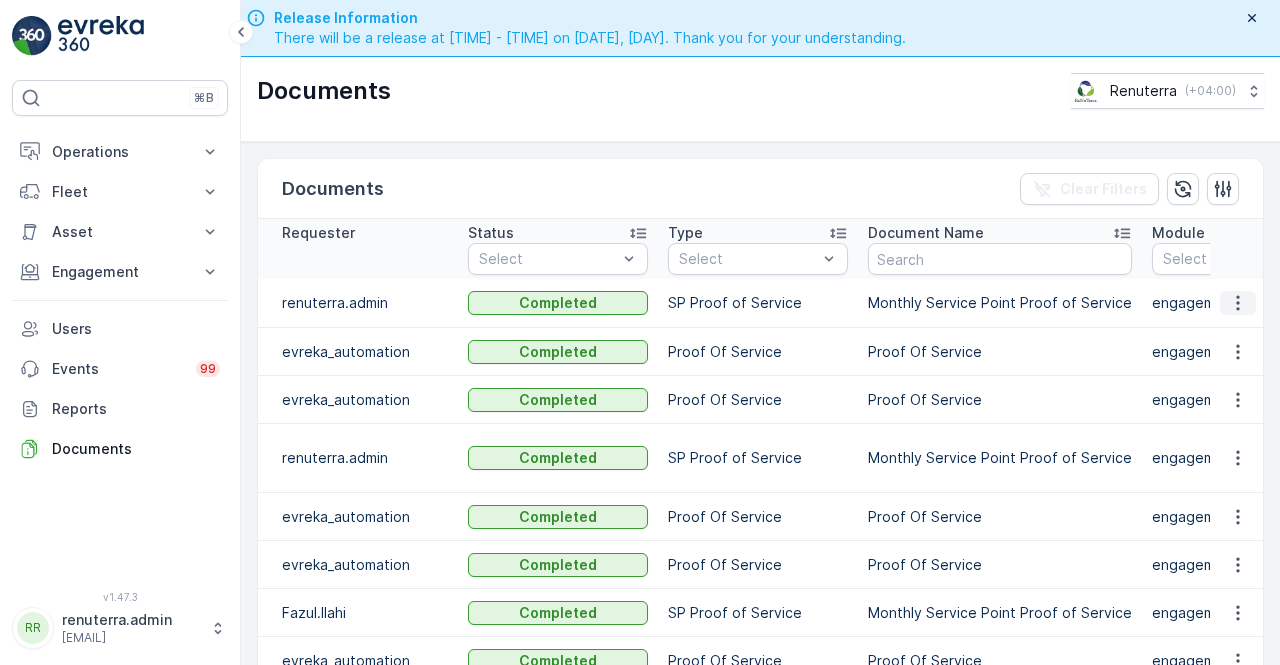 click at bounding box center [1238, 303] 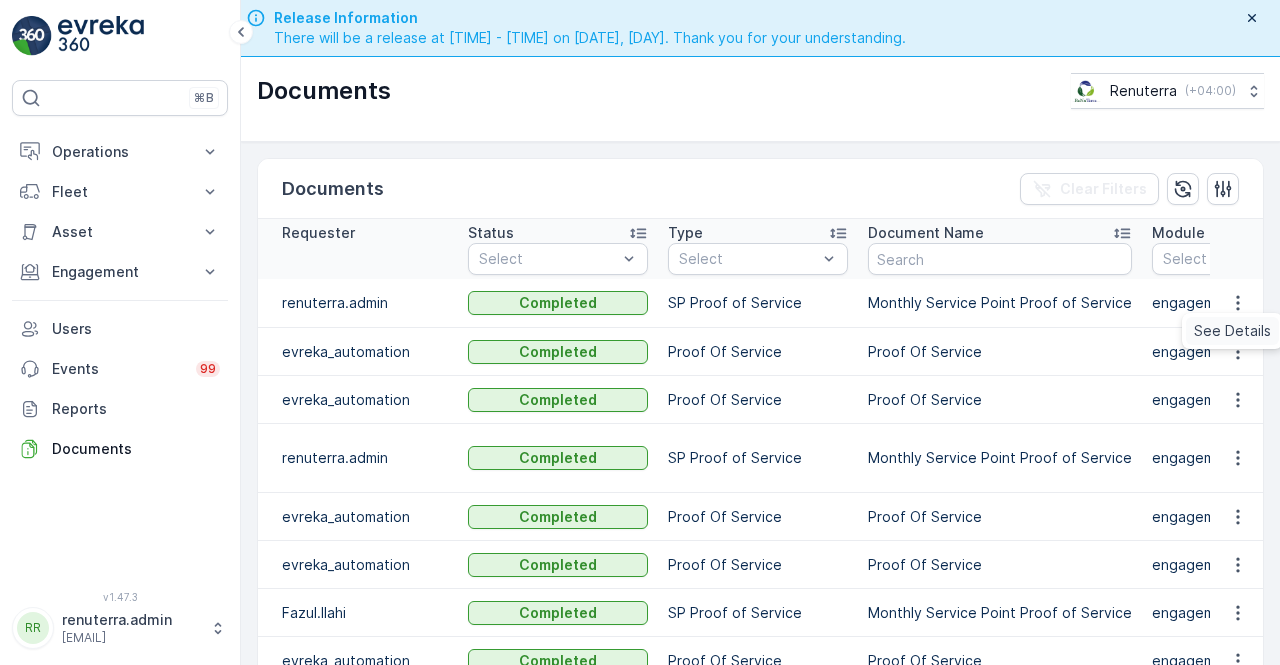 click on "See Details" at bounding box center (1232, 331) 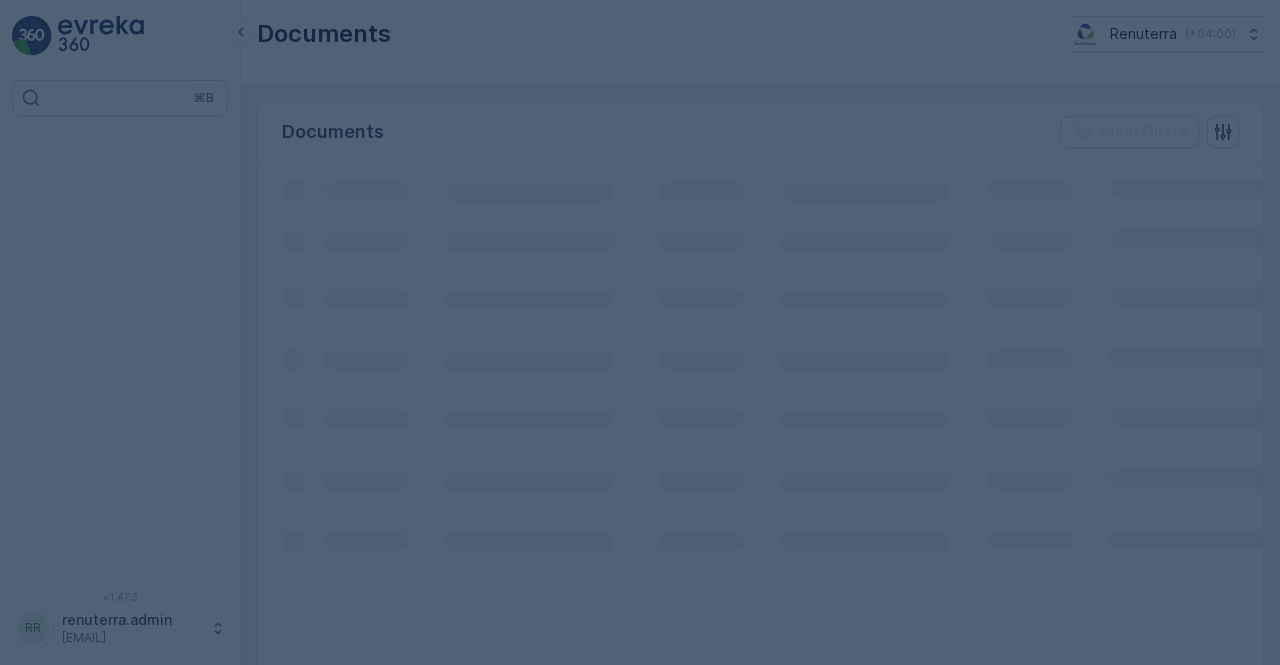 scroll, scrollTop: 0, scrollLeft: 0, axis: both 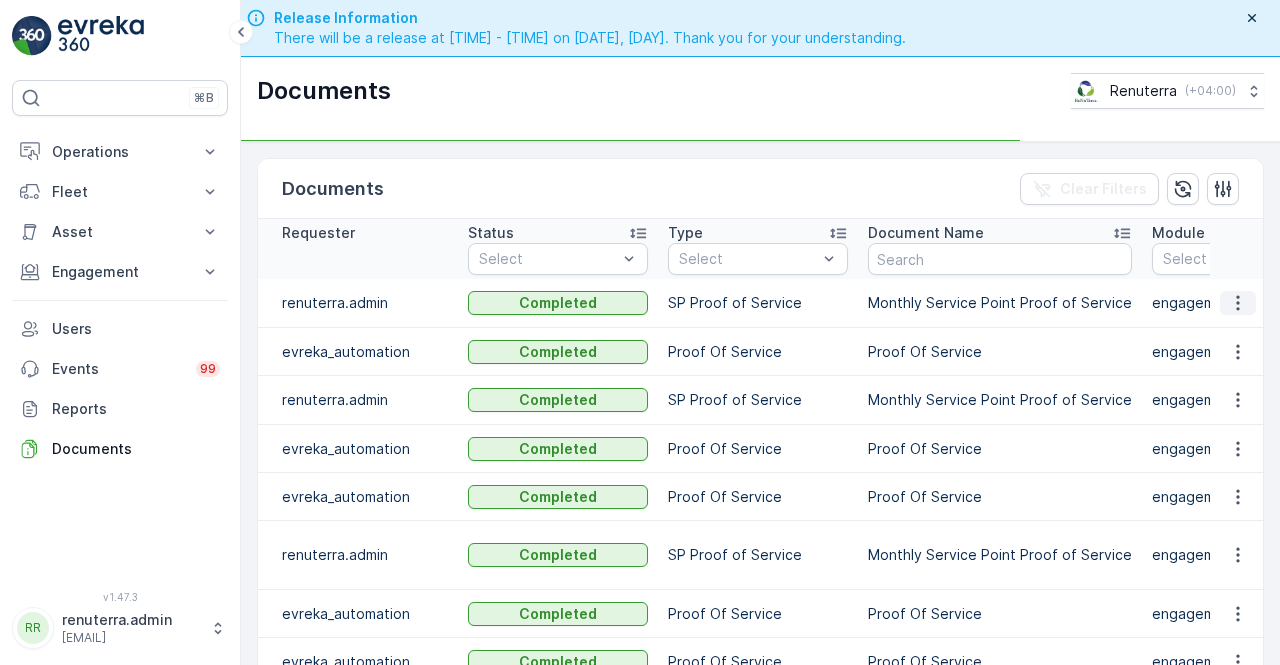 click 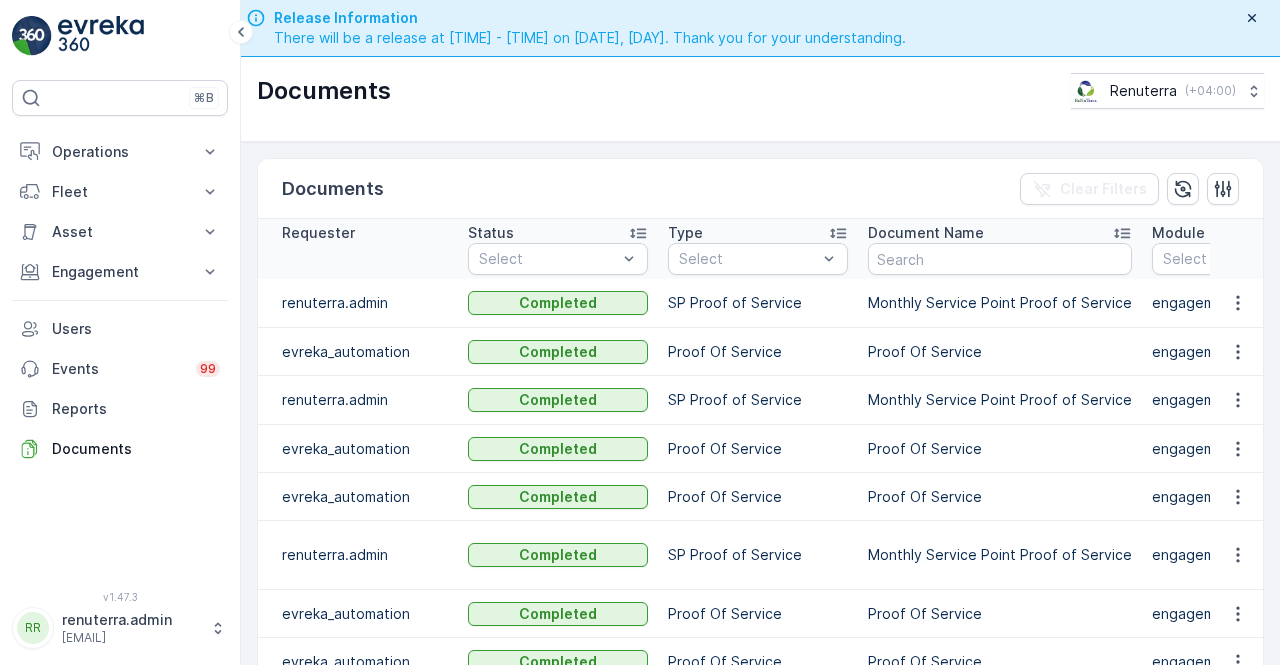 click at bounding box center [1237, 352] 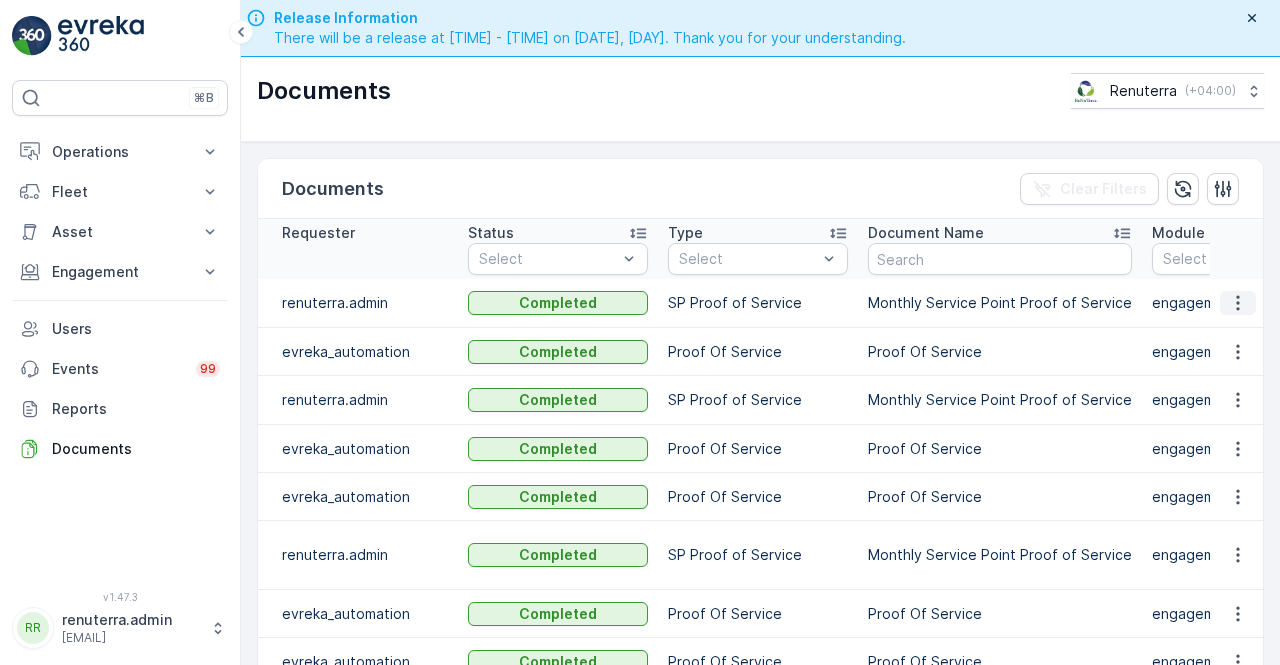 click 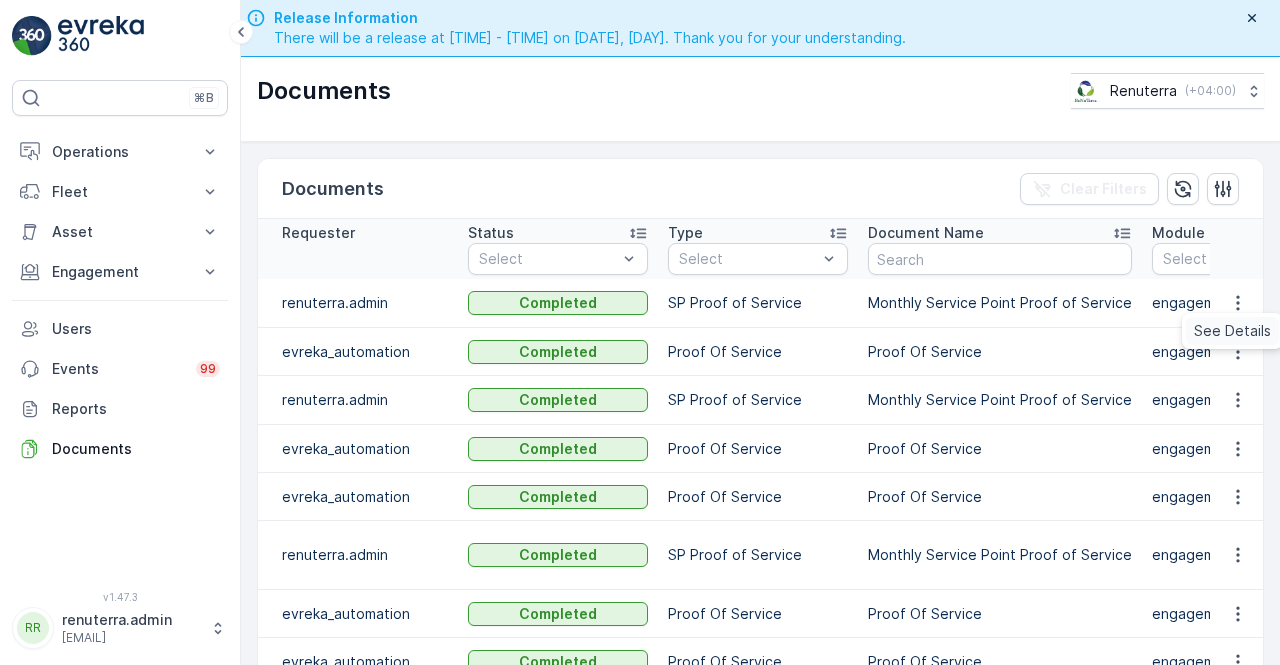 click on "See Details" at bounding box center (1232, 331) 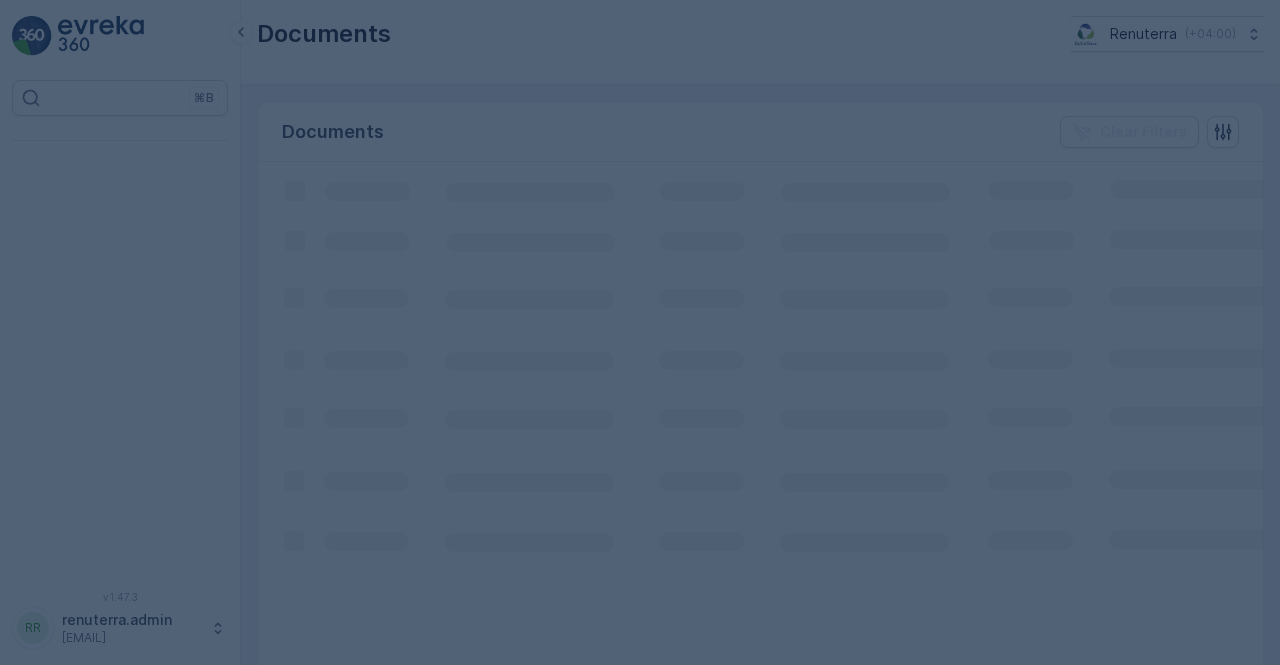 scroll, scrollTop: 0, scrollLeft: 0, axis: both 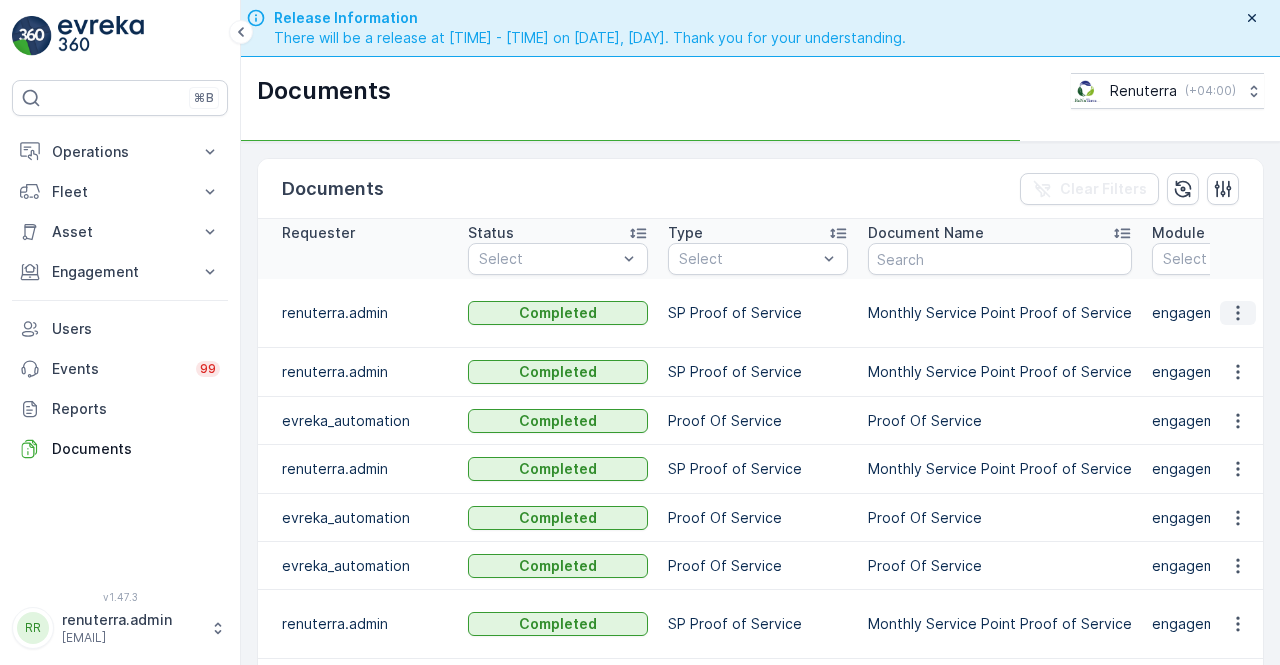 click 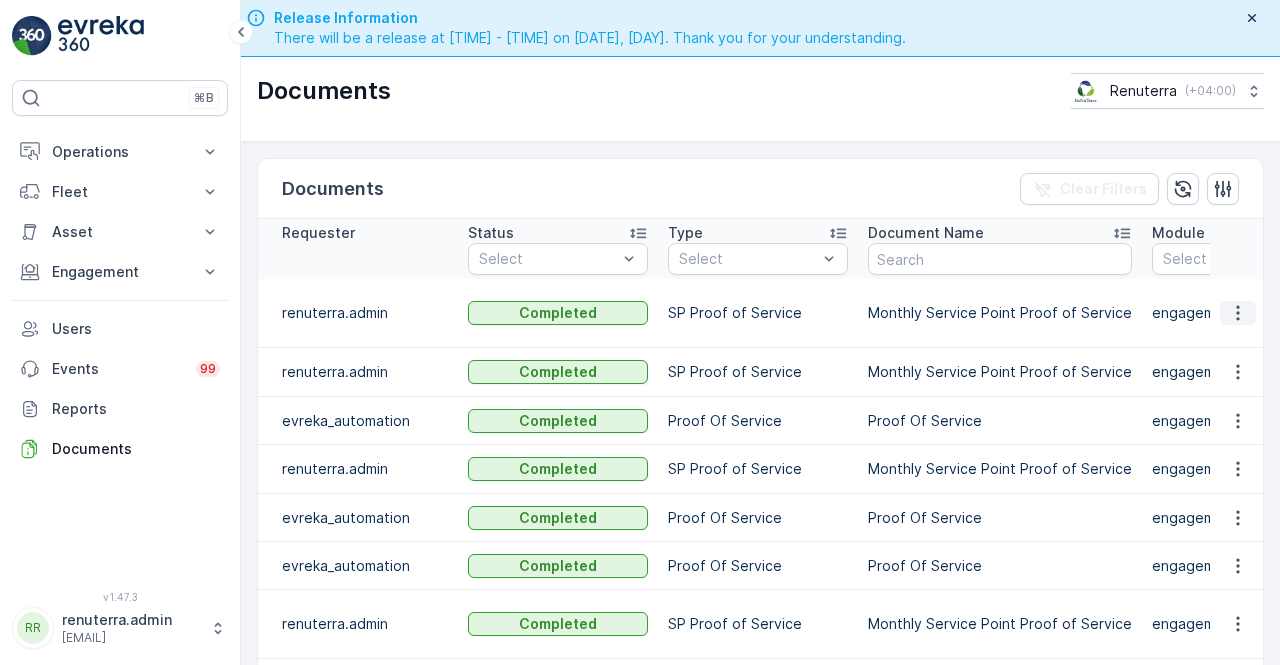 click 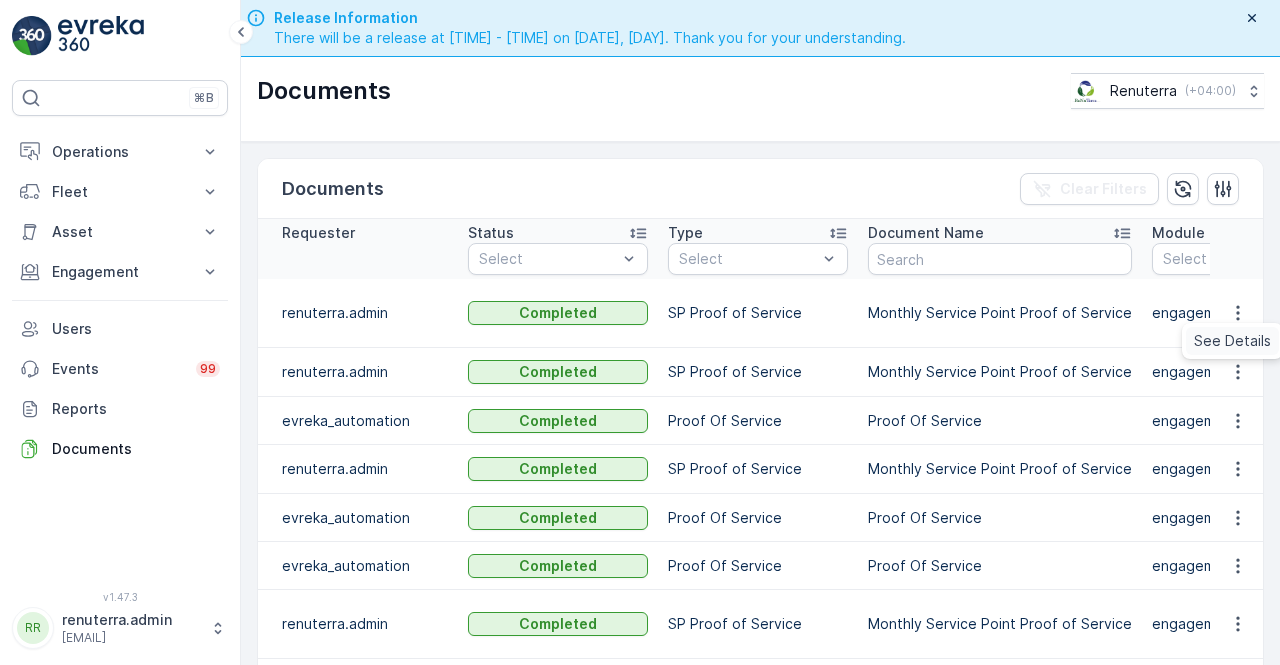 click on "See Details" at bounding box center (1232, 341) 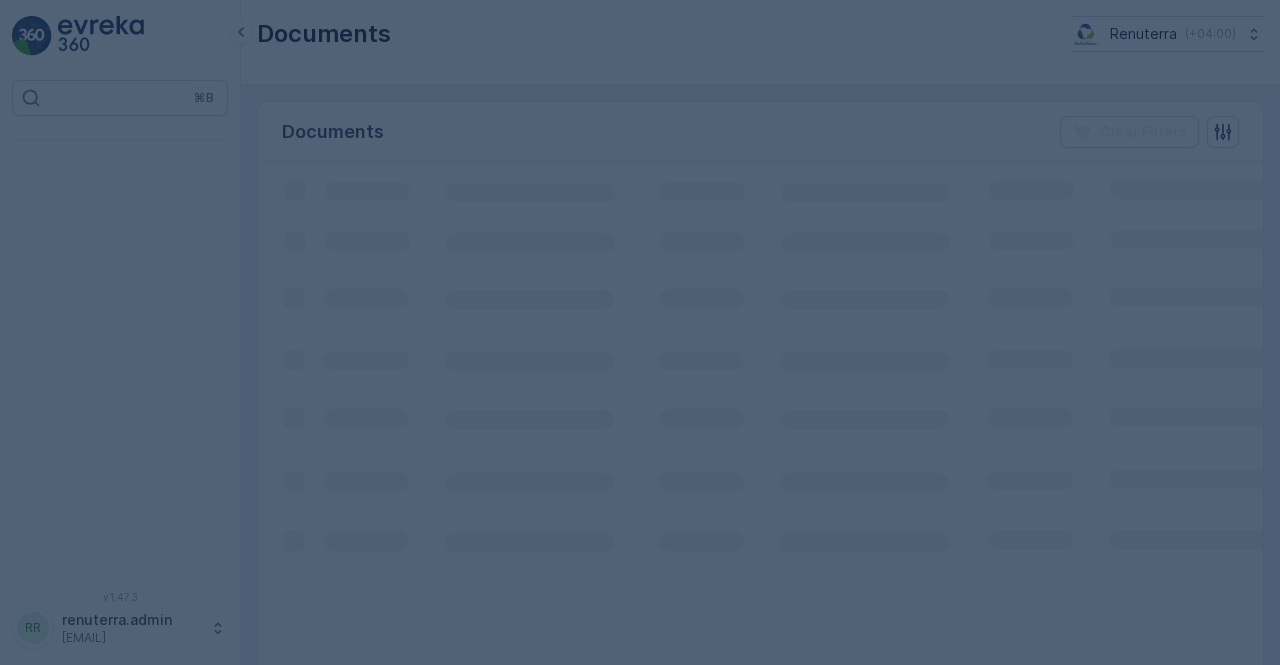 scroll, scrollTop: 0, scrollLeft: 0, axis: both 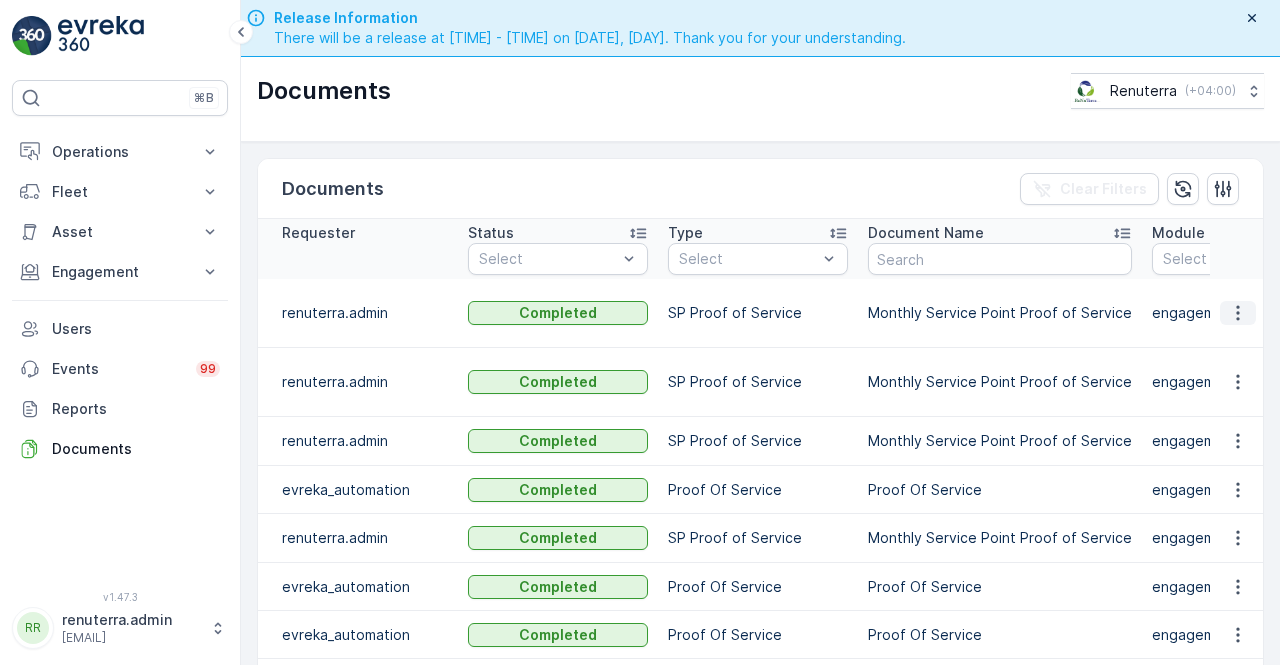click 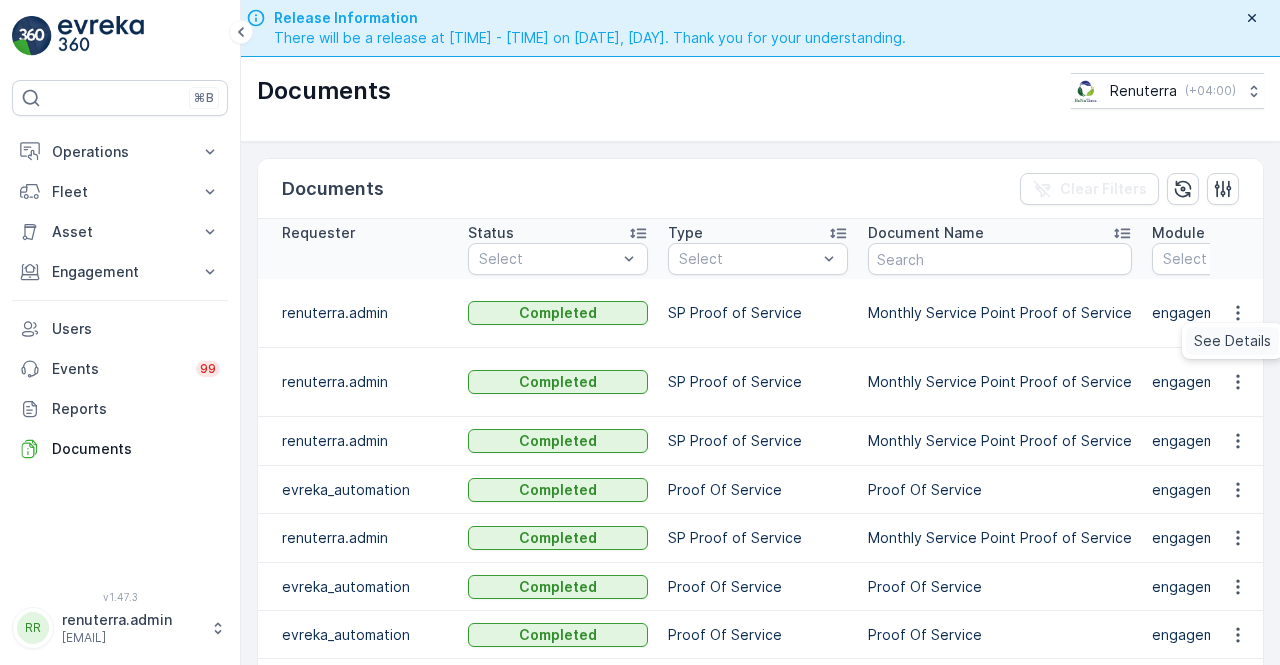 click on "See Details" at bounding box center [1232, 341] 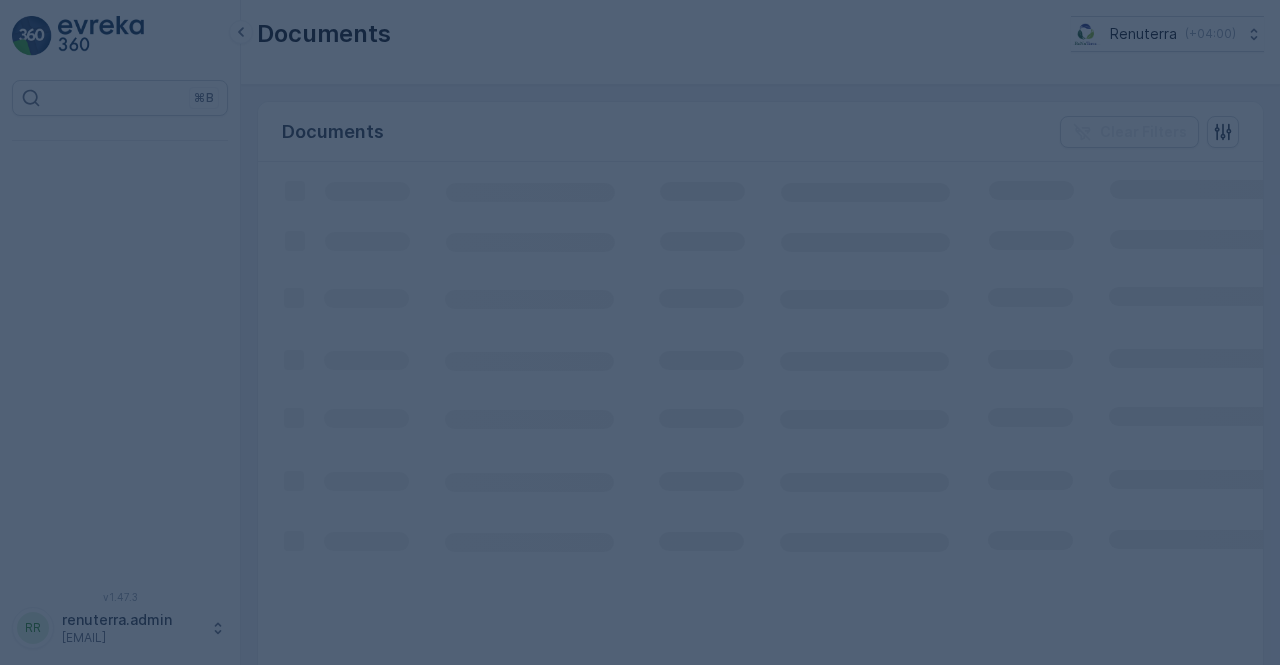 scroll, scrollTop: 0, scrollLeft: 0, axis: both 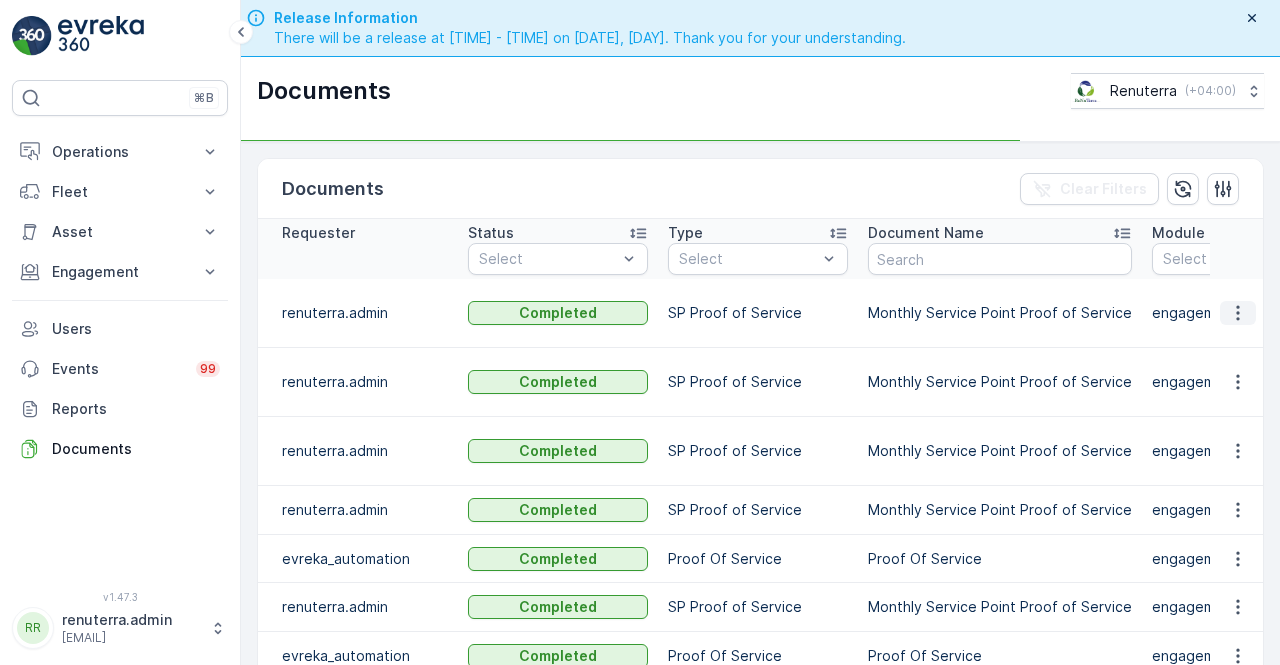 click 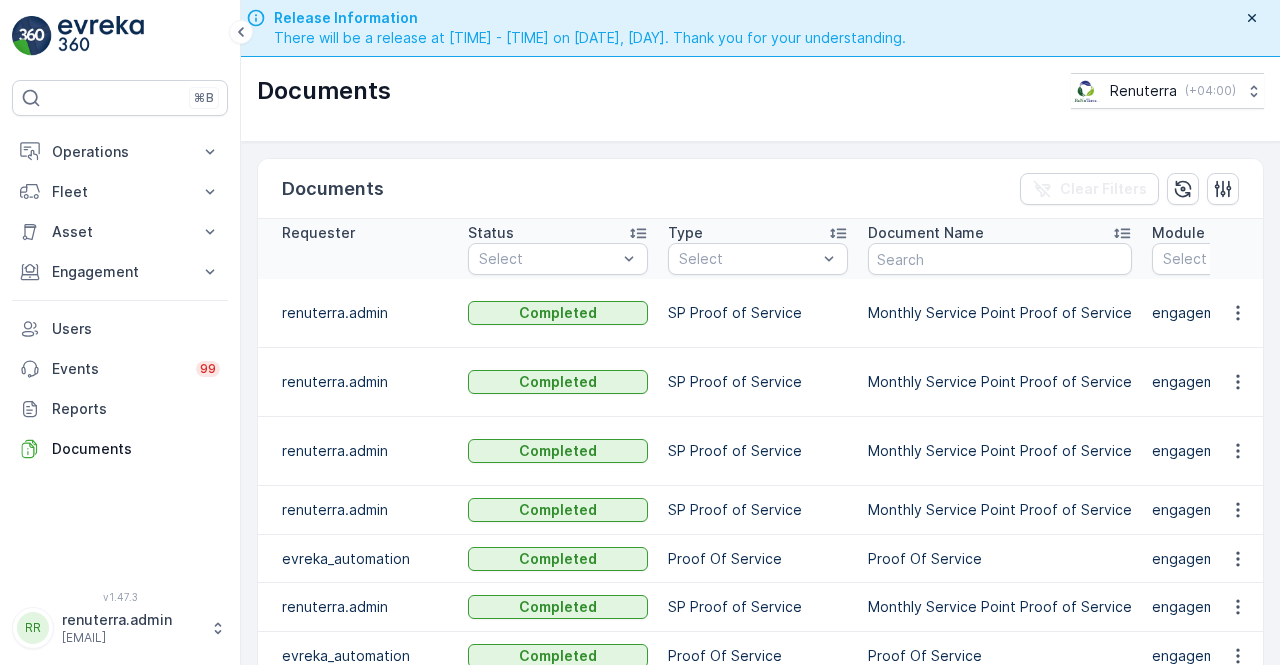 click at bounding box center (1237, 382) 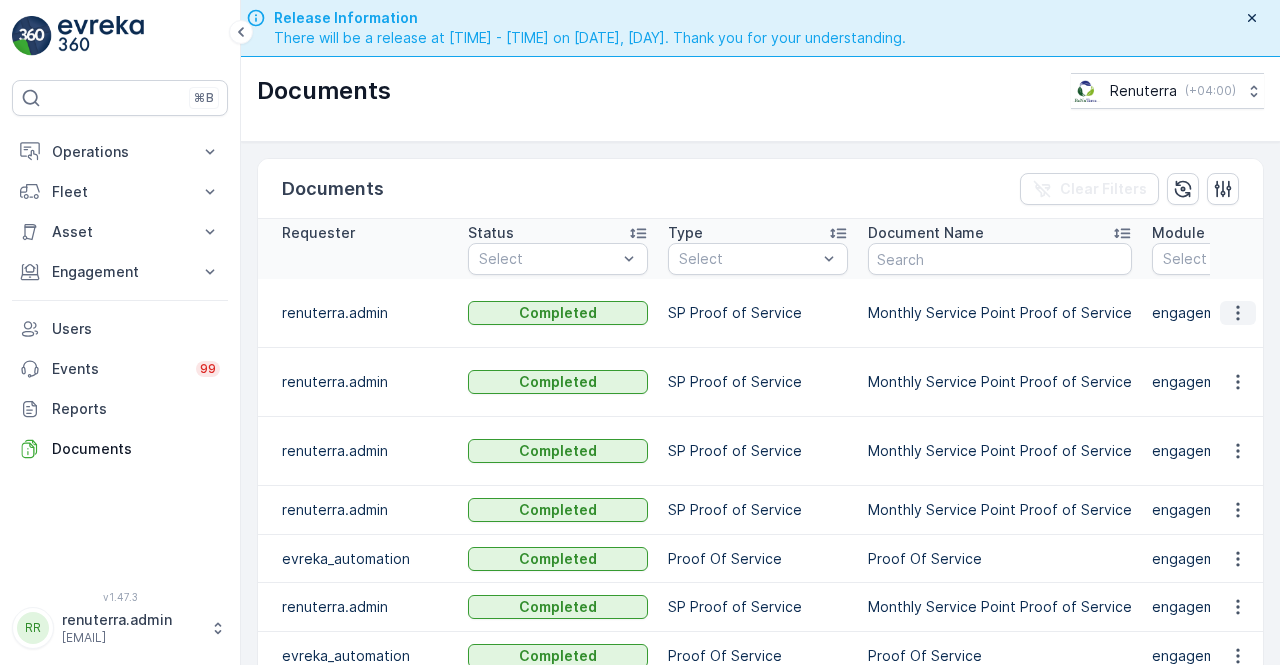 click 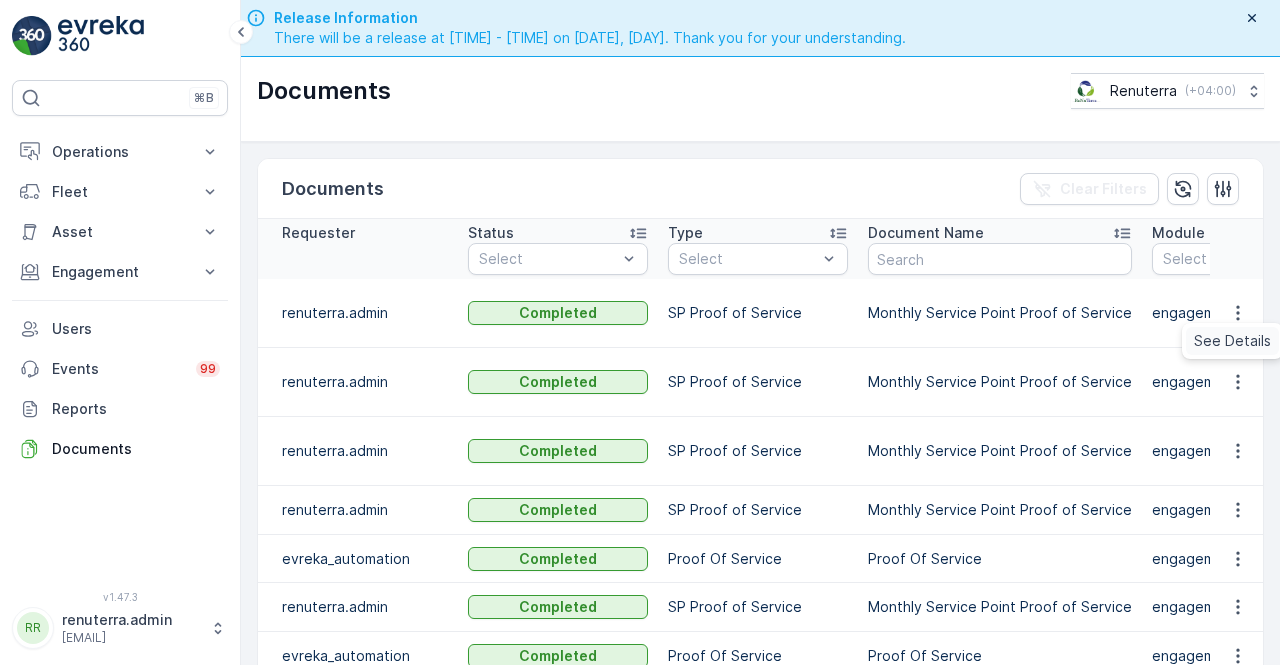 click on "See Details" at bounding box center [1232, 341] 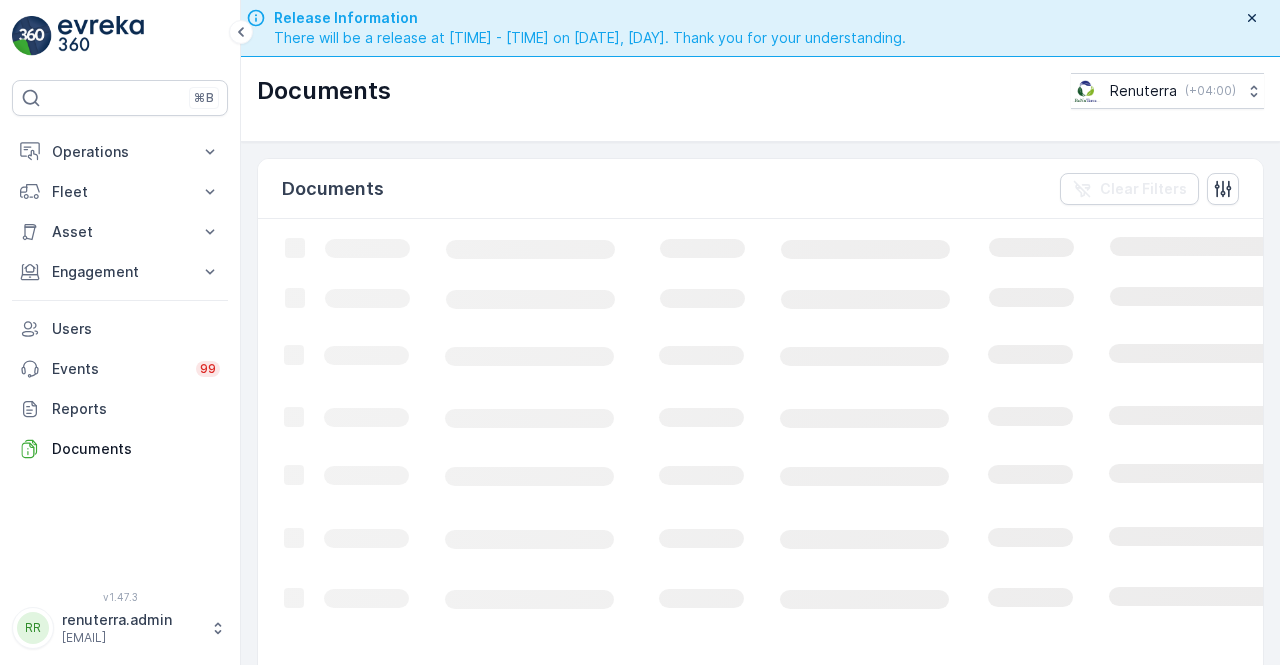 scroll, scrollTop: 0, scrollLeft: 0, axis: both 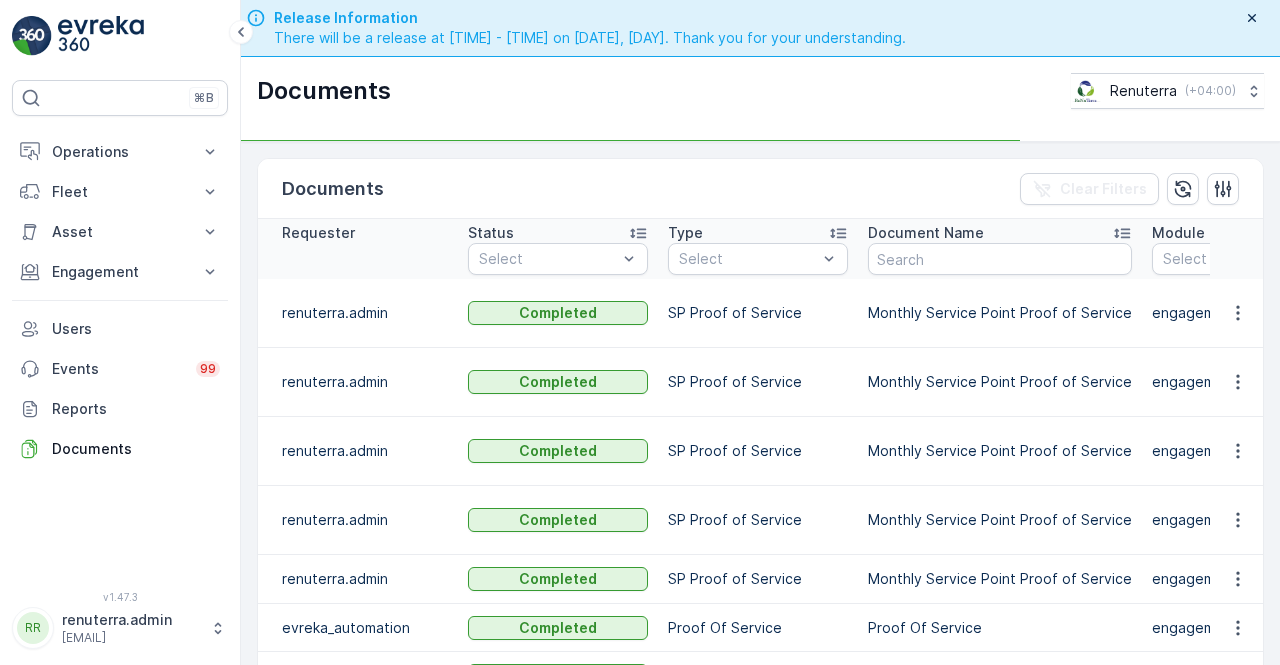 drag, startPoint x: 1244, startPoint y: 315, endPoint x: 1230, endPoint y: 345, distance: 33.105892 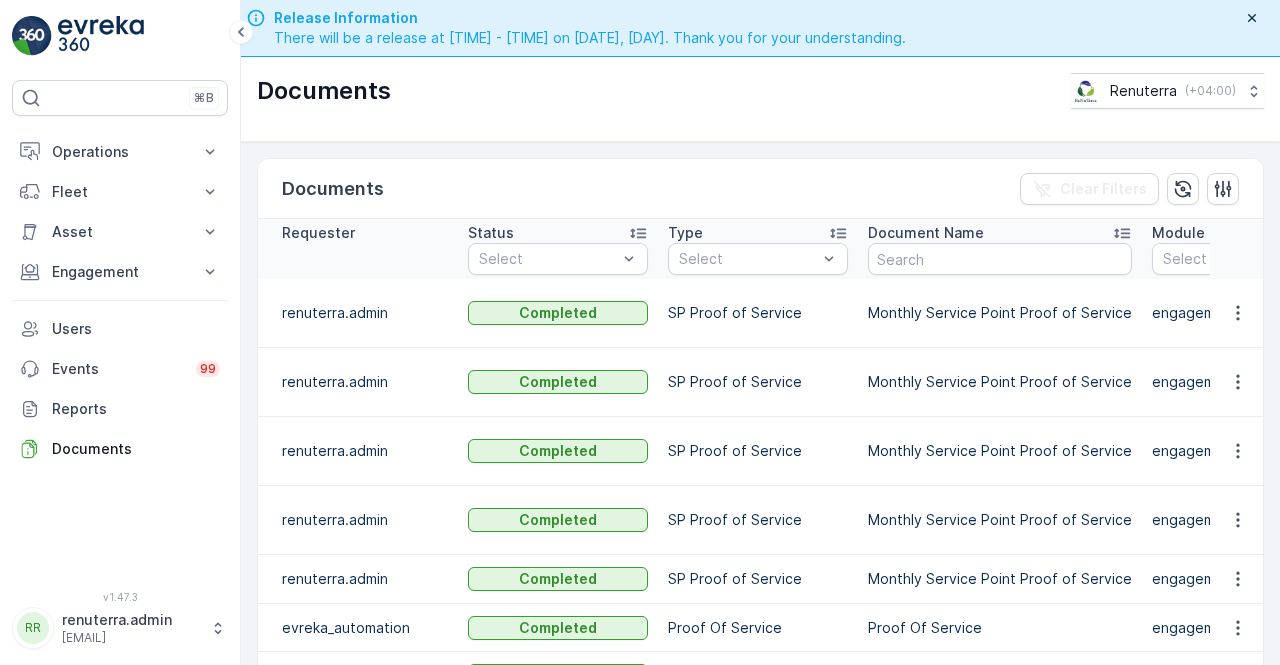 click at bounding box center [1237, 313] 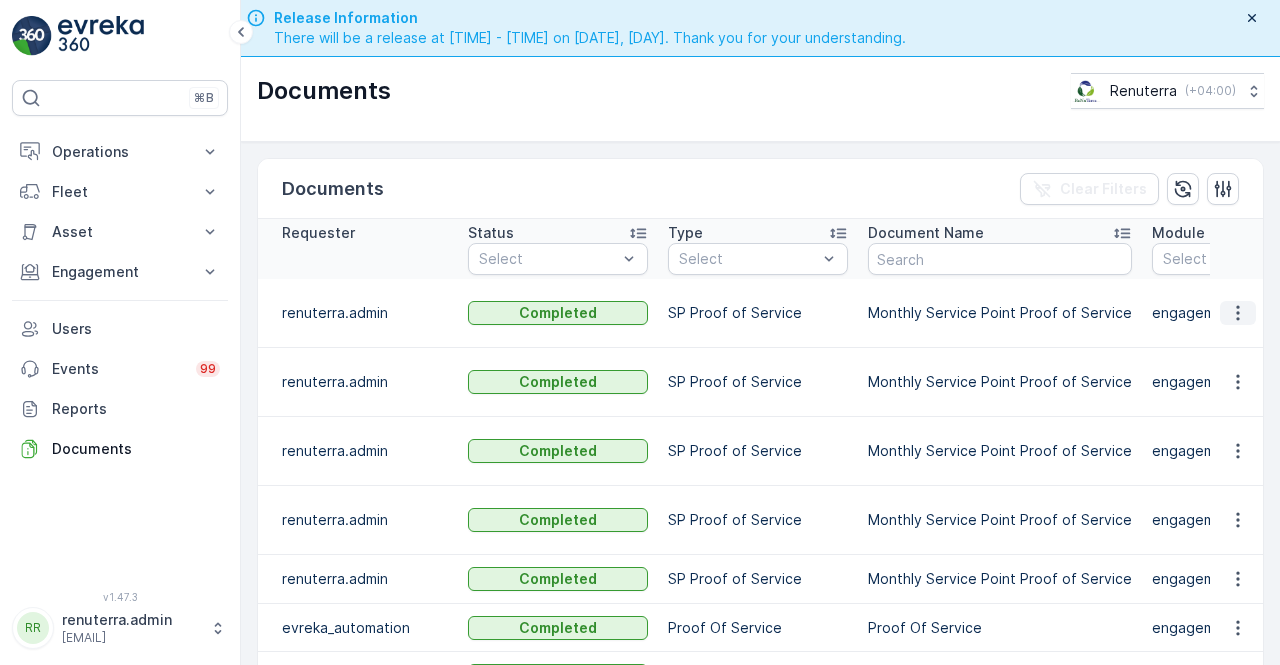 drag, startPoint x: 1234, startPoint y: 309, endPoint x: 1232, endPoint y: 319, distance: 10.198039 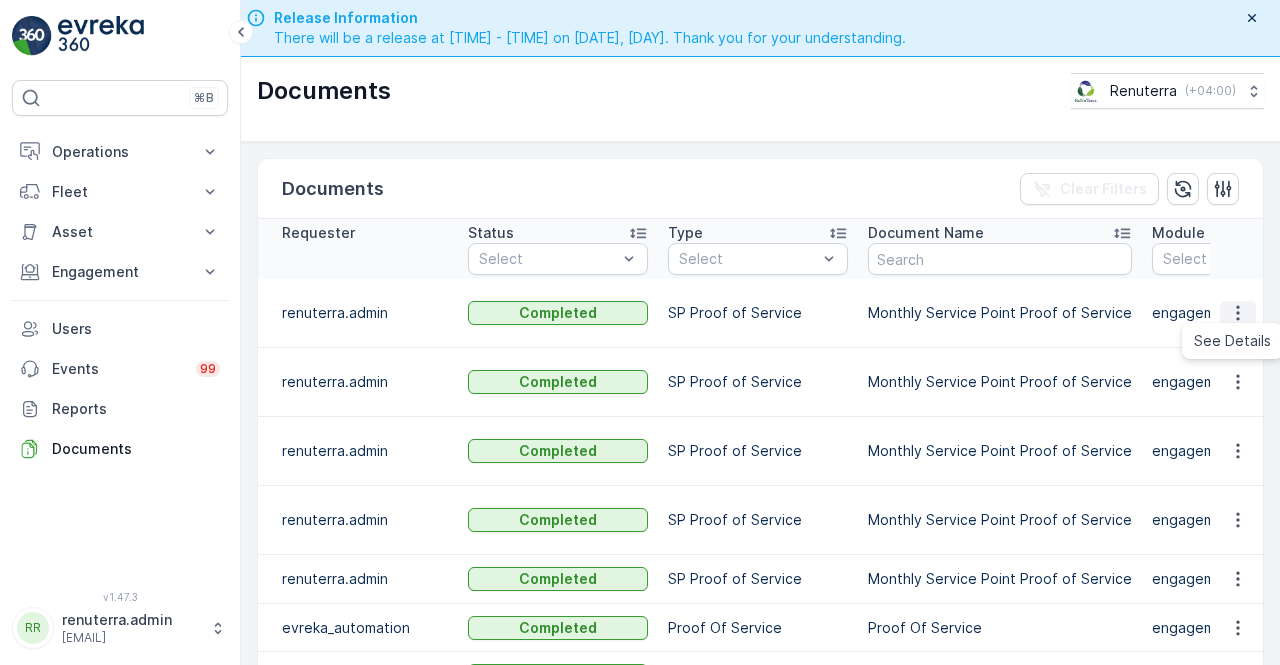click on "See Details" at bounding box center [1232, 341] 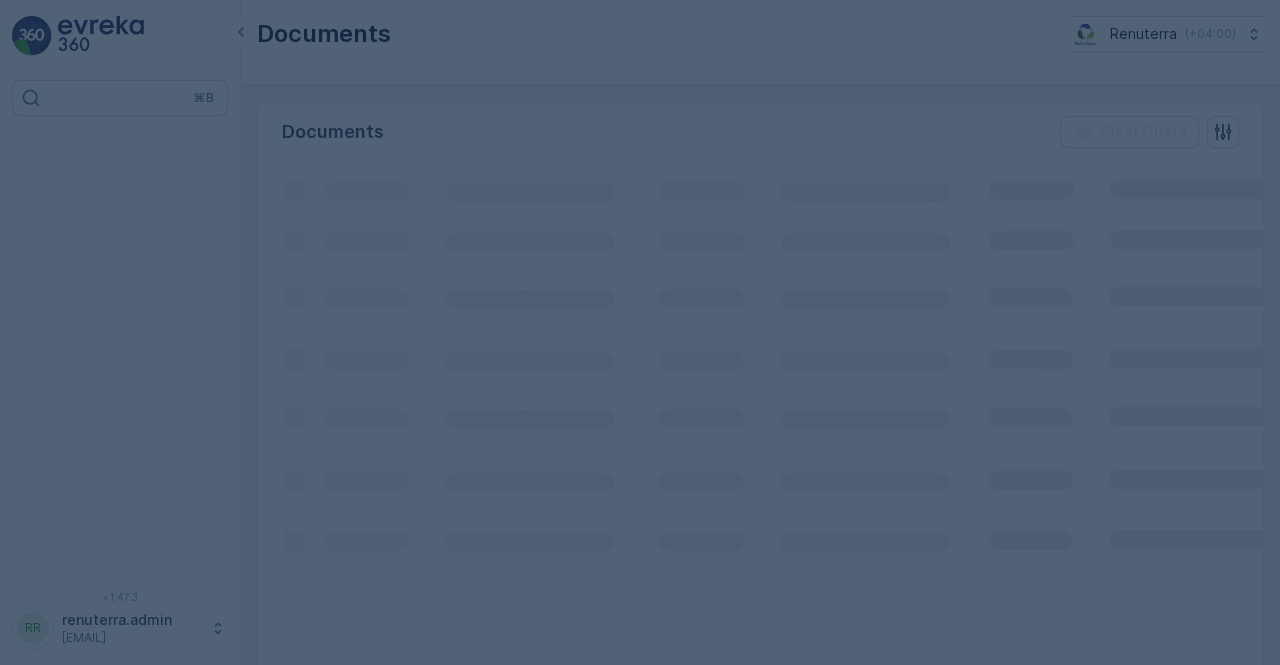 scroll, scrollTop: 0, scrollLeft: 0, axis: both 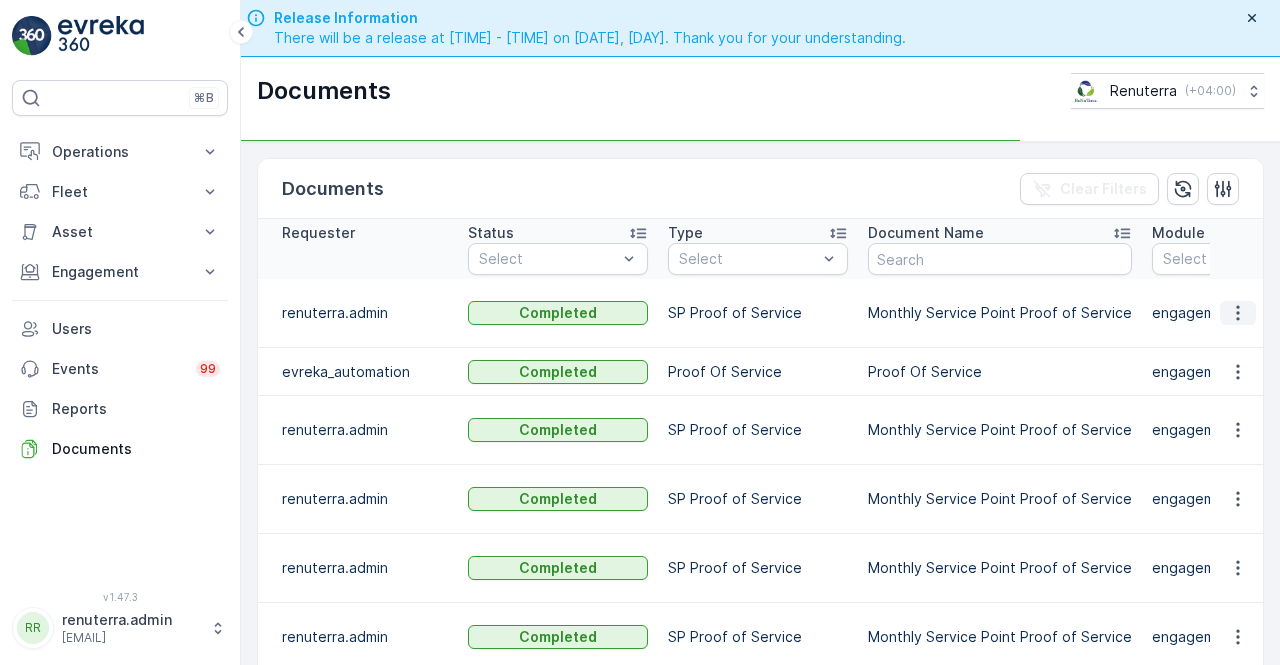 click 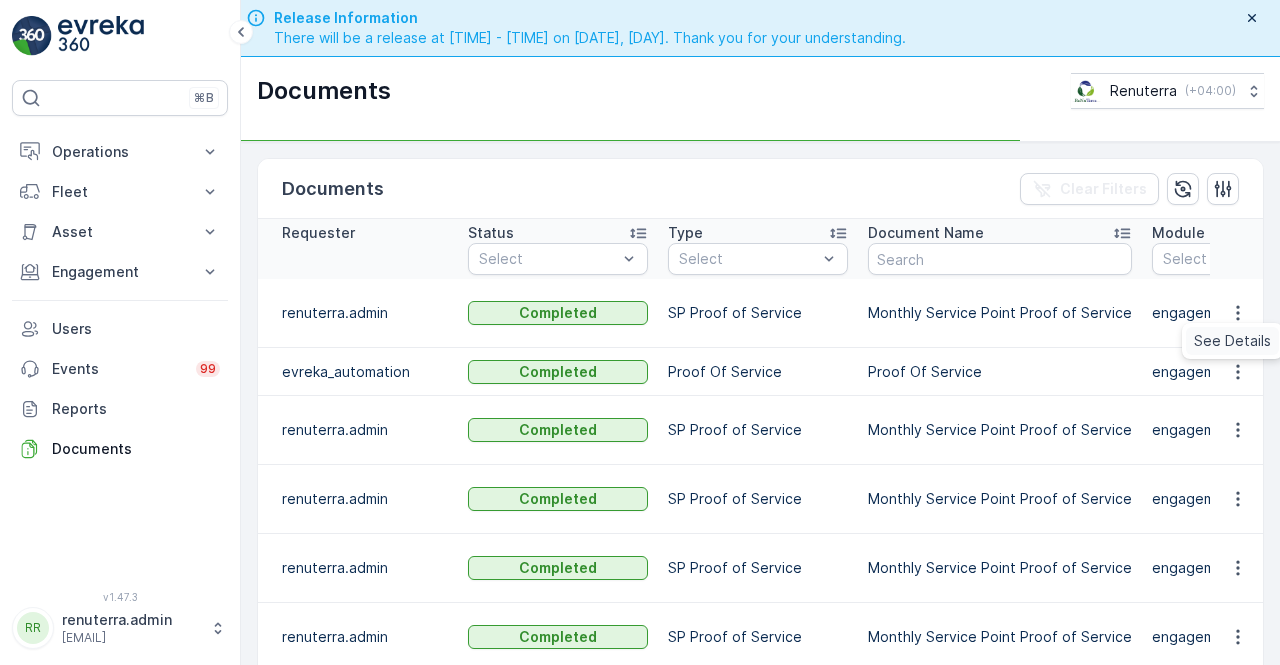 click on "See Details" at bounding box center [1232, 341] 